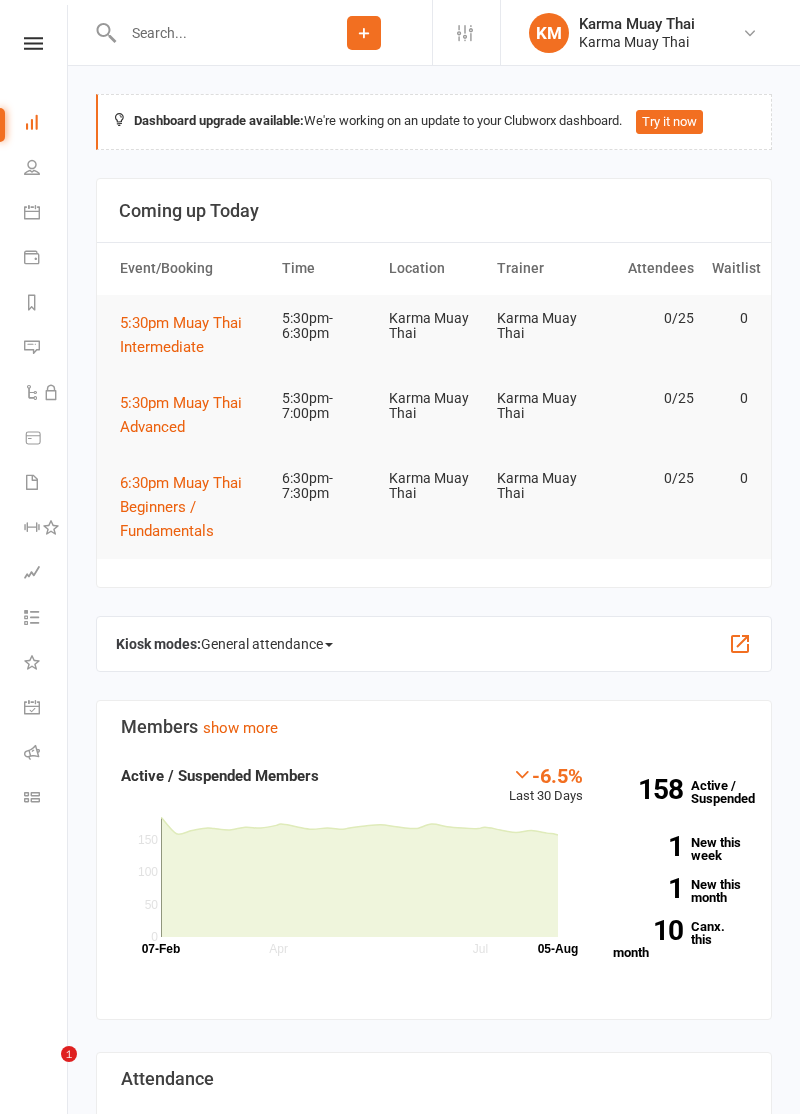 scroll, scrollTop: 0, scrollLeft: 0, axis: both 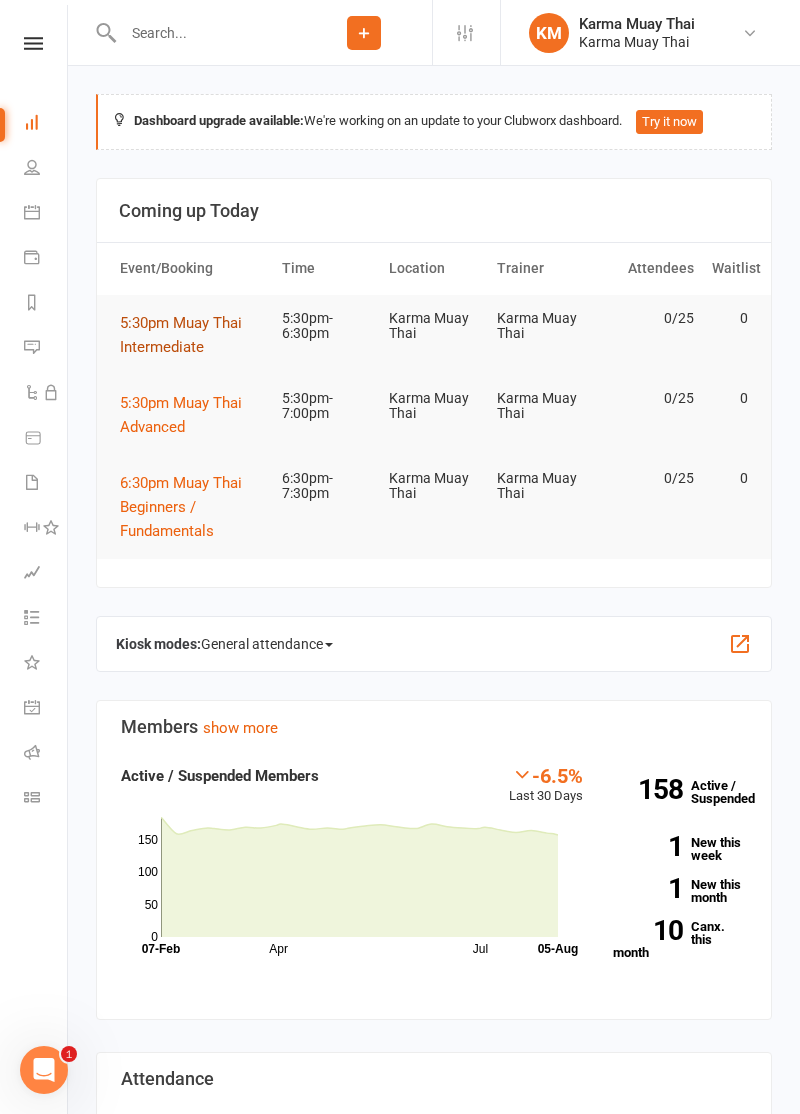 click on "5:30pm Muay Thai Intermediate" at bounding box center (192, 335) 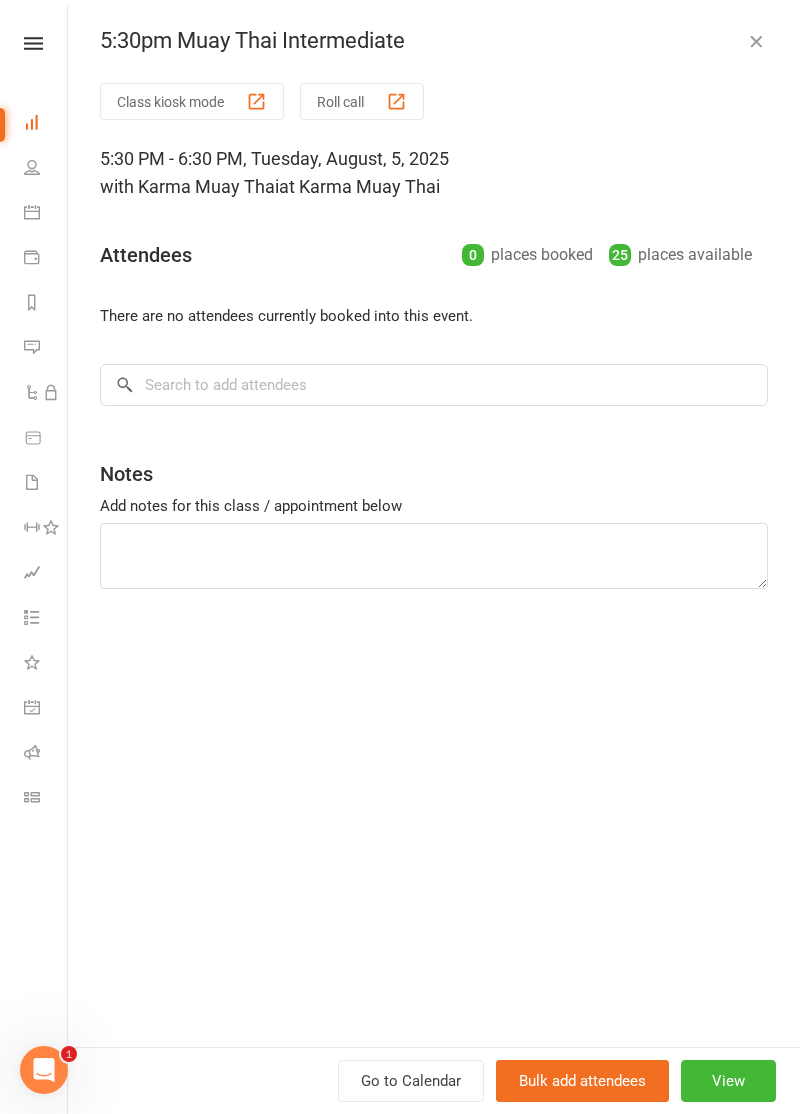 click on "Roll call" at bounding box center (362, 101) 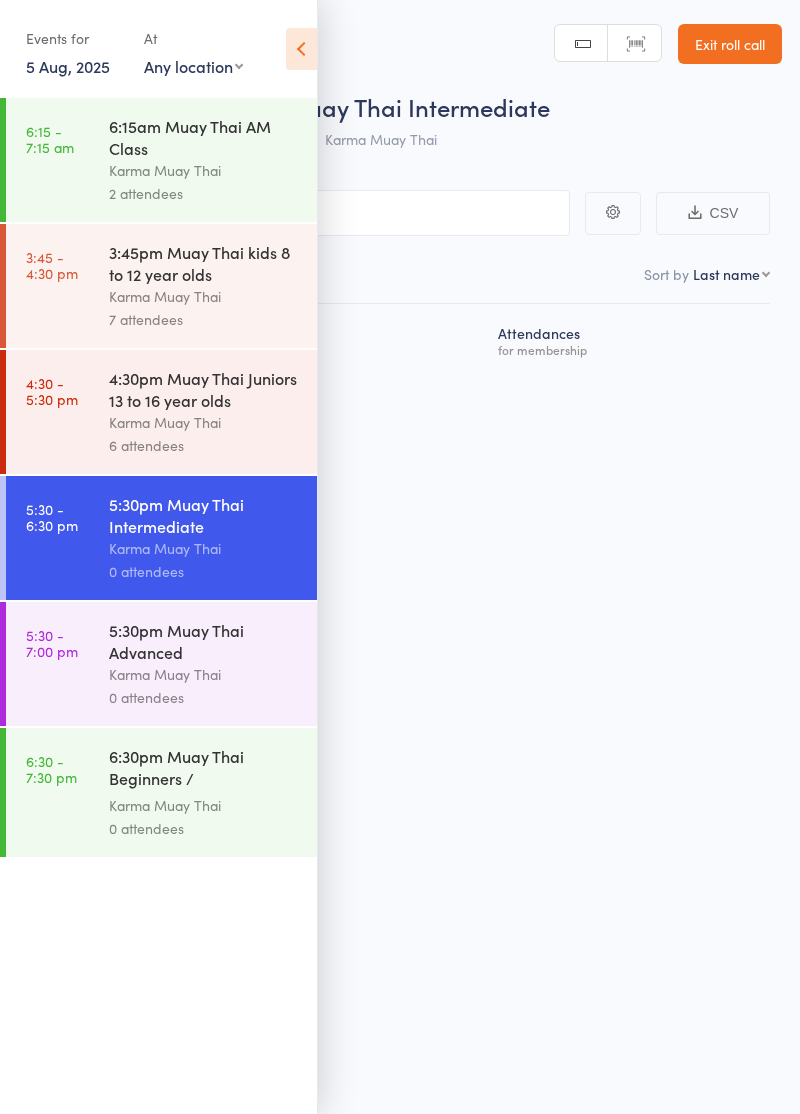 scroll, scrollTop: 0, scrollLeft: 0, axis: both 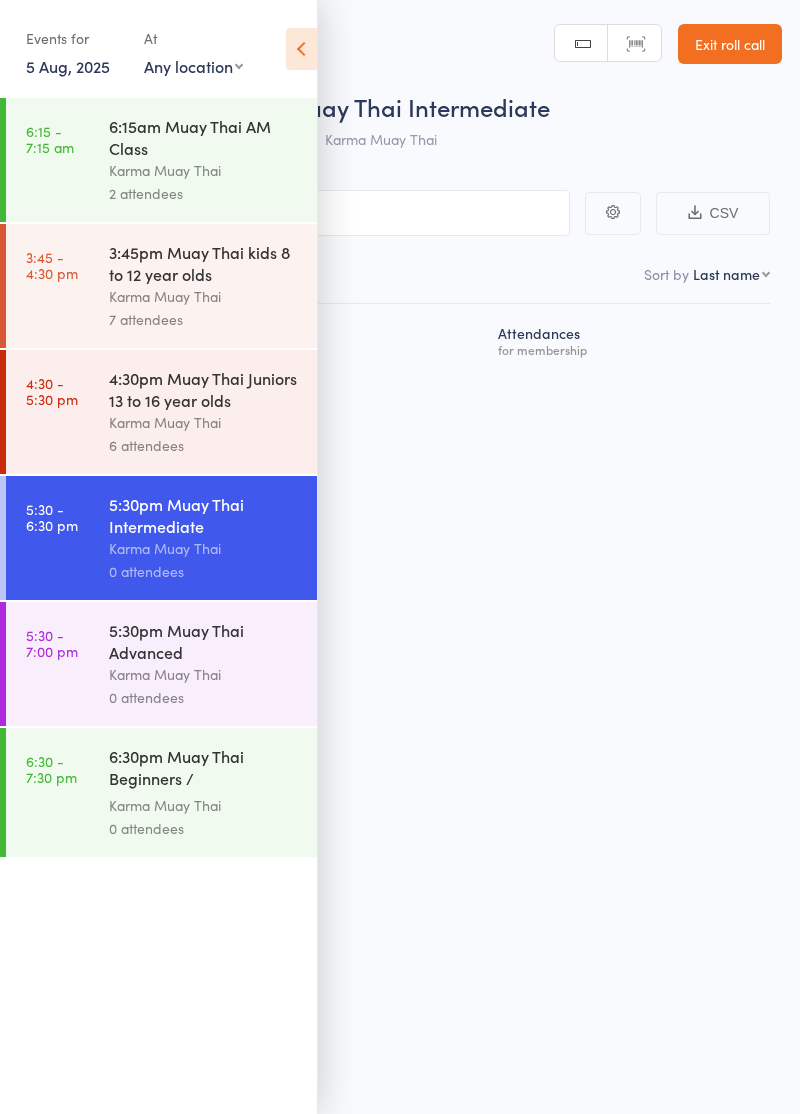 click at bounding box center [301, 49] 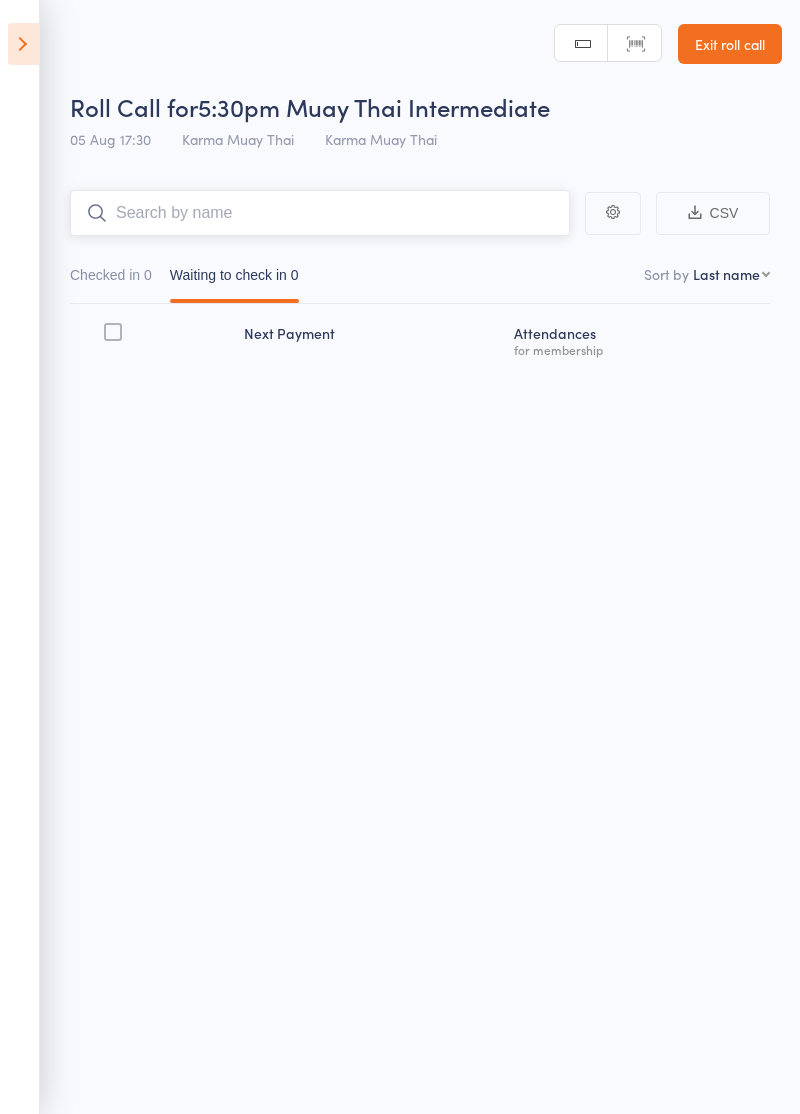 click at bounding box center (320, 213) 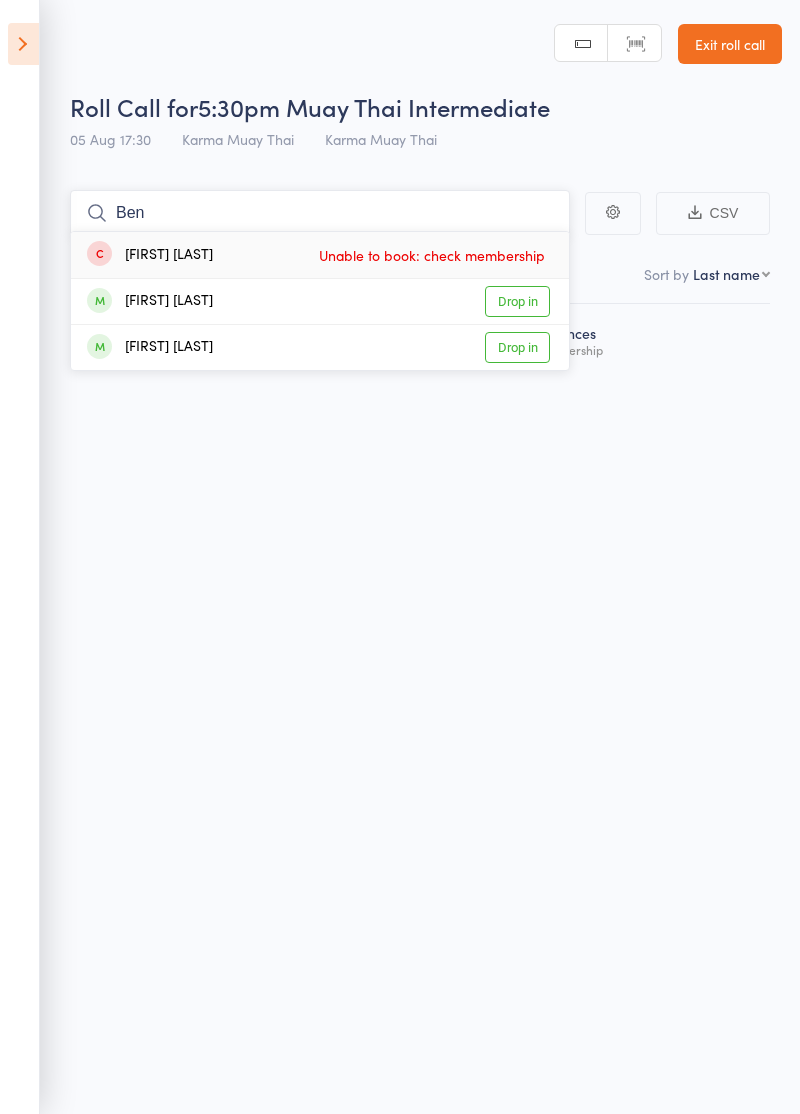 type on "Ben" 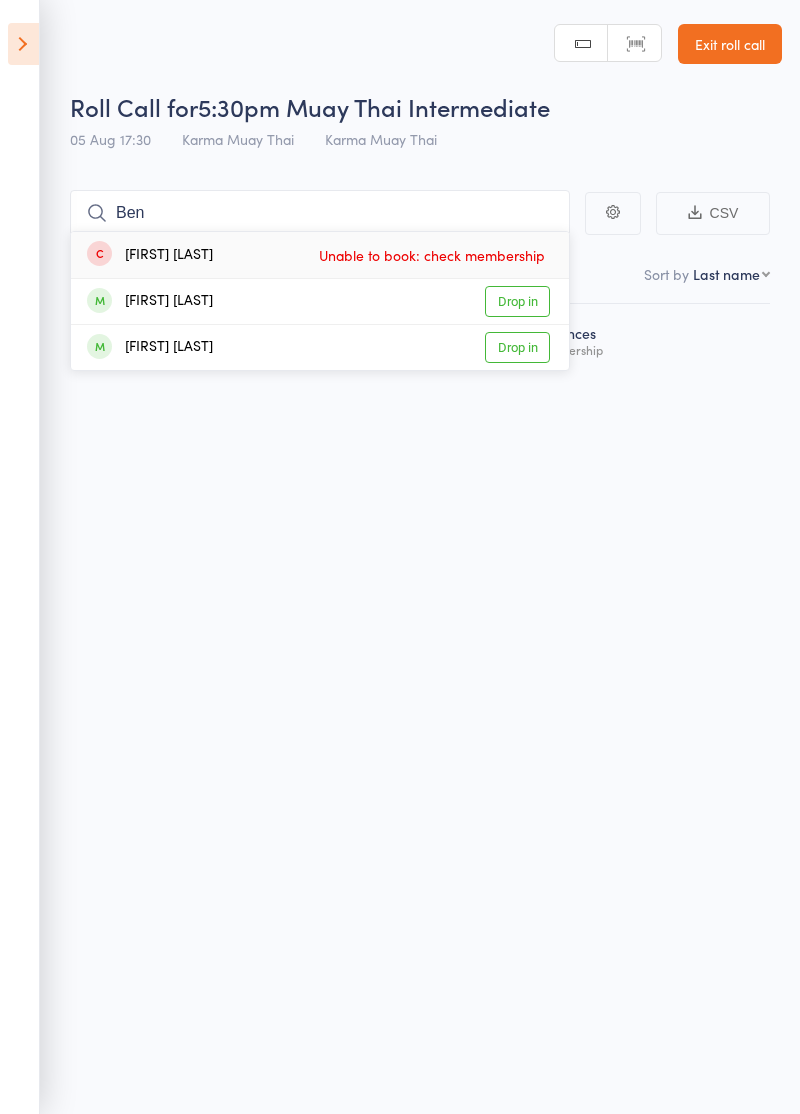 click on "Drop in" at bounding box center (517, 301) 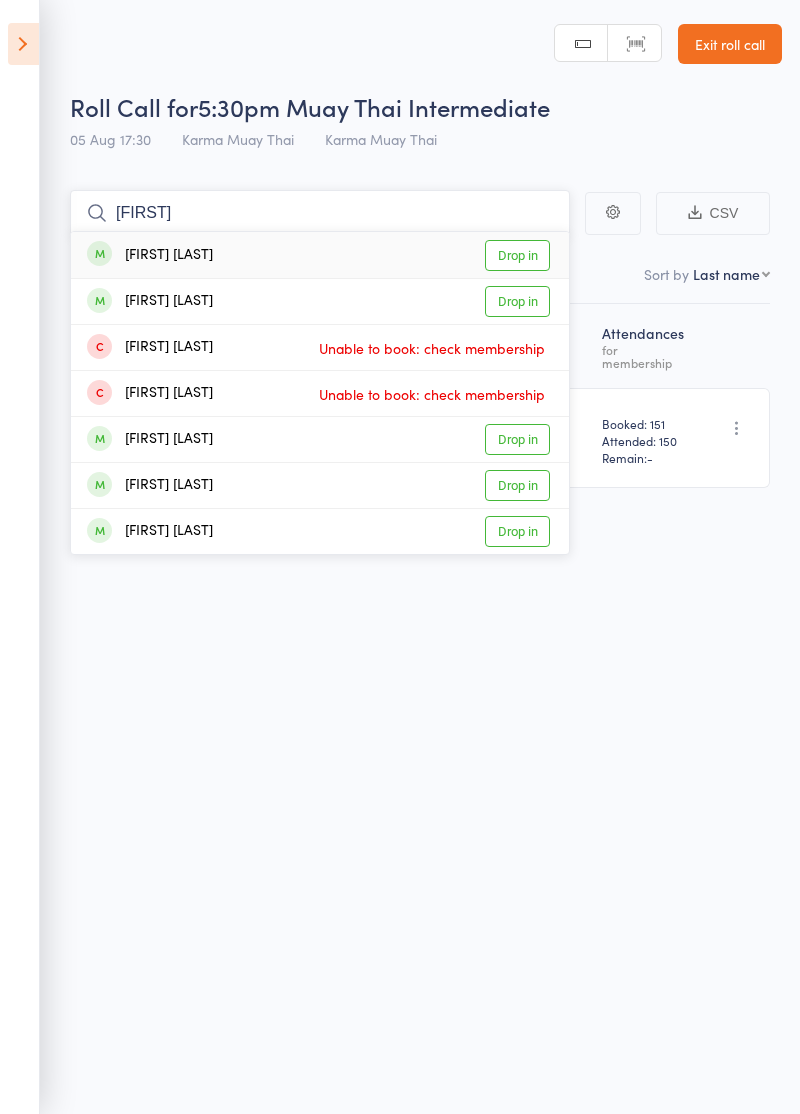 type on "Branden" 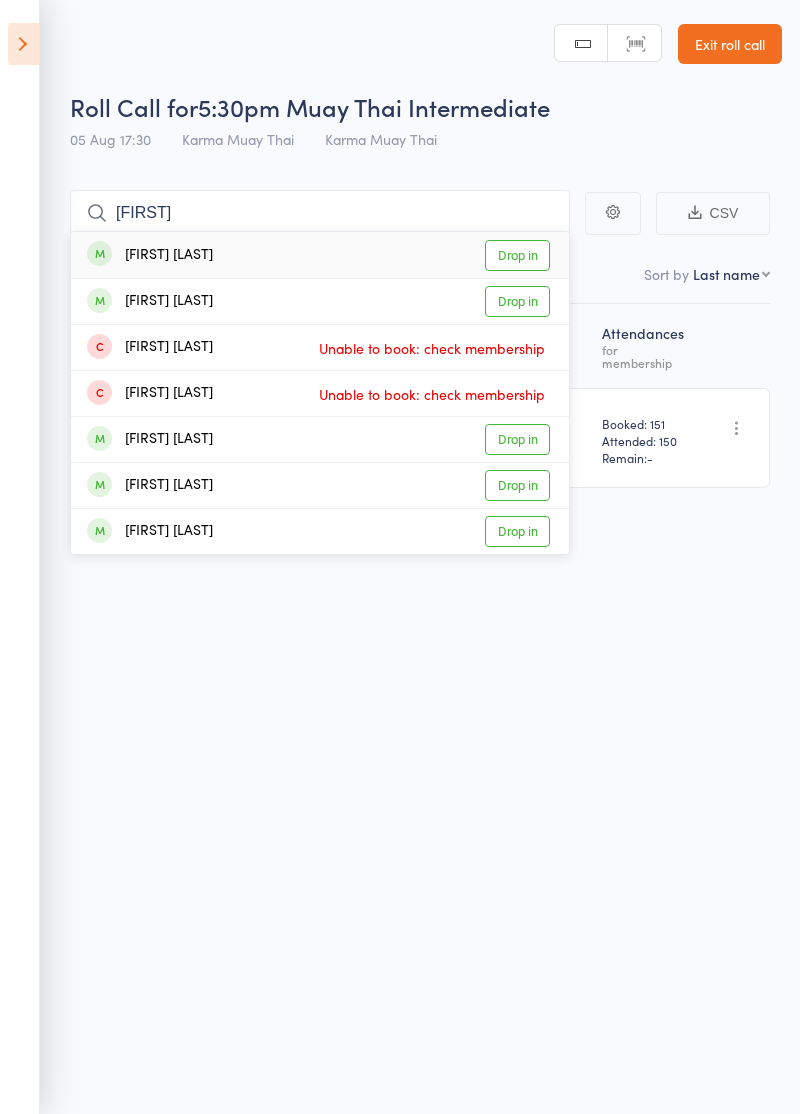 click on "Drop in" at bounding box center (517, 255) 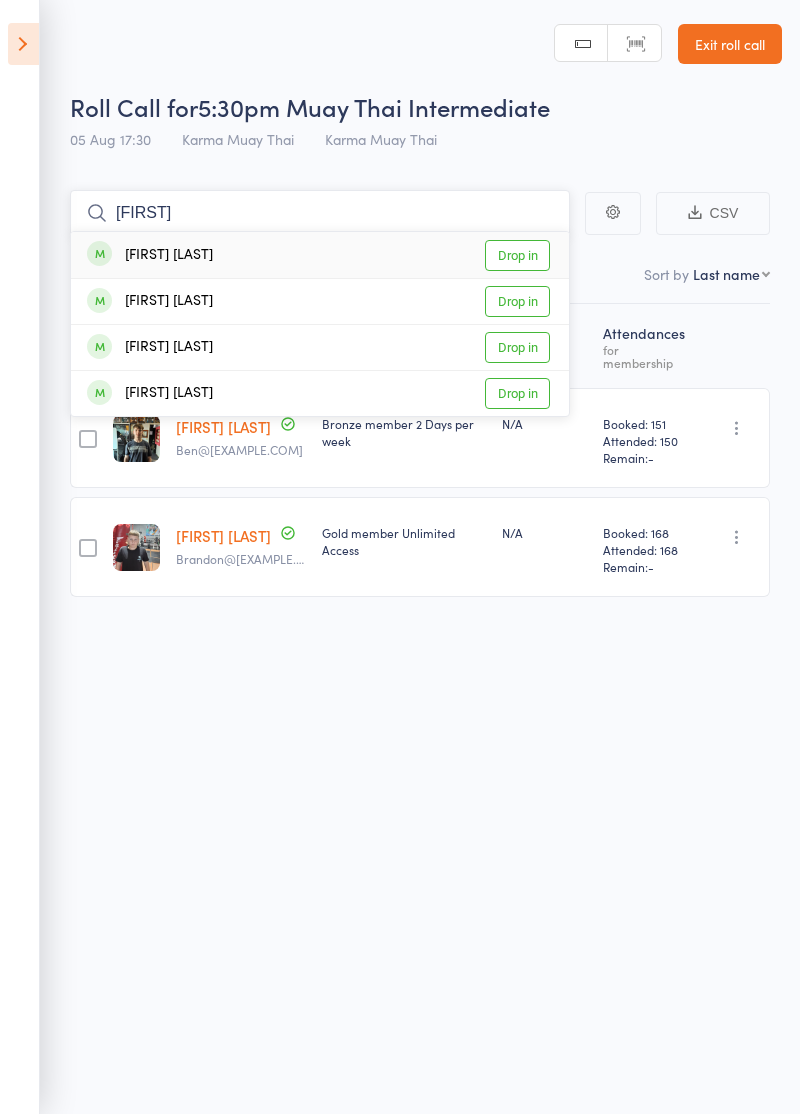 type on "Vander" 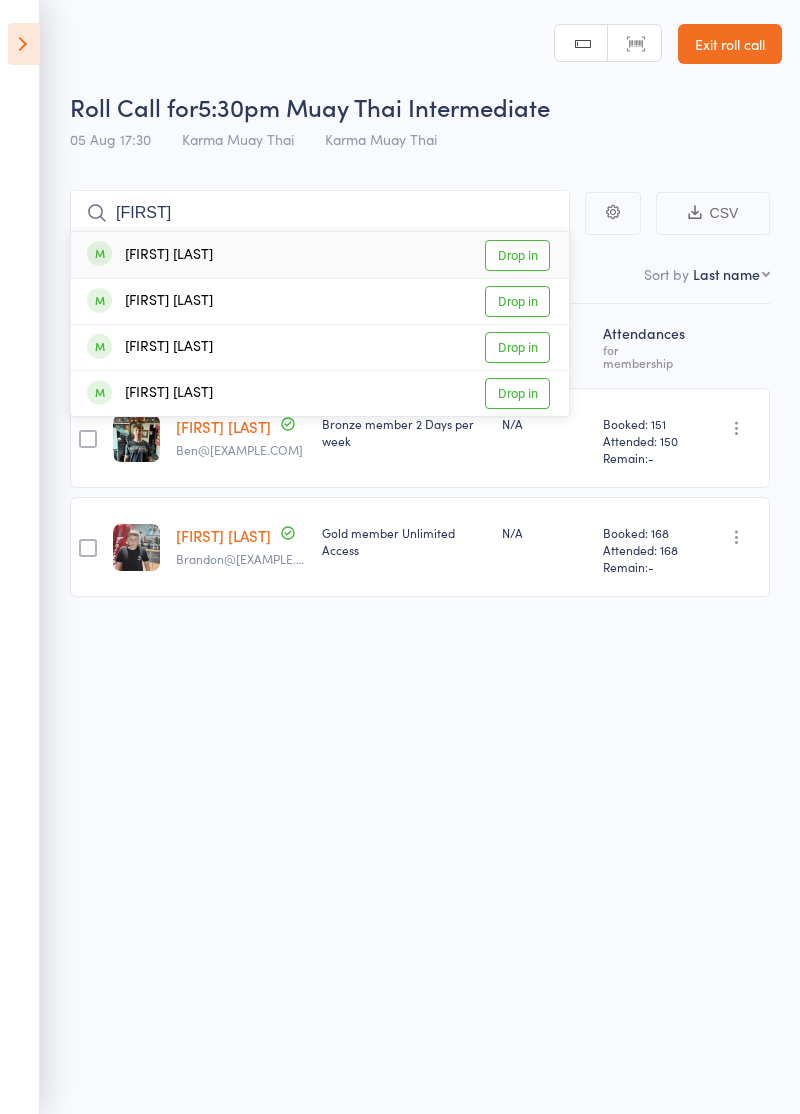 click on "Drop in" at bounding box center (517, 255) 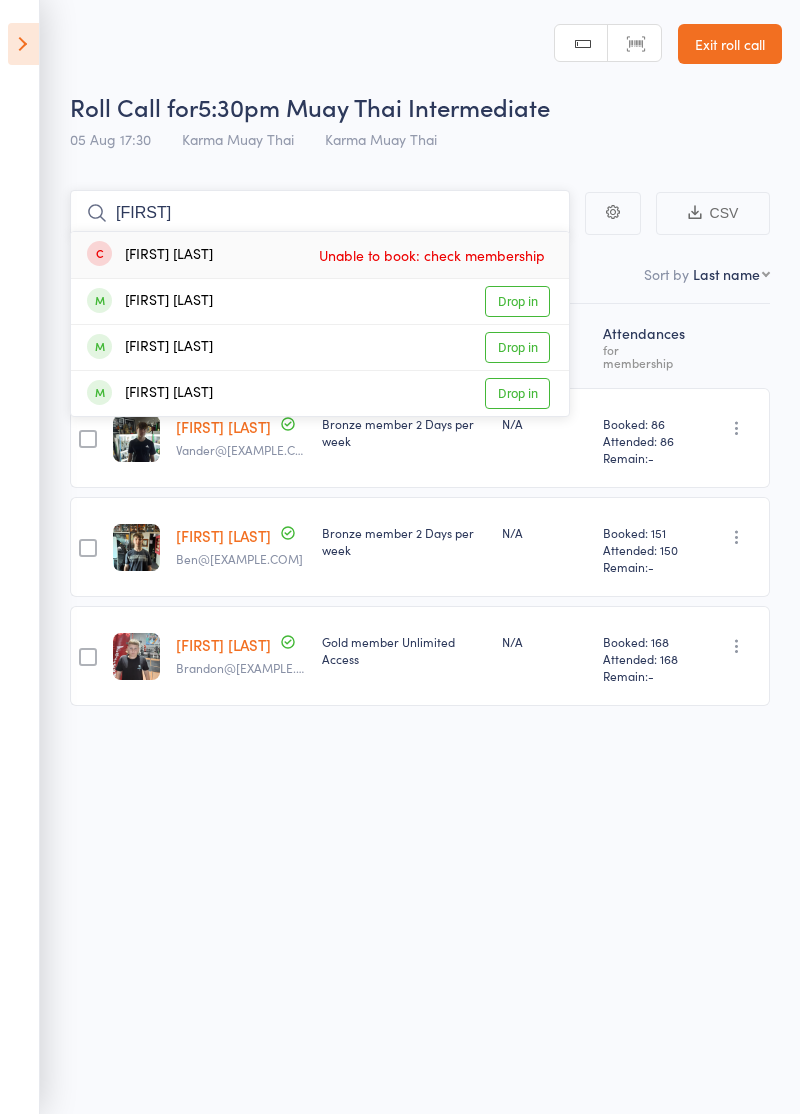 type on "Connor" 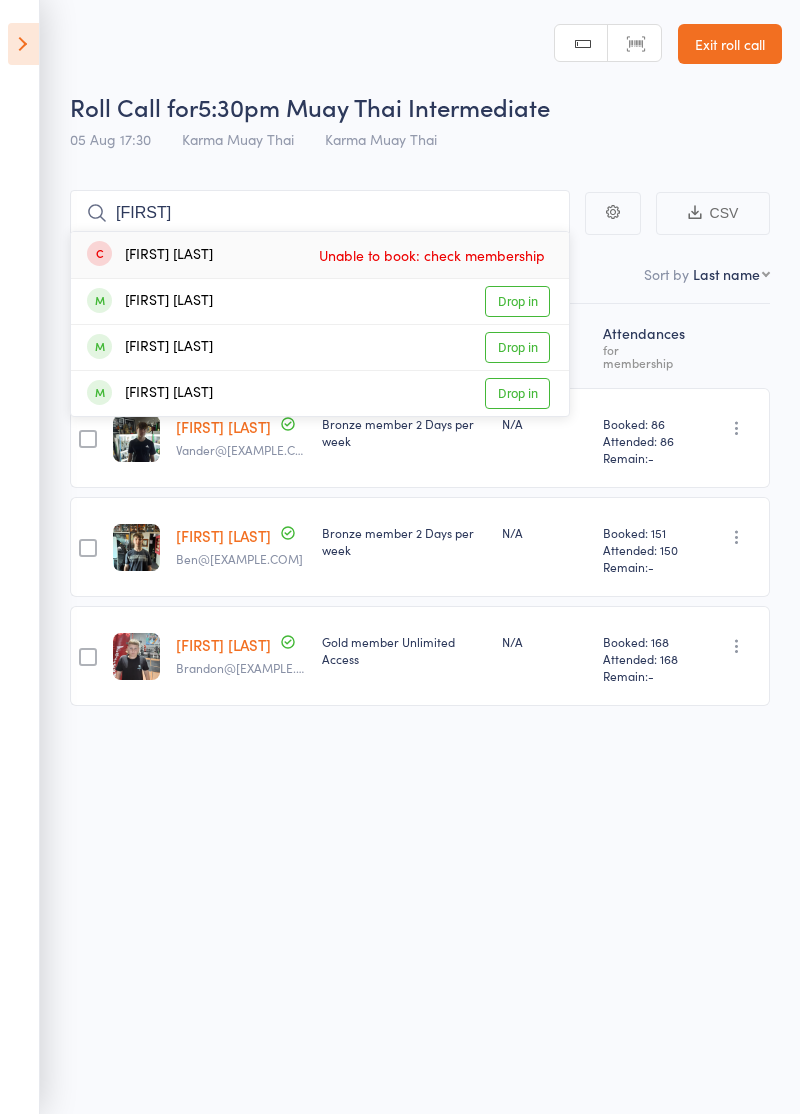 click on "Drop in" at bounding box center [517, 393] 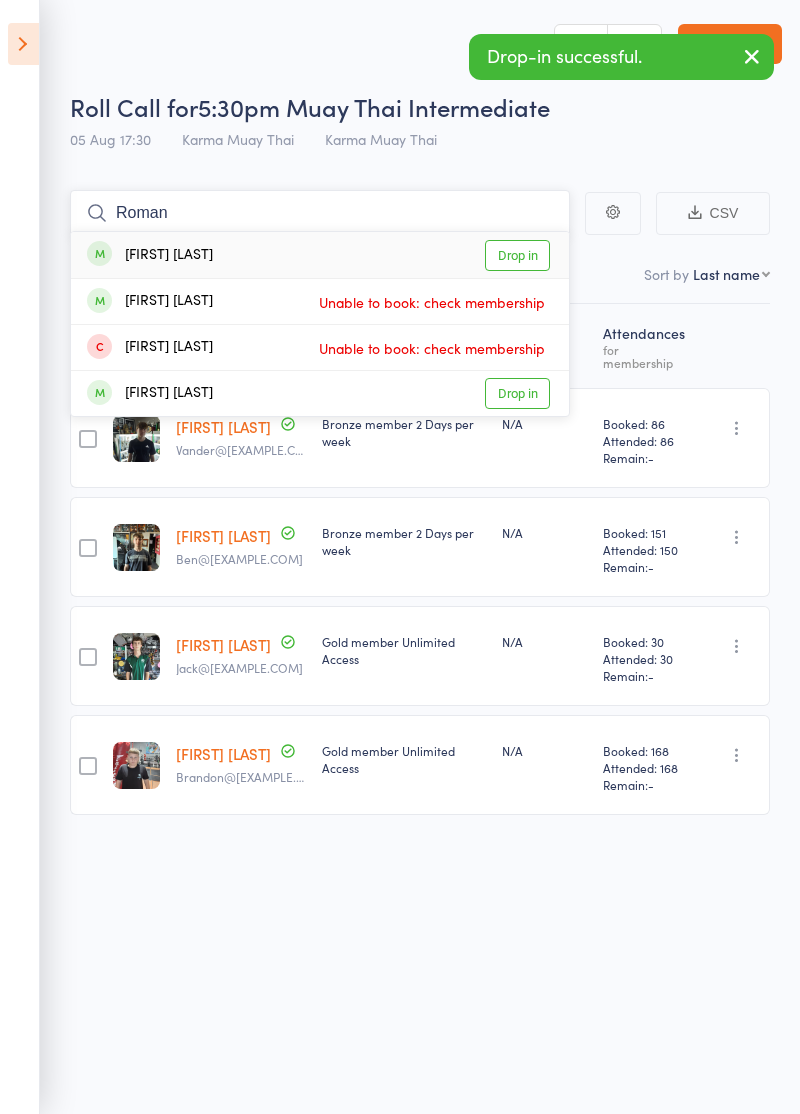 type on "Roman" 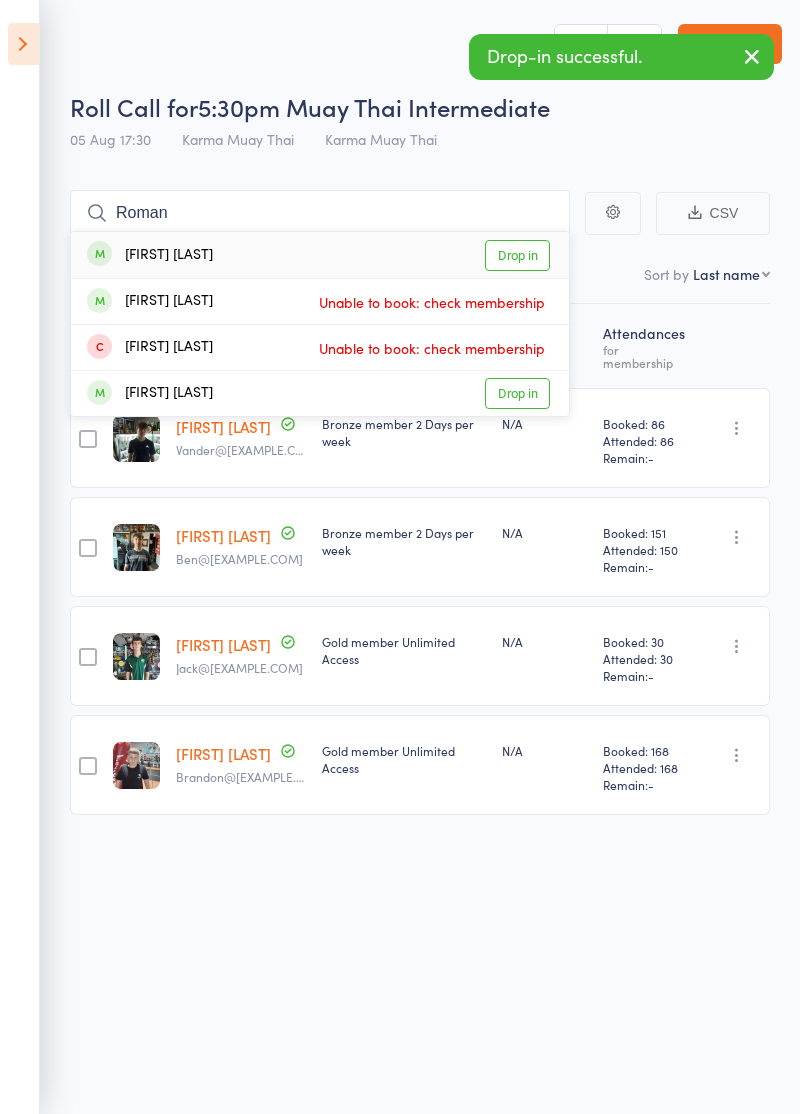 click on "Drop in" at bounding box center [517, 255] 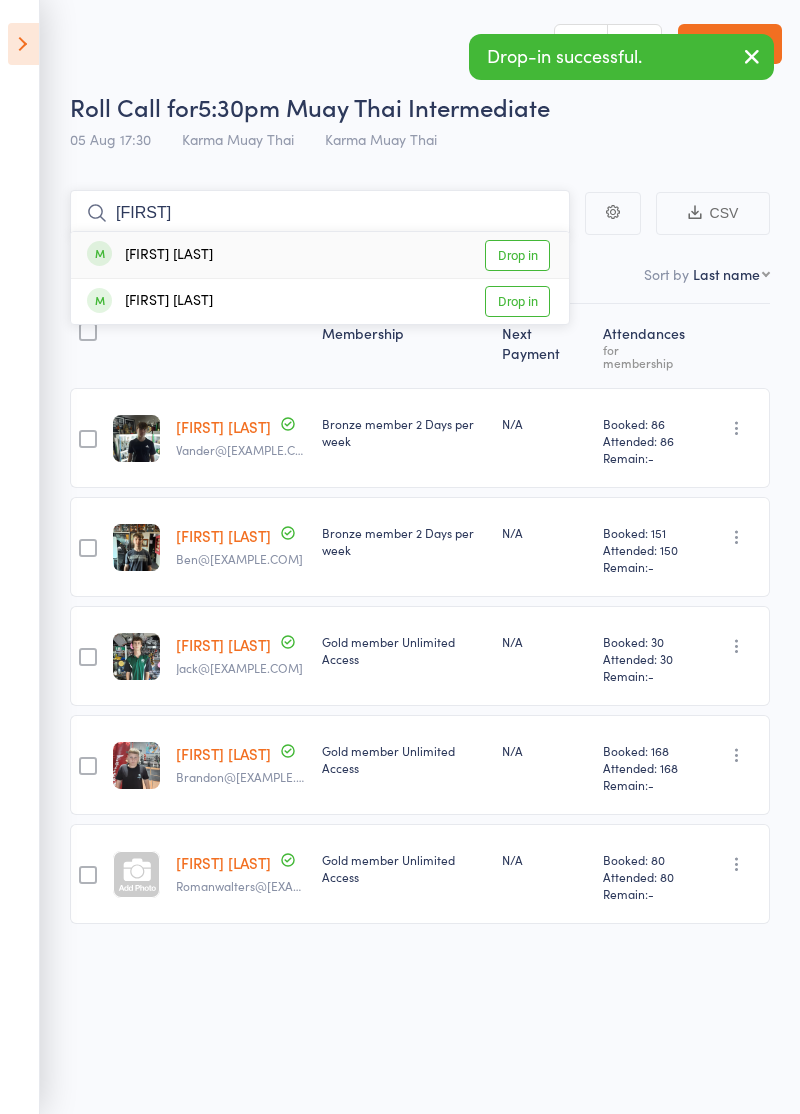 type on "Iziah" 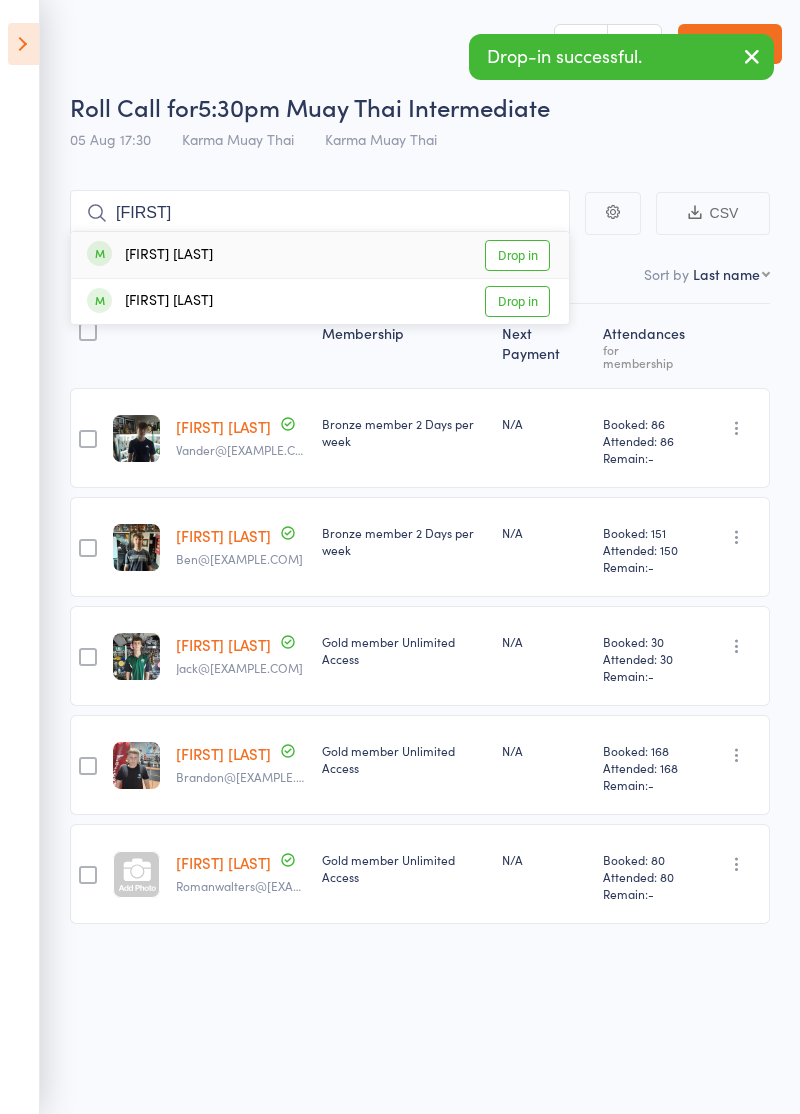 click on "Drop in" at bounding box center [517, 255] 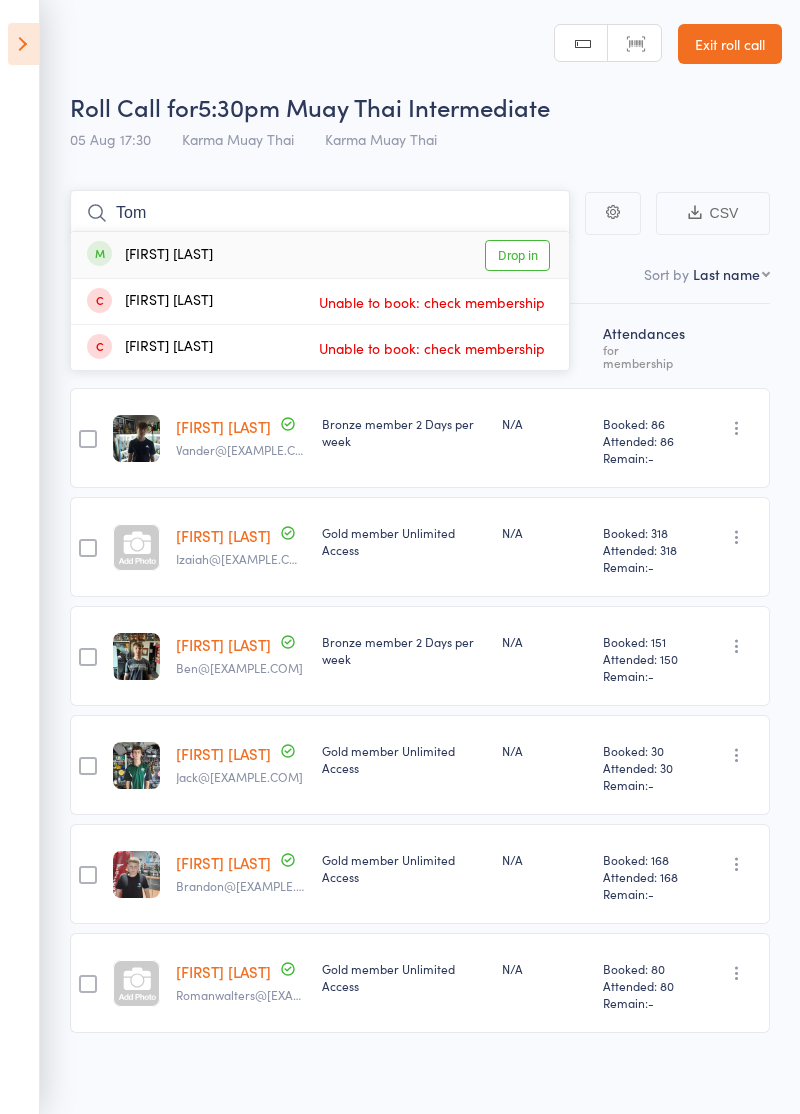 type on "Tom" 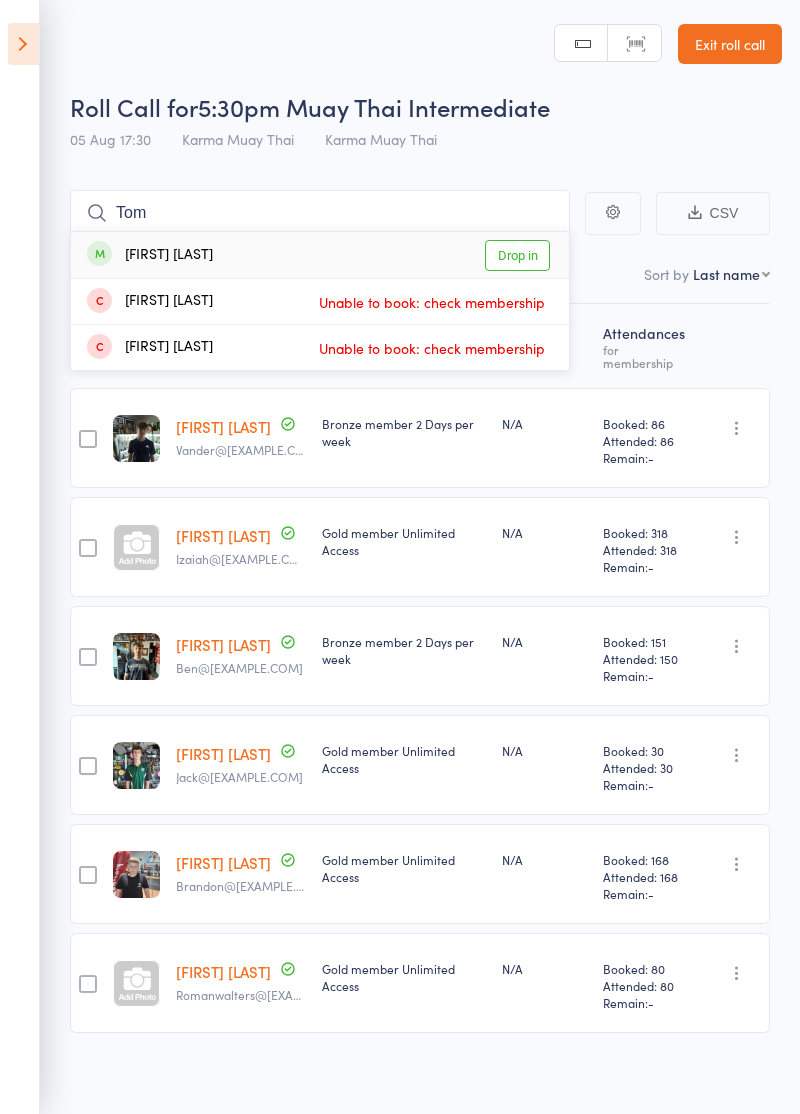 click on "Drop in" at bounding box center [517, 255] 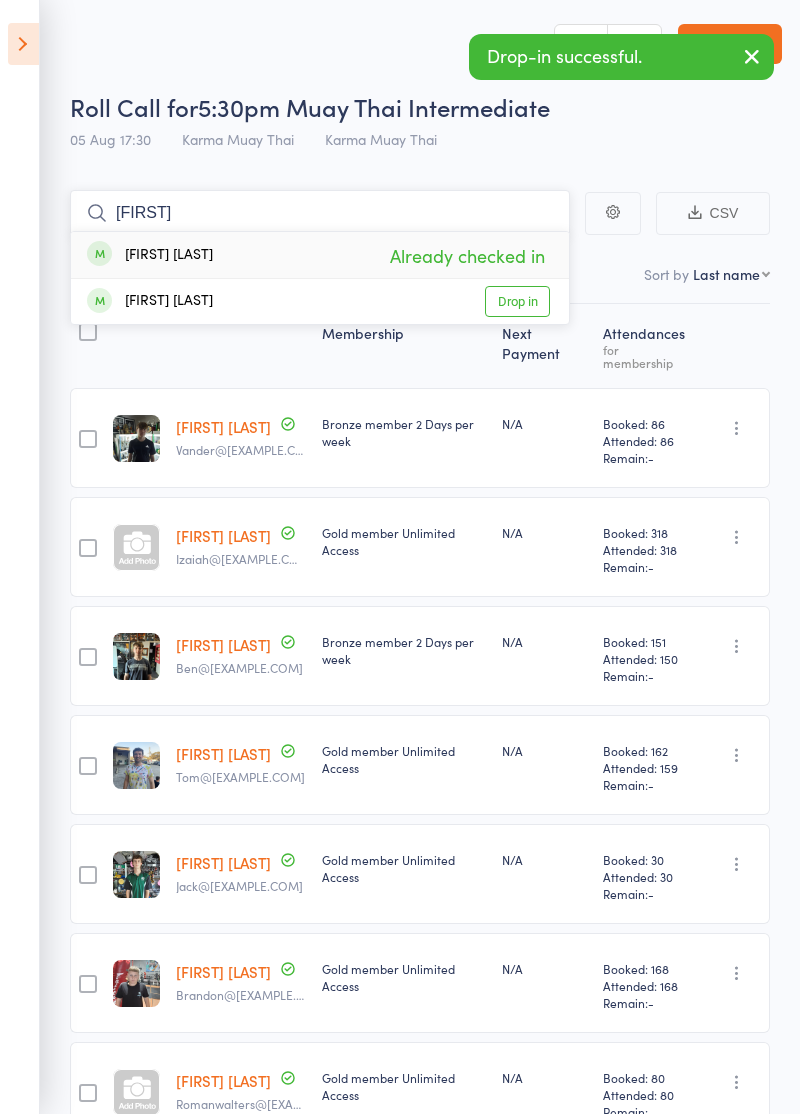 type on "Iziah" 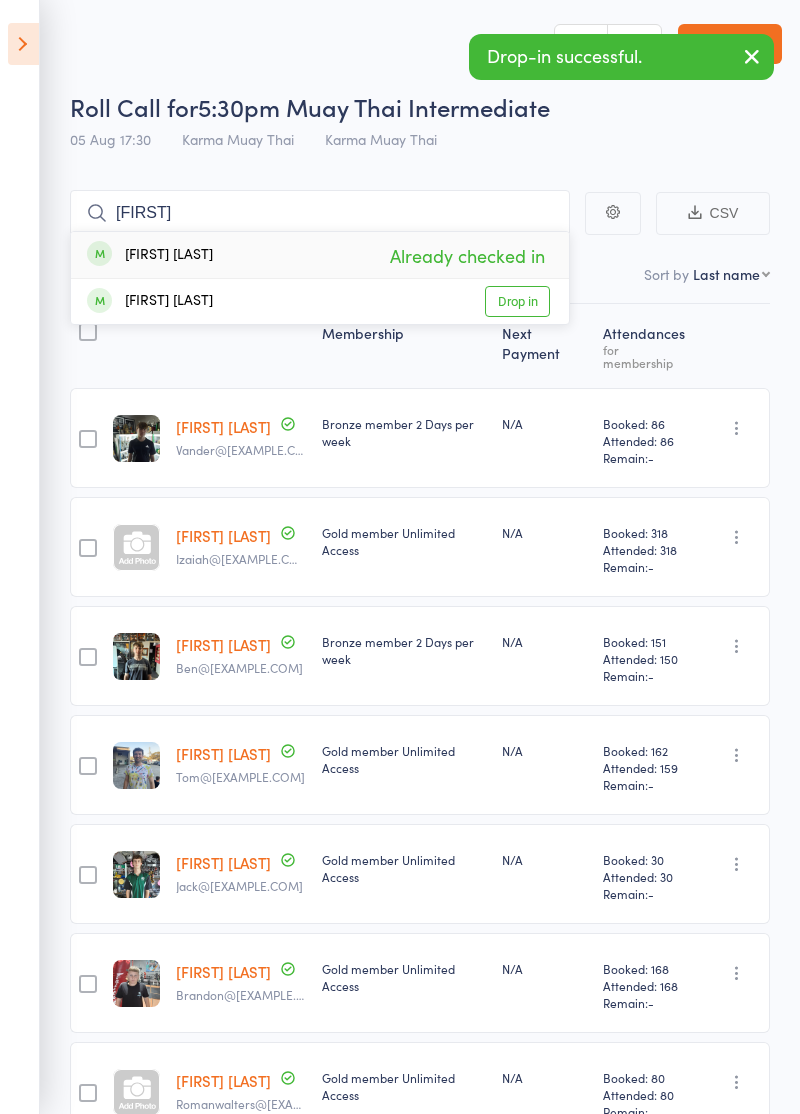 click on "Drop in" at bounding box center [517, 301] 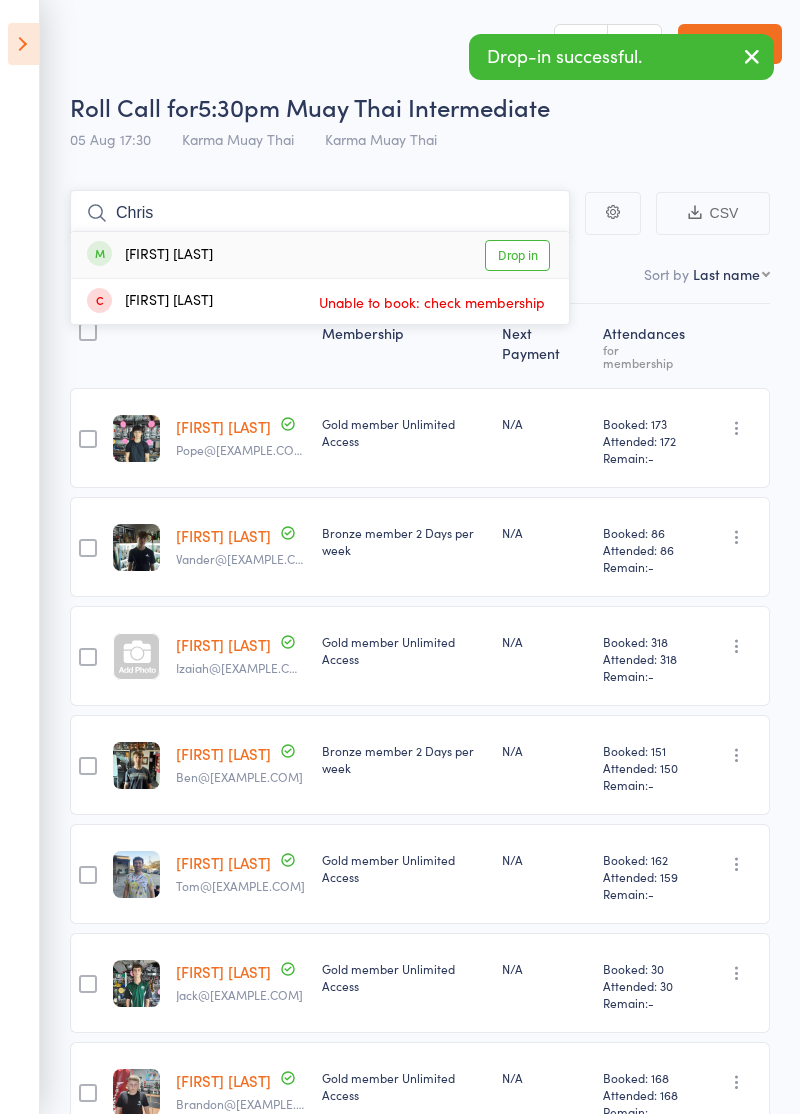 type on "Chris" 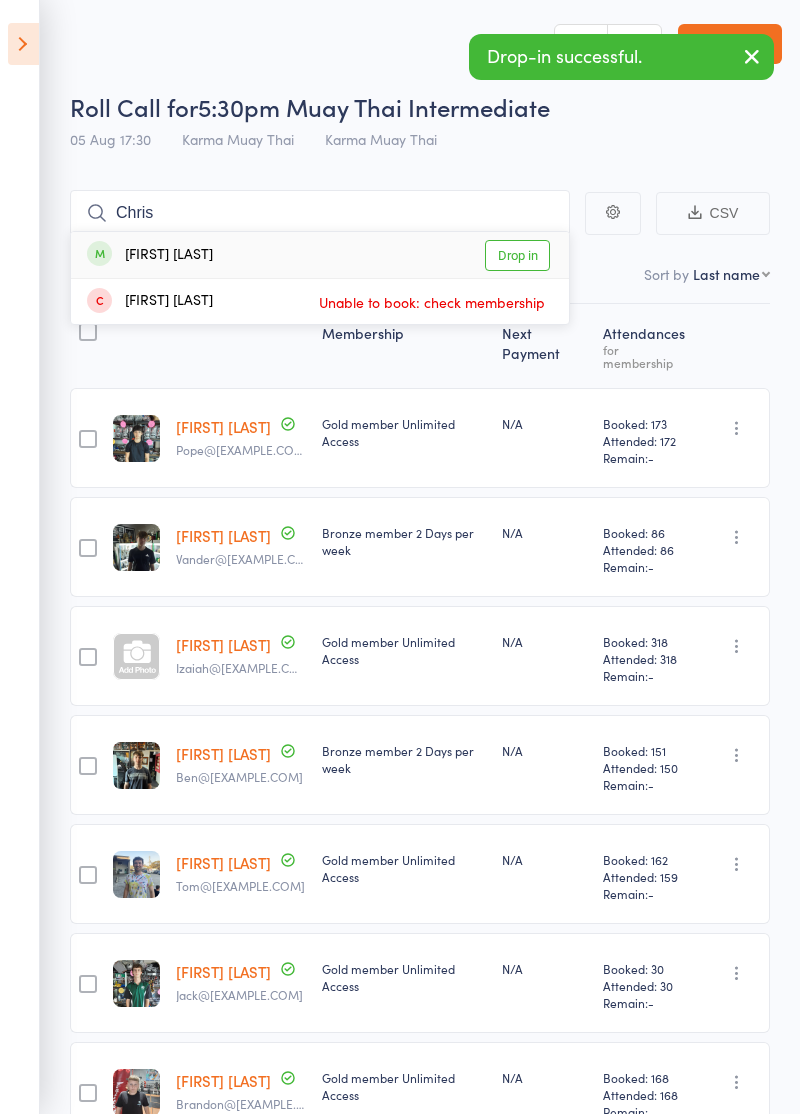 click on "Drop in" at bounding box center (517, 255) 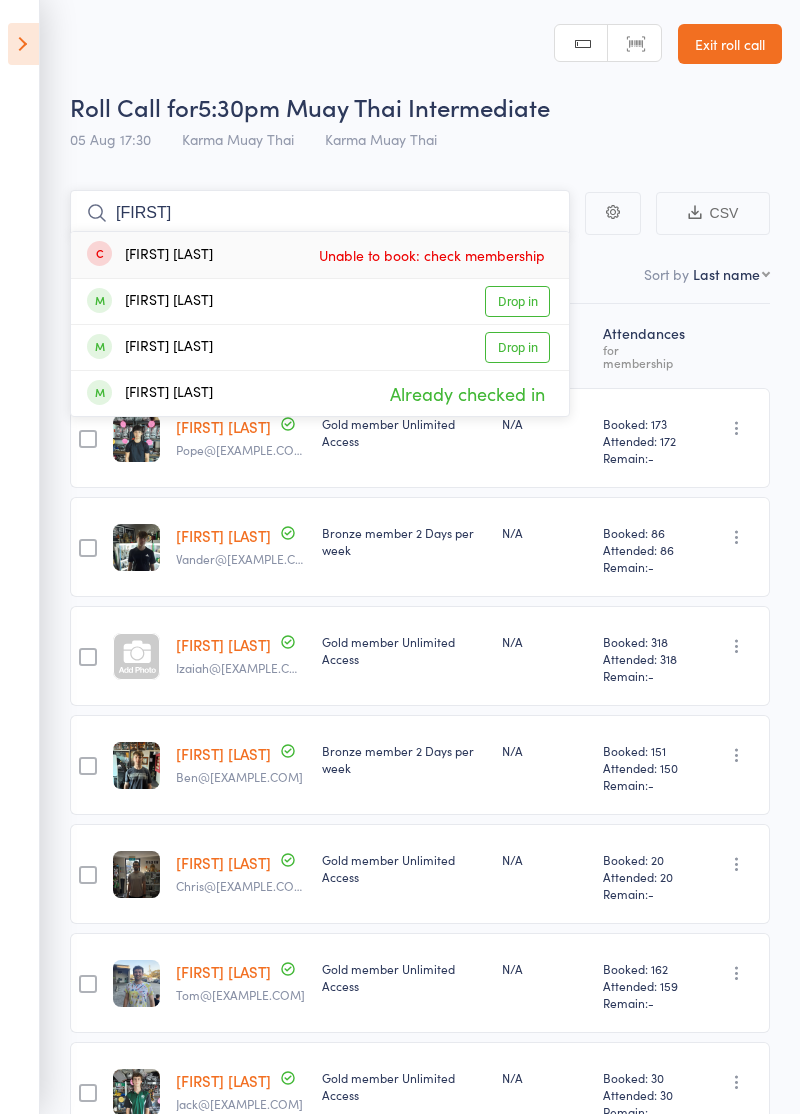 type on "Connor" 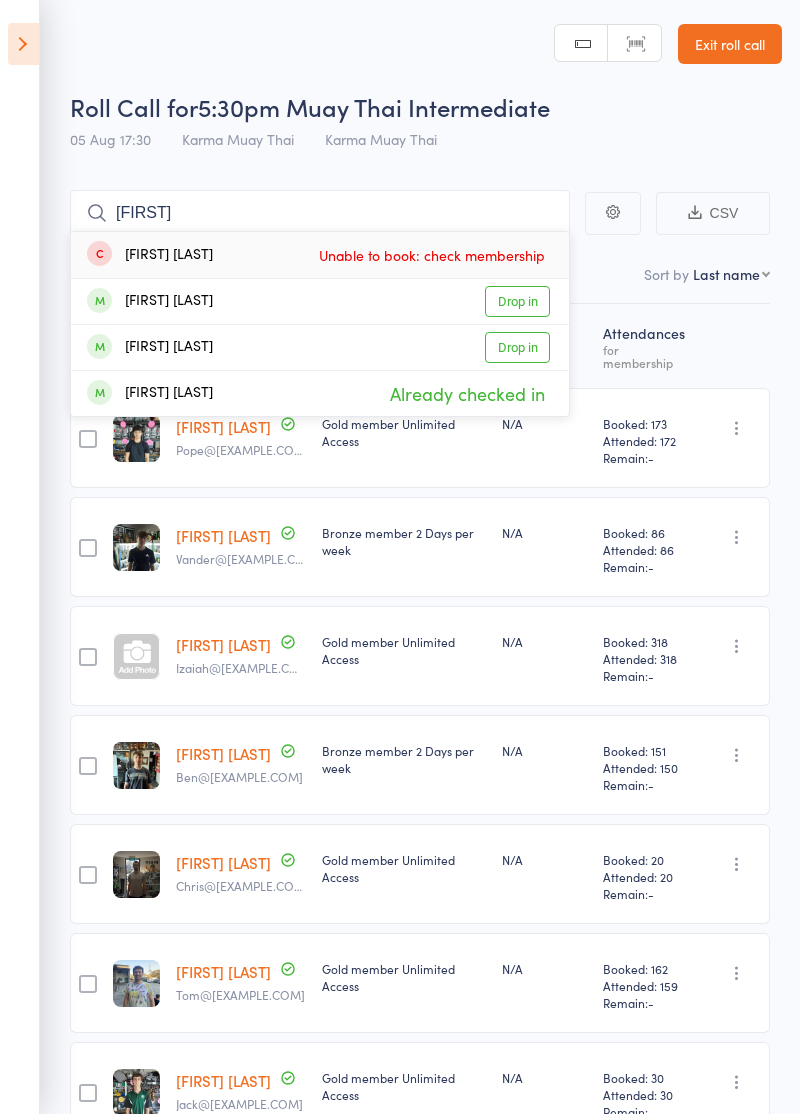 click on "Drop in" at bounding box center [517, 347] 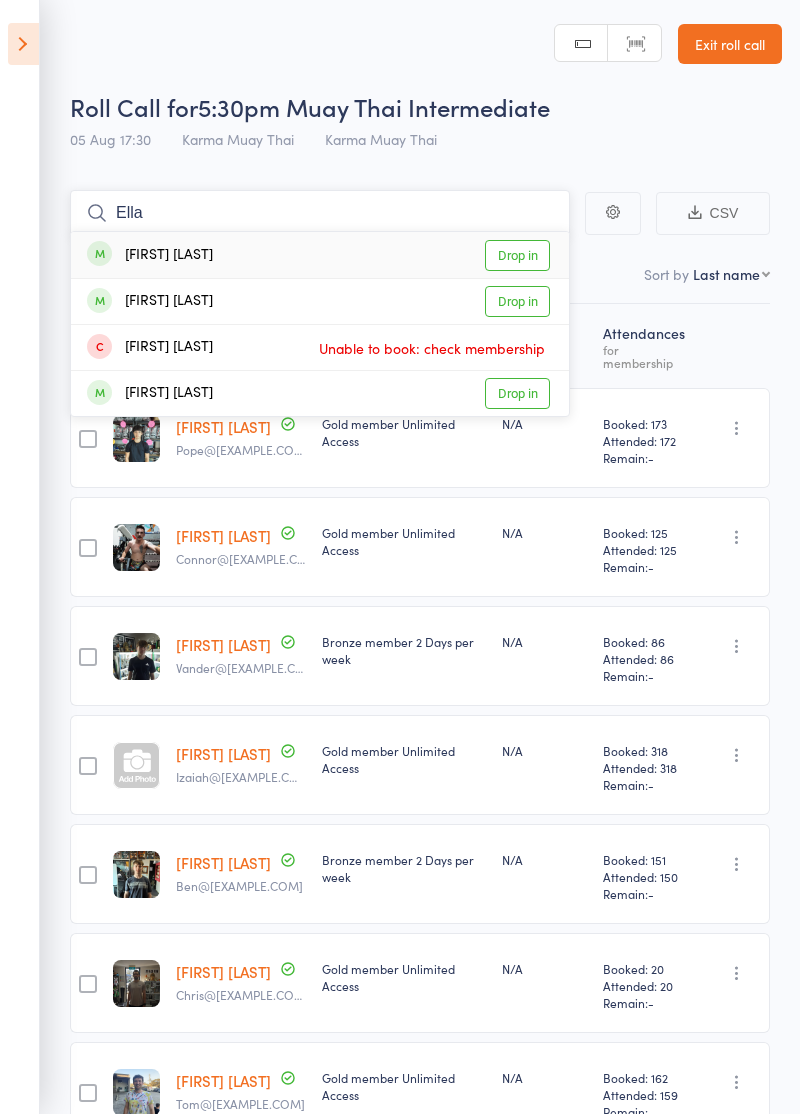 type on "Ella" 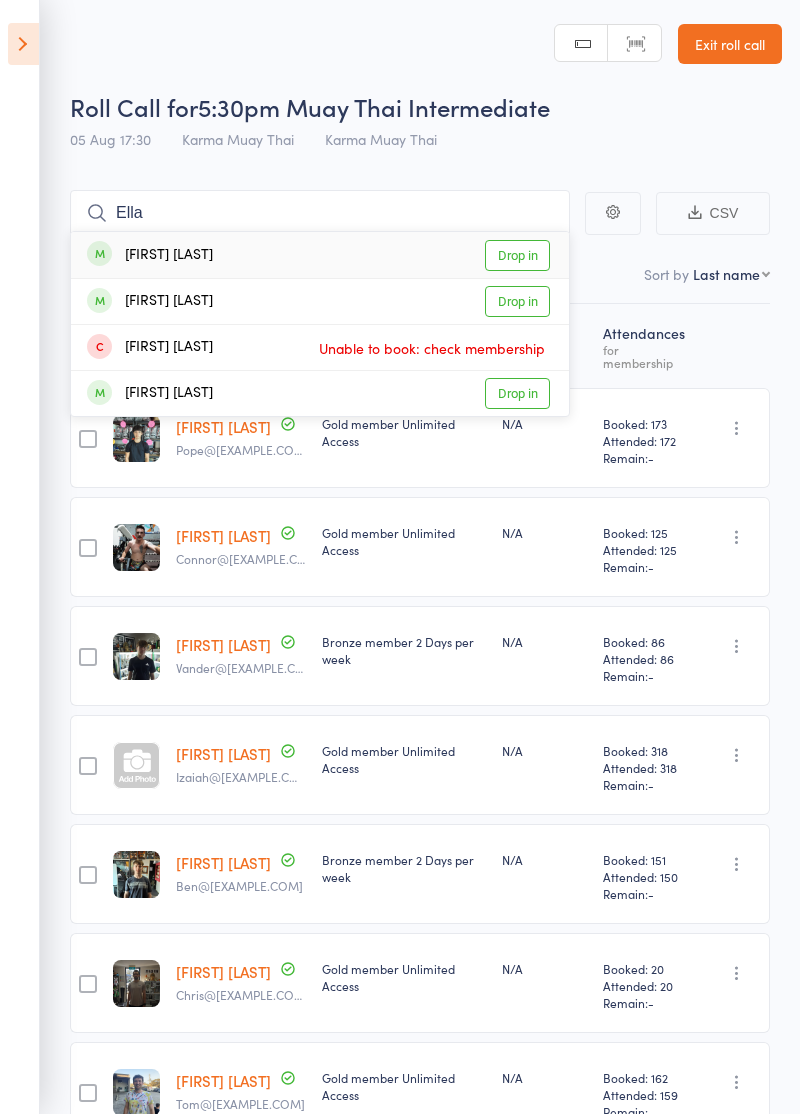 click on "Drop in" at bounding box center (517, 255) 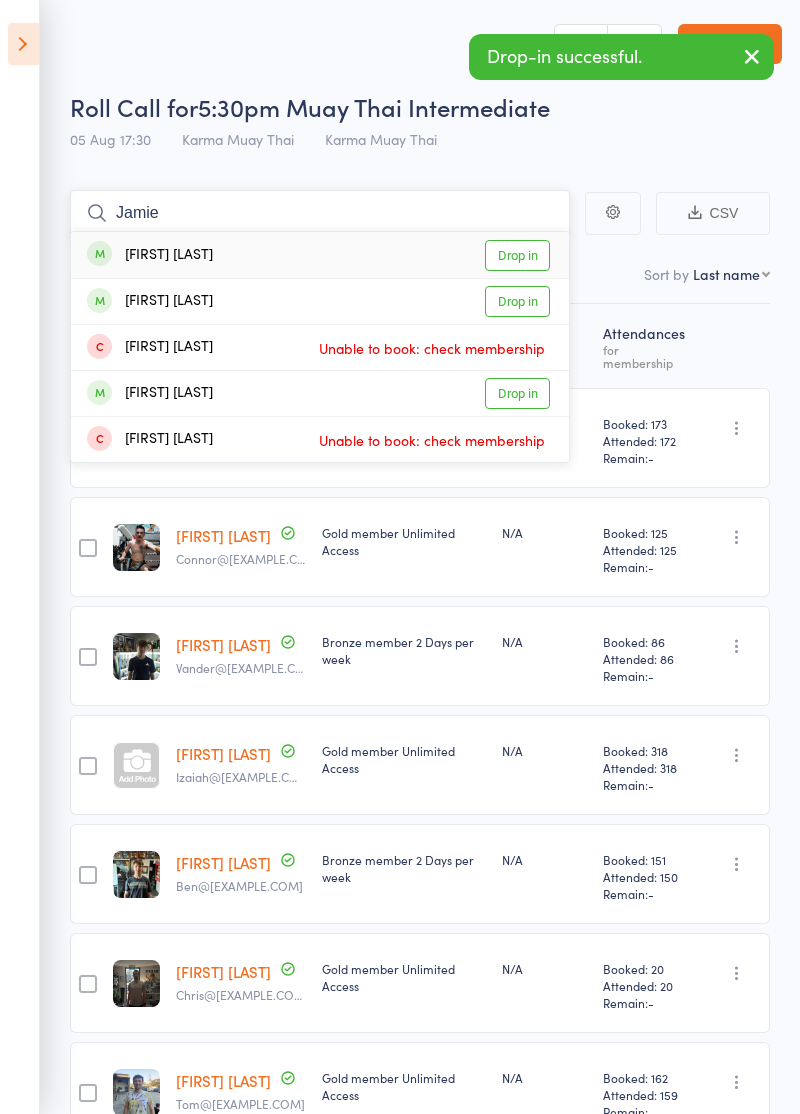 type on "Jamie" 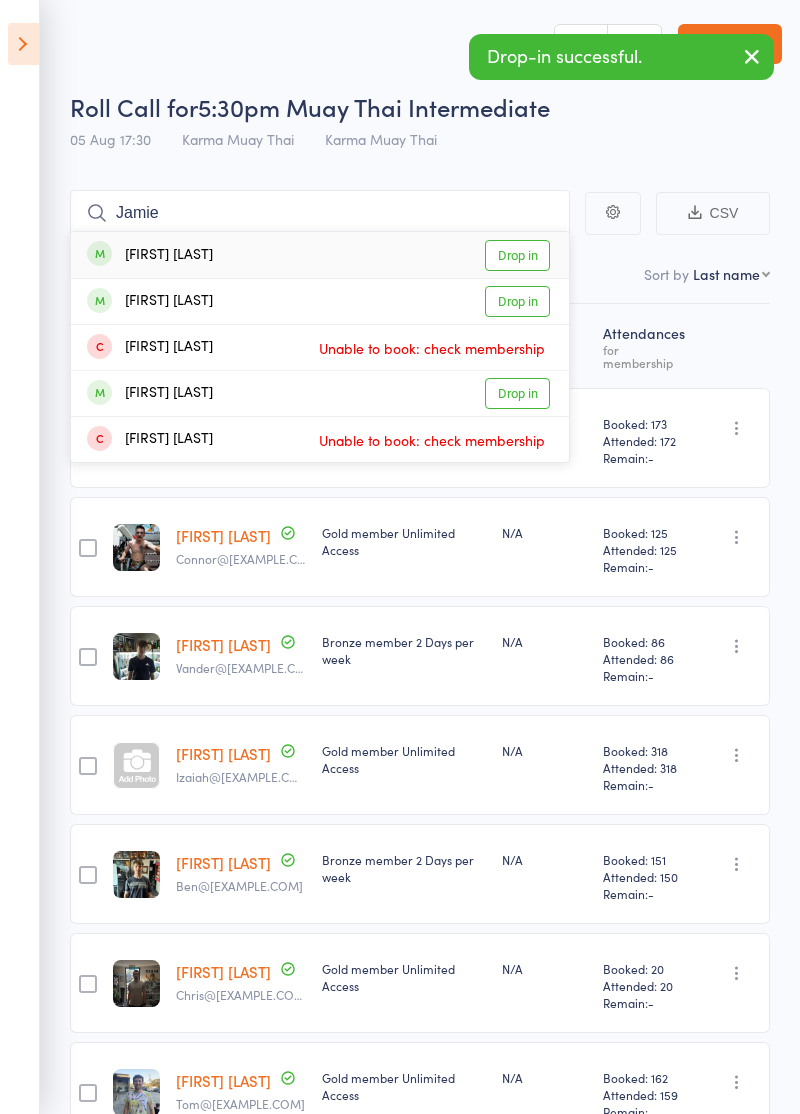 click on "Drop in" at bounding box center [517, 255] 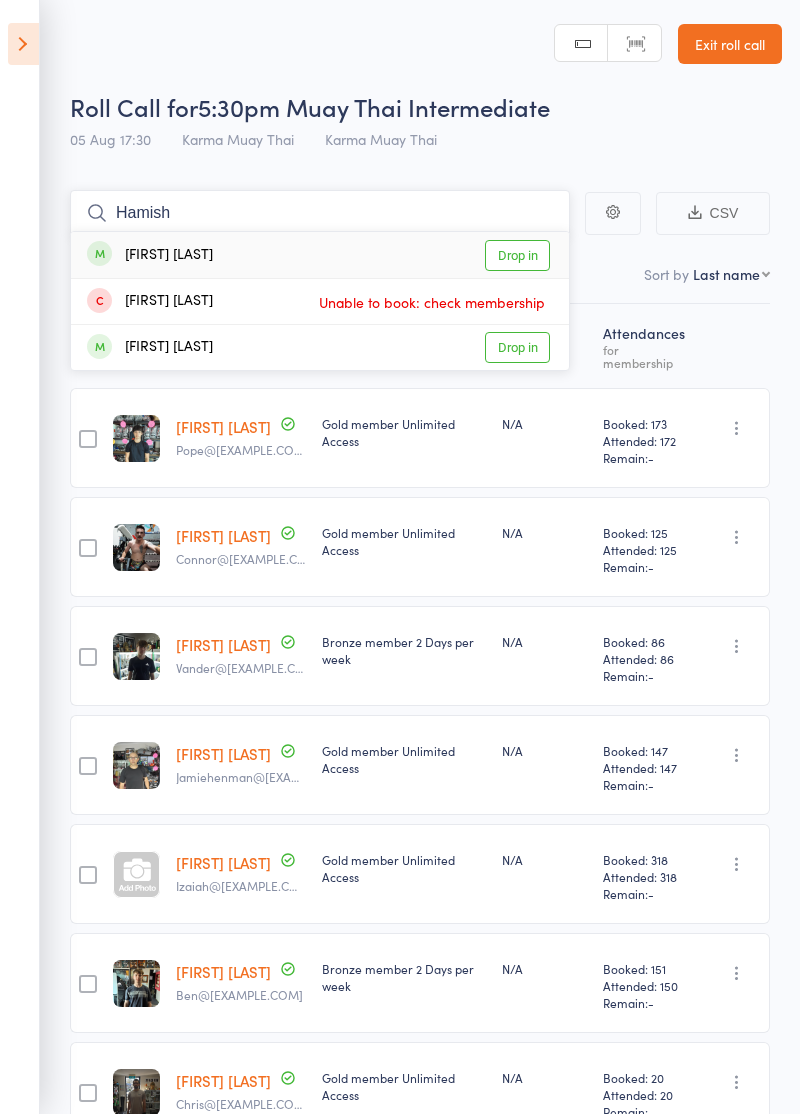 type on "Hamish" 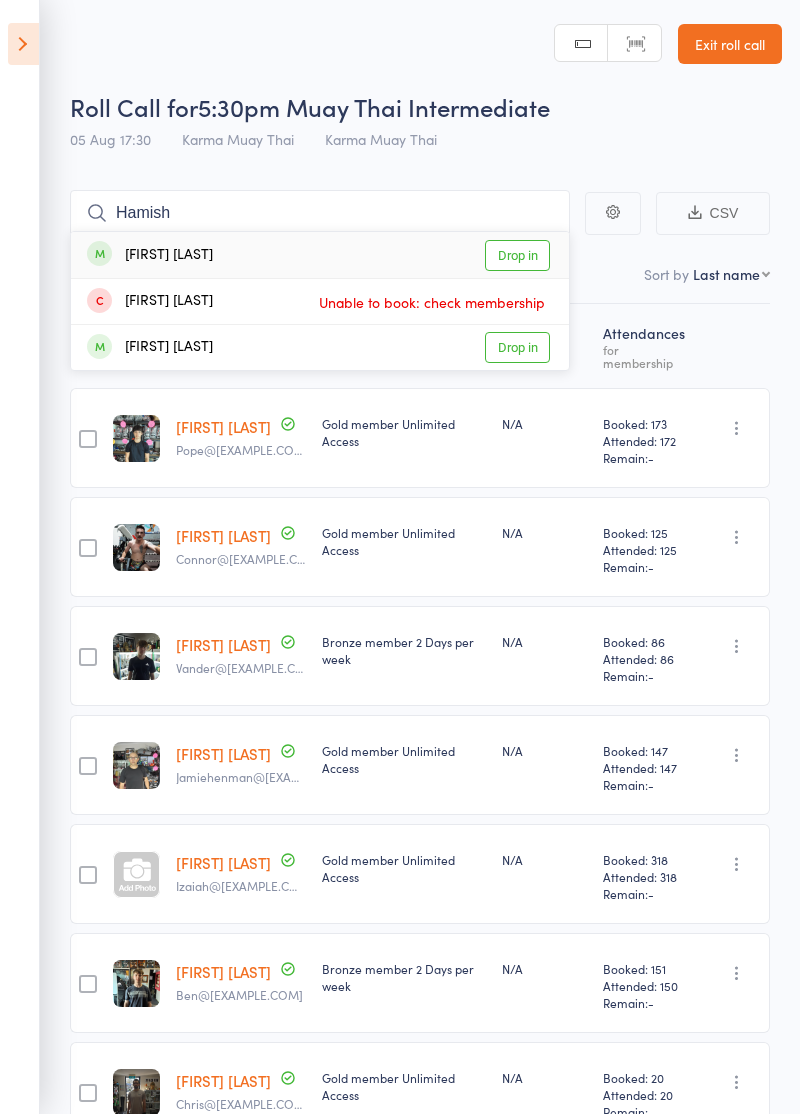 click on "Drop in" at bounding box center [517, 255] 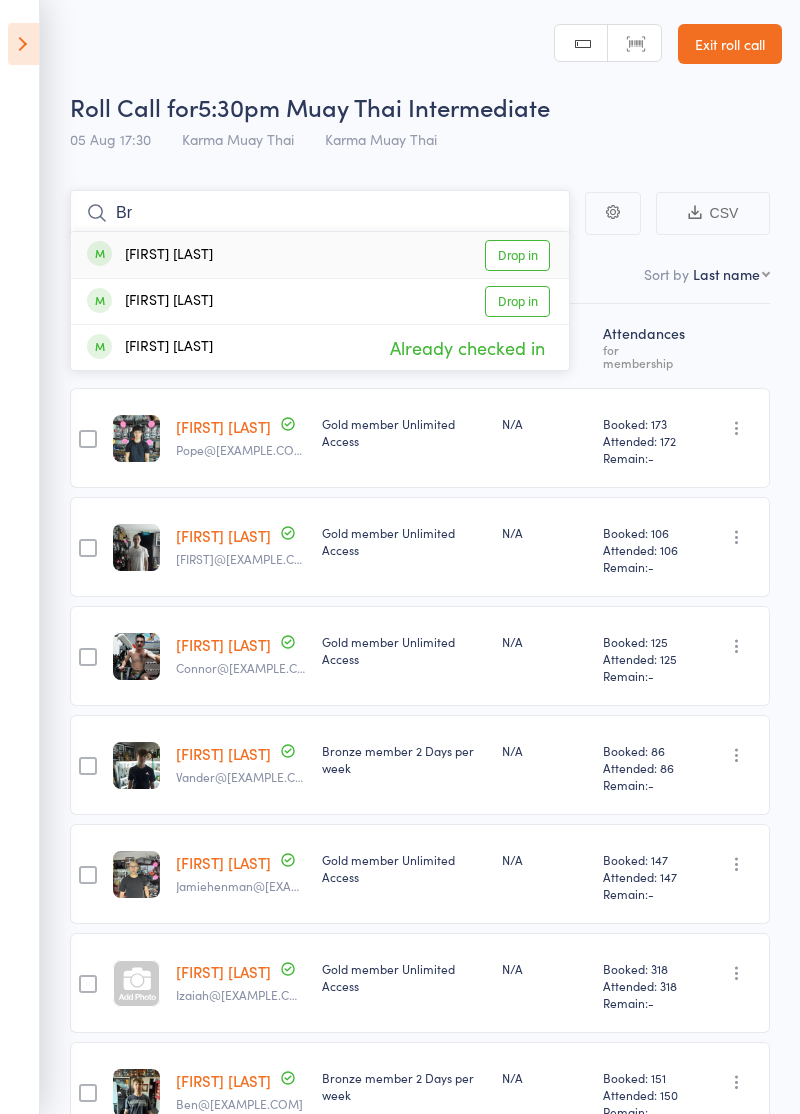 type on "B" 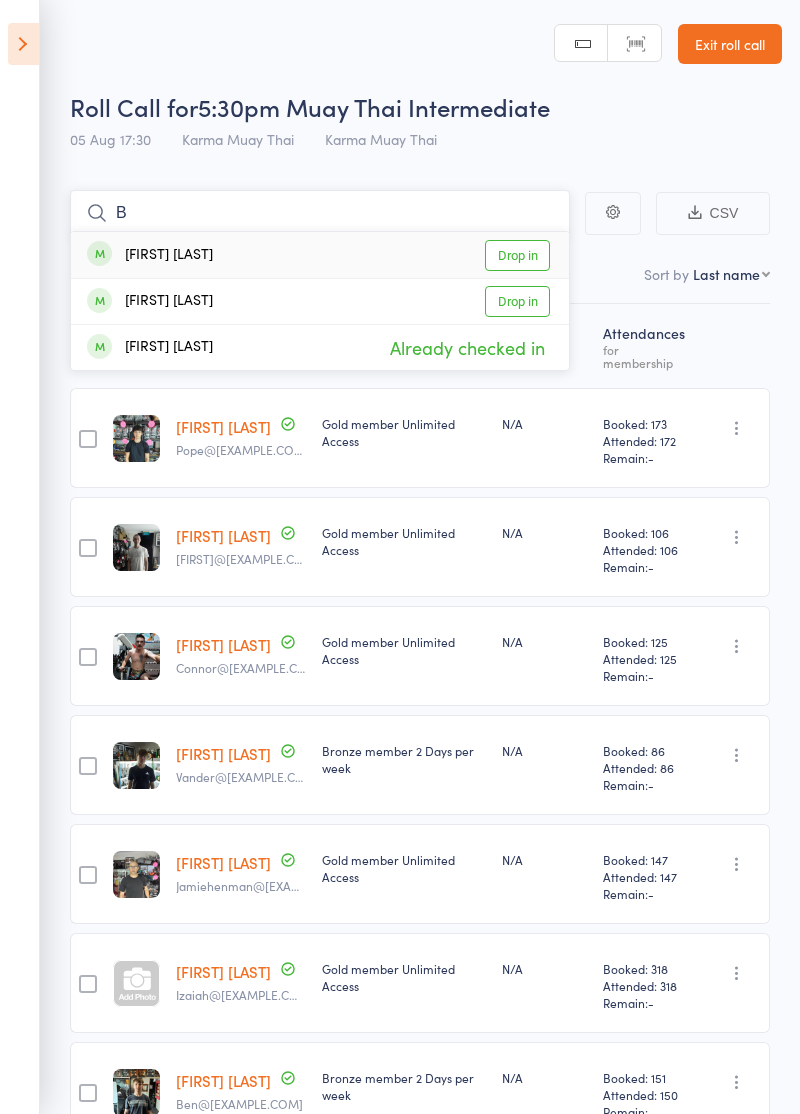 type 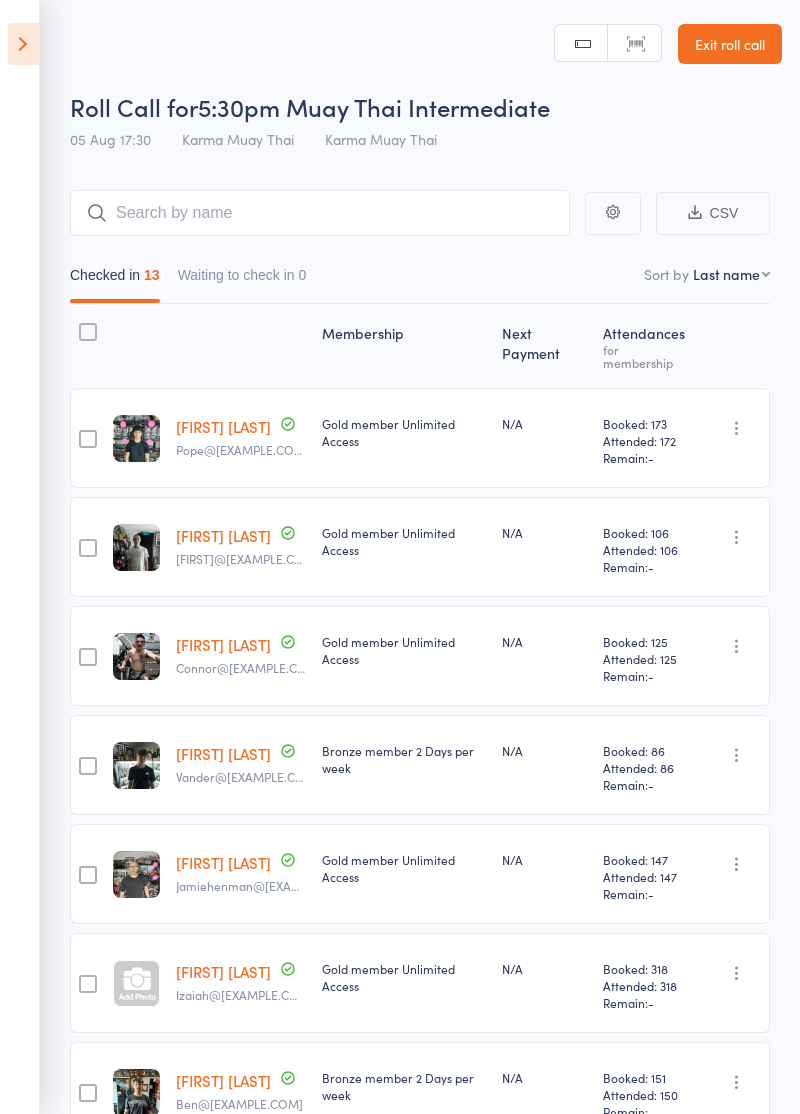 click on "Exit roll call" at bounding box center (730, 44) 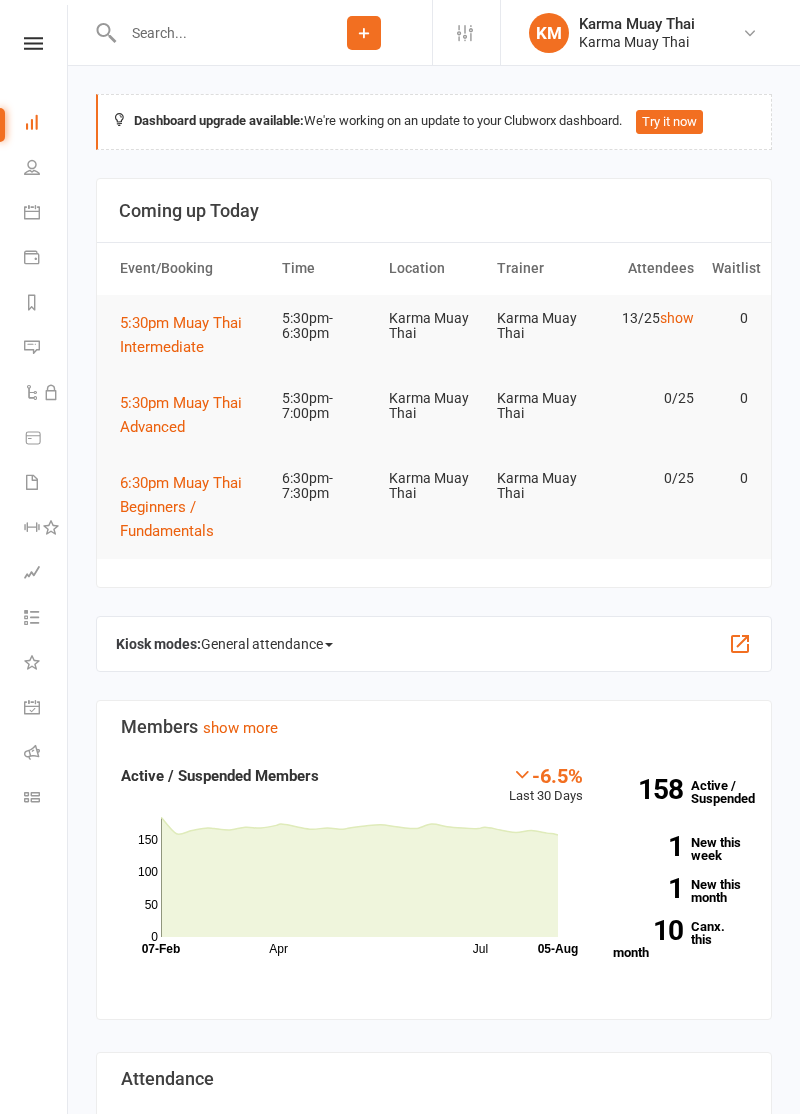 scroll, scrollTop: 0, scrollLeft: 0, axis: both 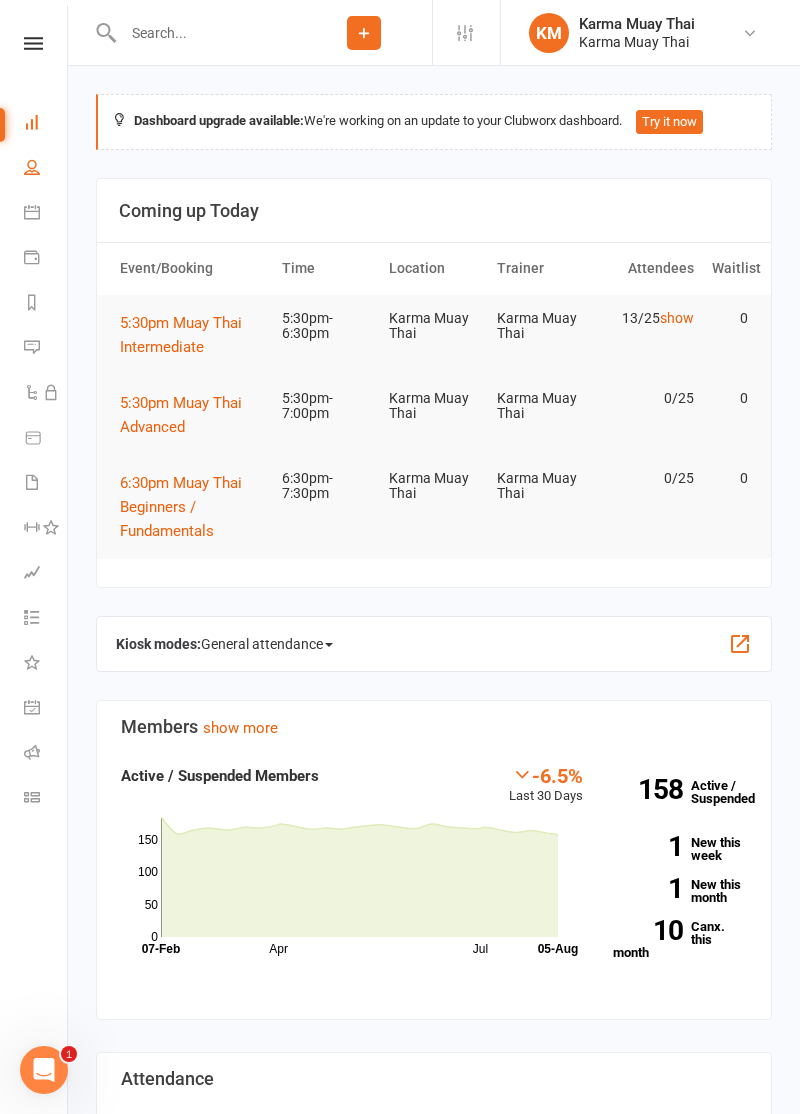 click at bounding box center [32, 167] 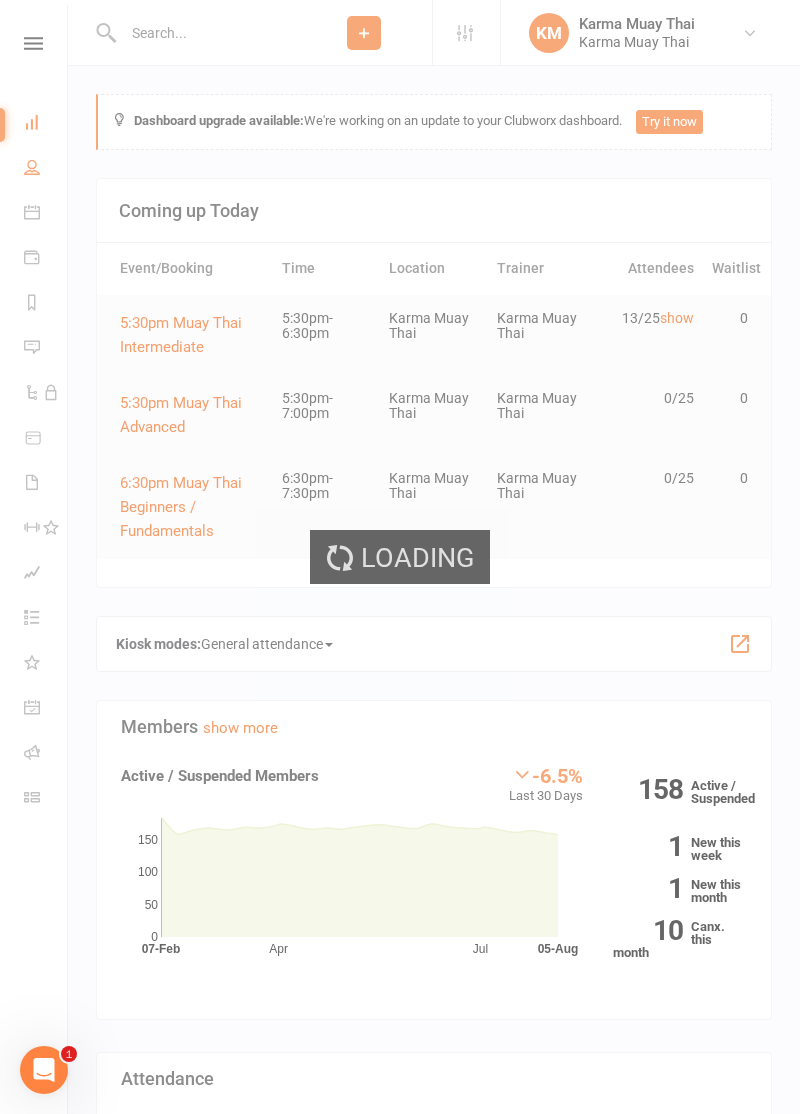 select on "100" 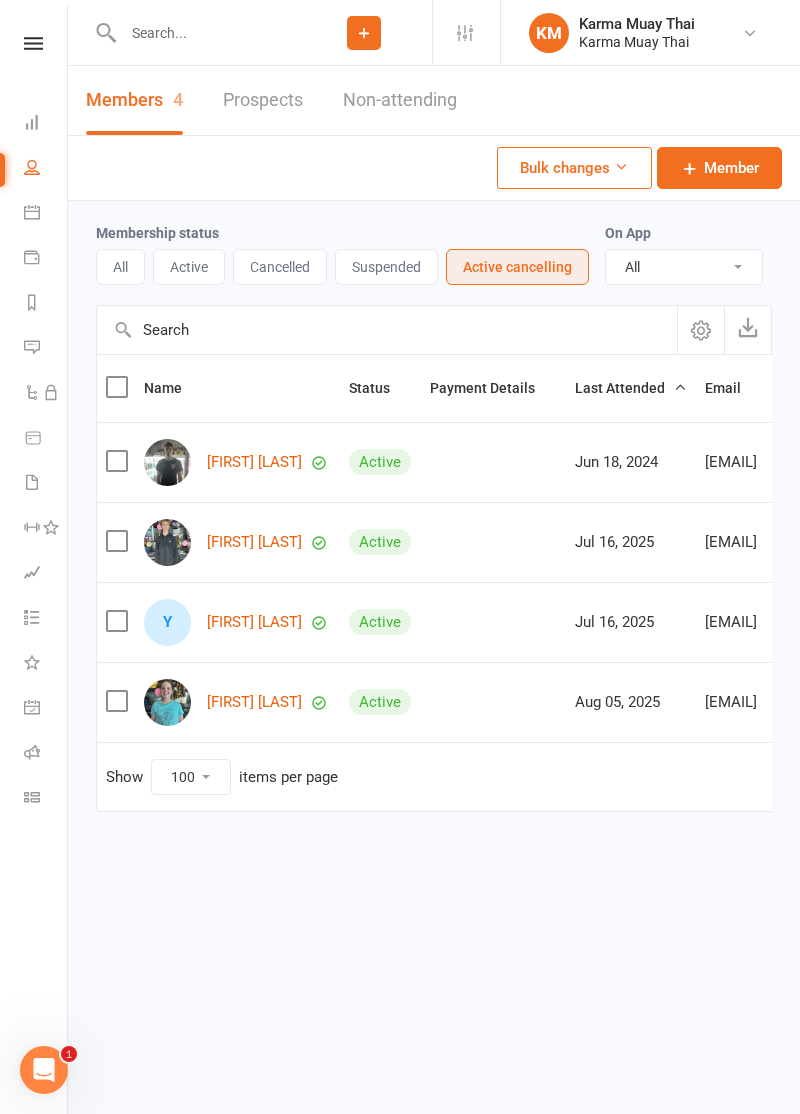 click at bounding box center (206, 33) 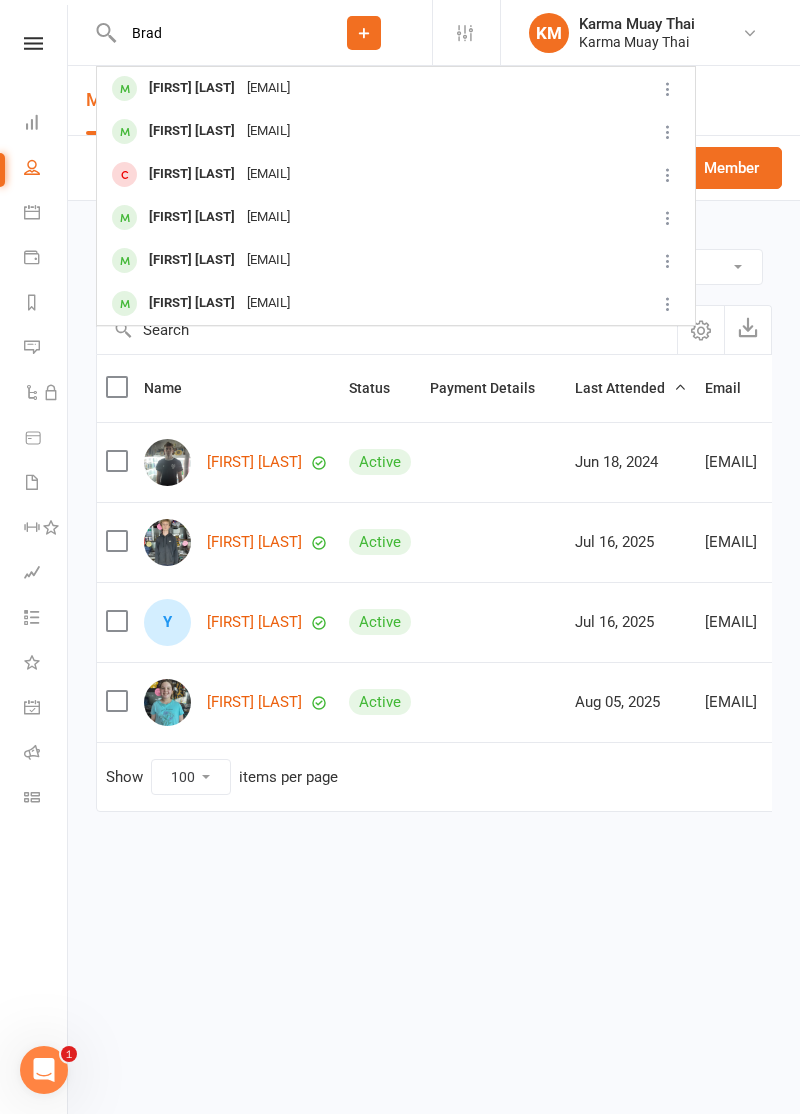 type on "Brad" 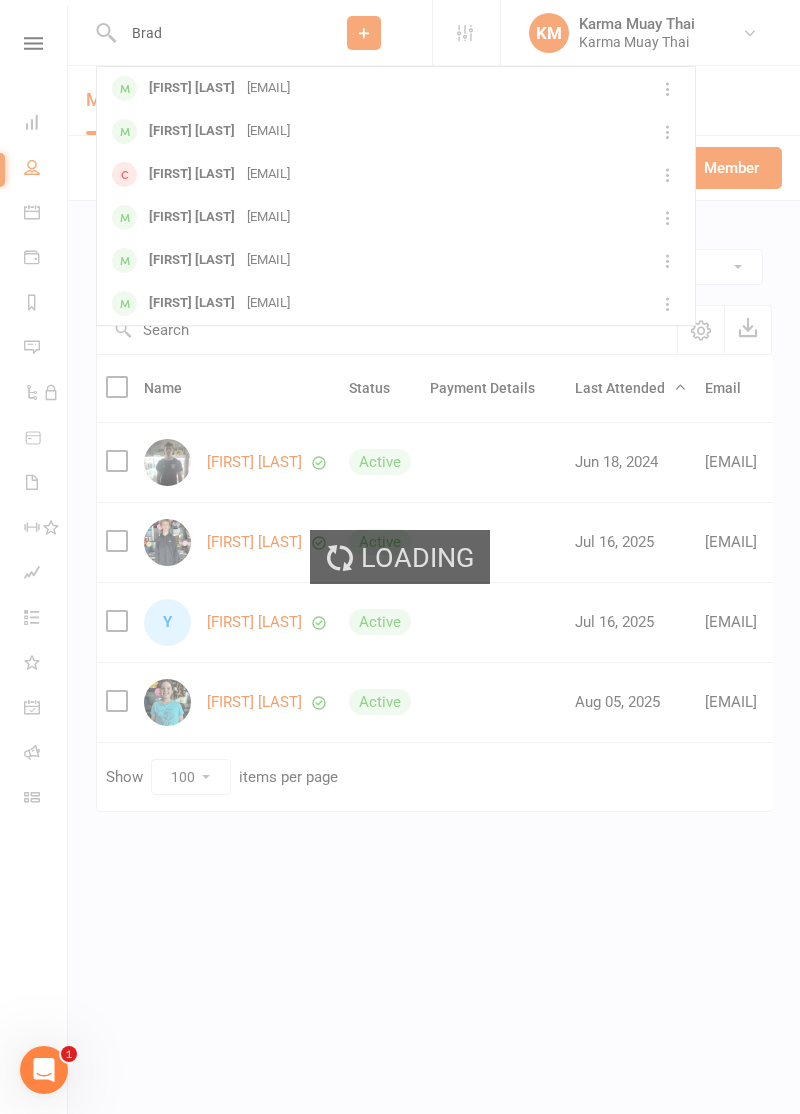 type 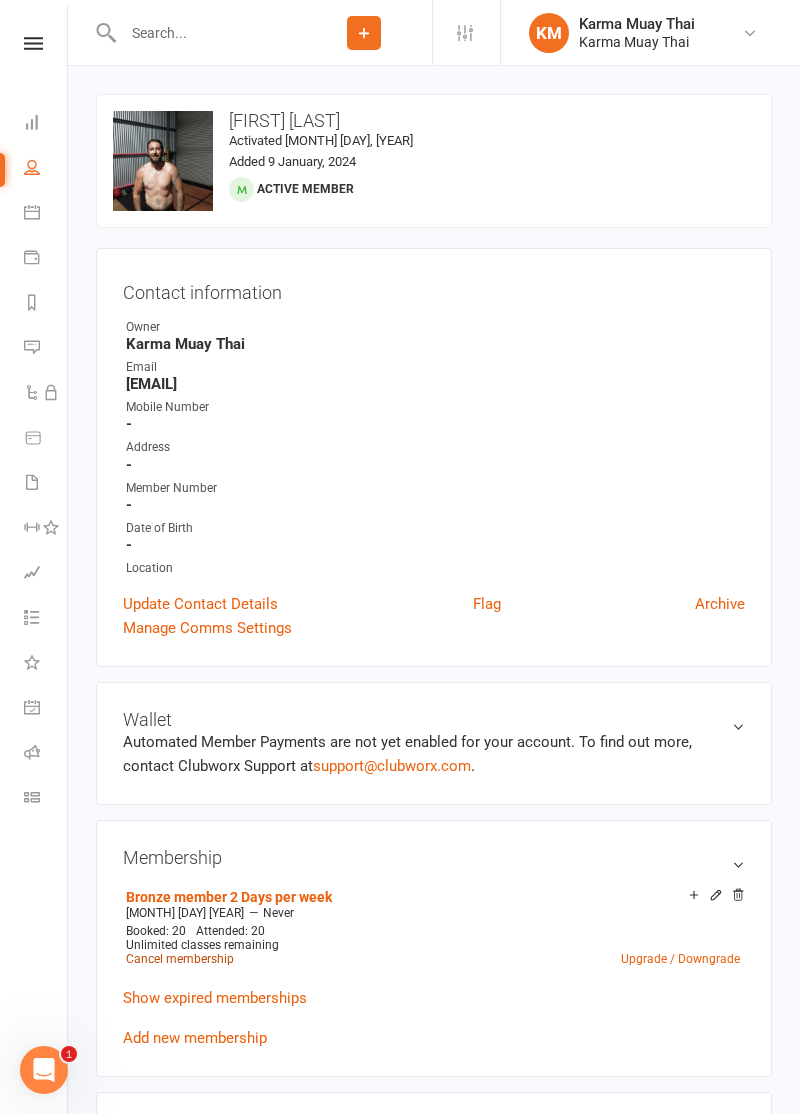 click on "Cancel membership" at bounding box center (180, 959) 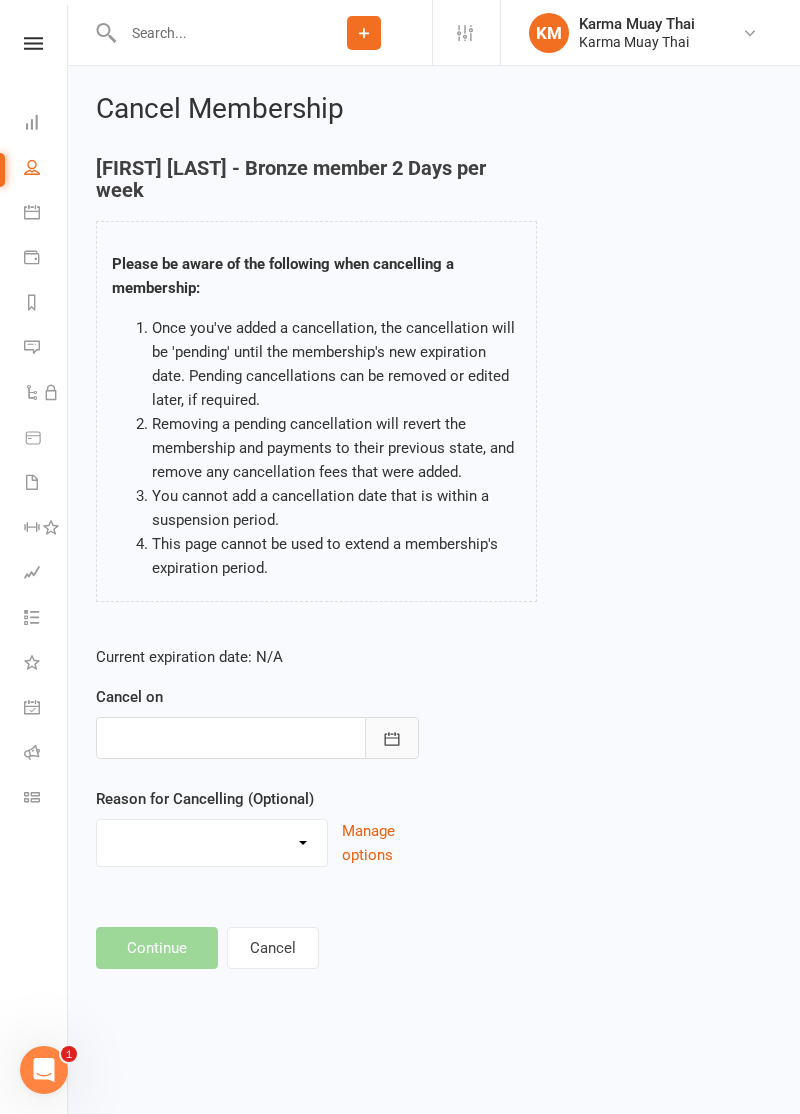 click 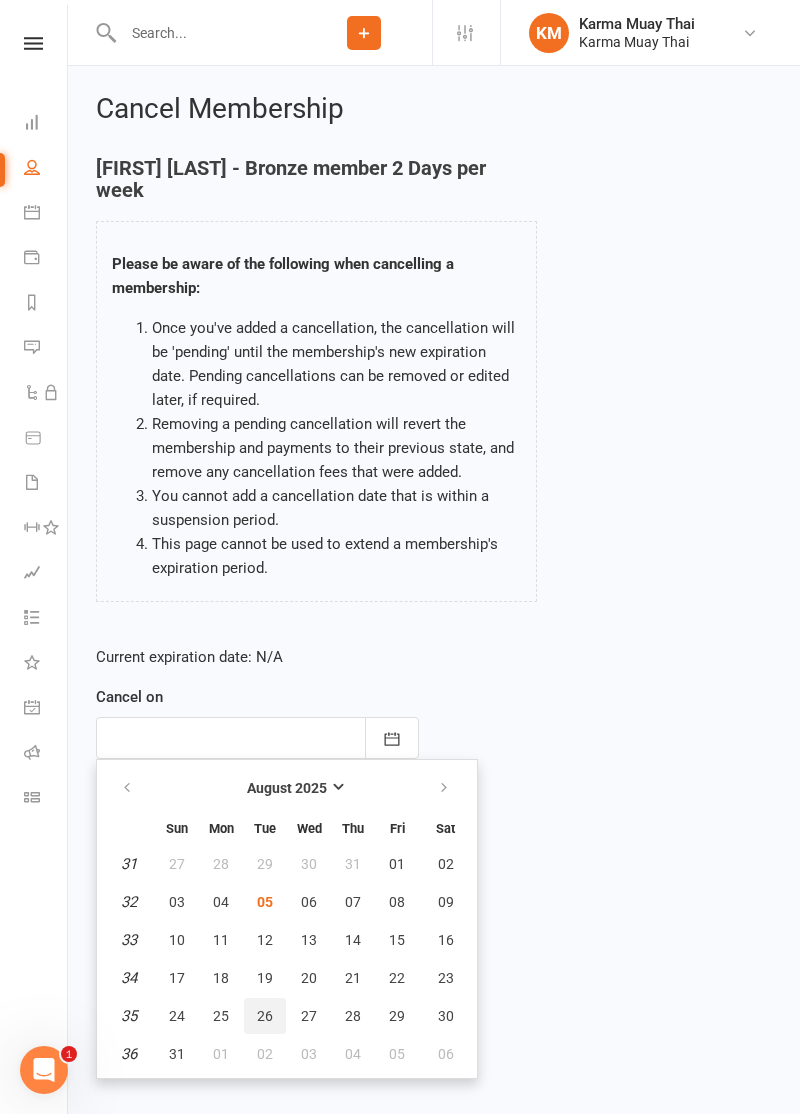 click on "26" at bounding box center (265, 1016) 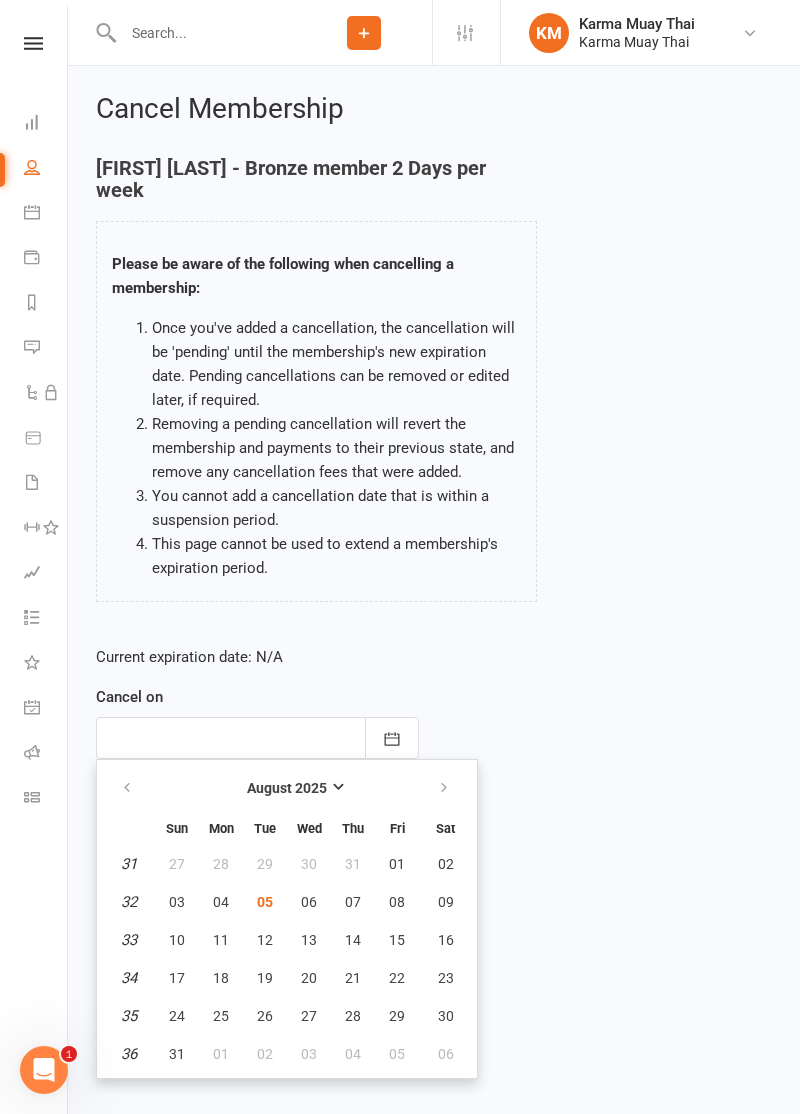 type on "26 Aug 2025" 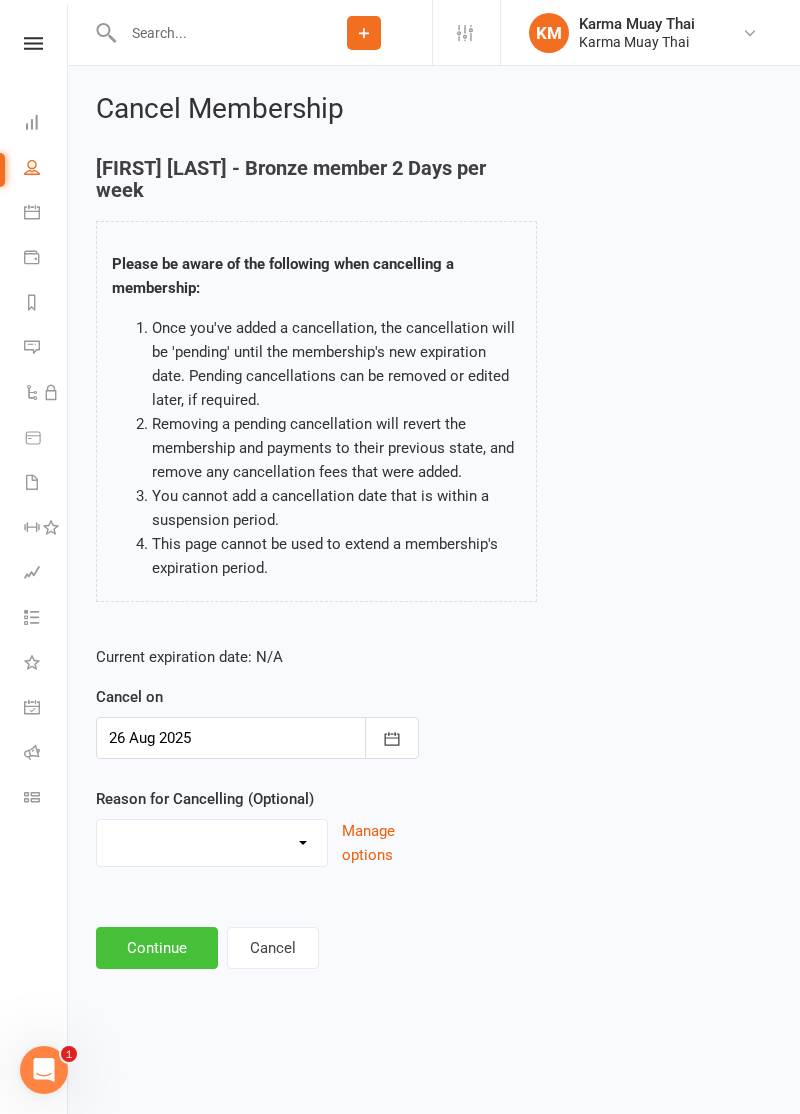 click on "Continue" at bounding box center [157, 948] 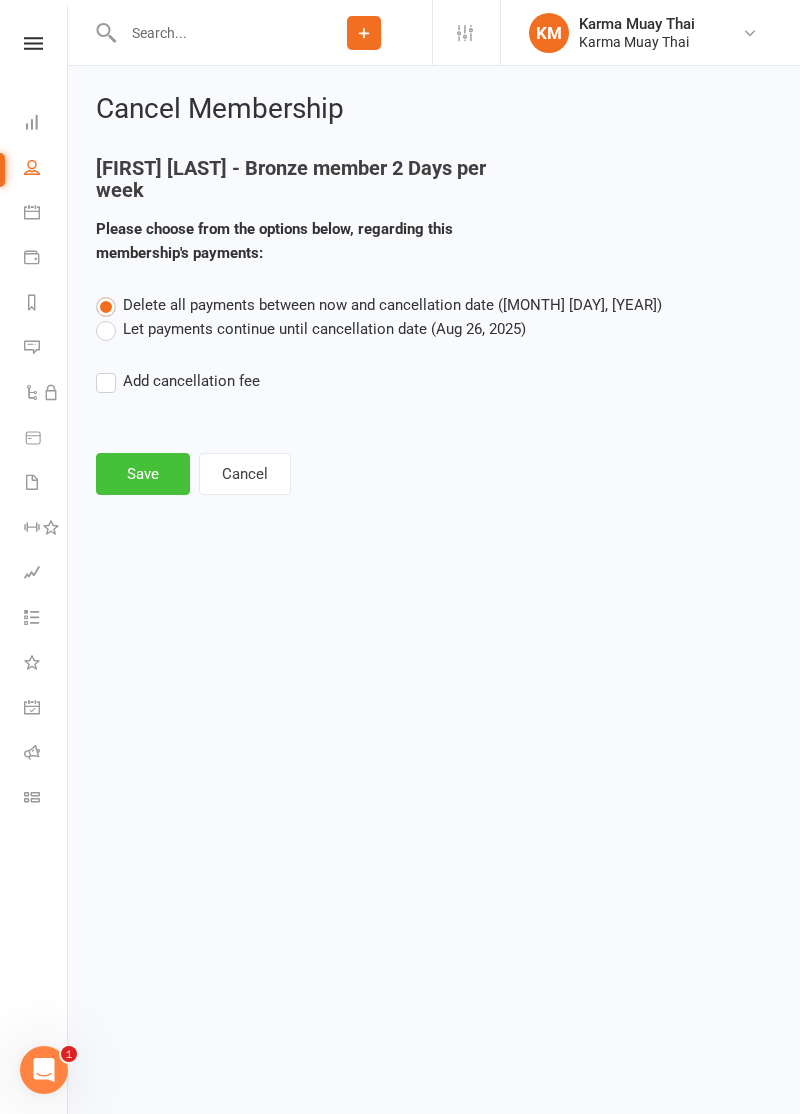 click on "Save" at bounding box center [143, 474] 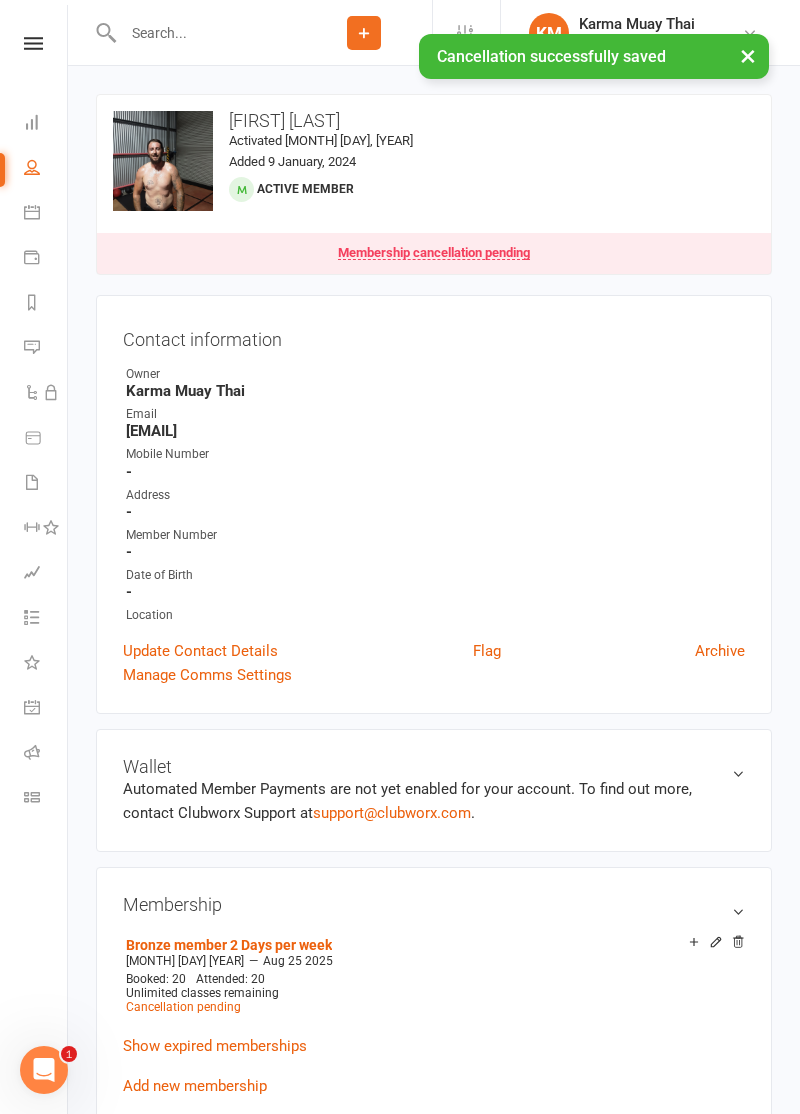 click at bounding box center (206, 33) 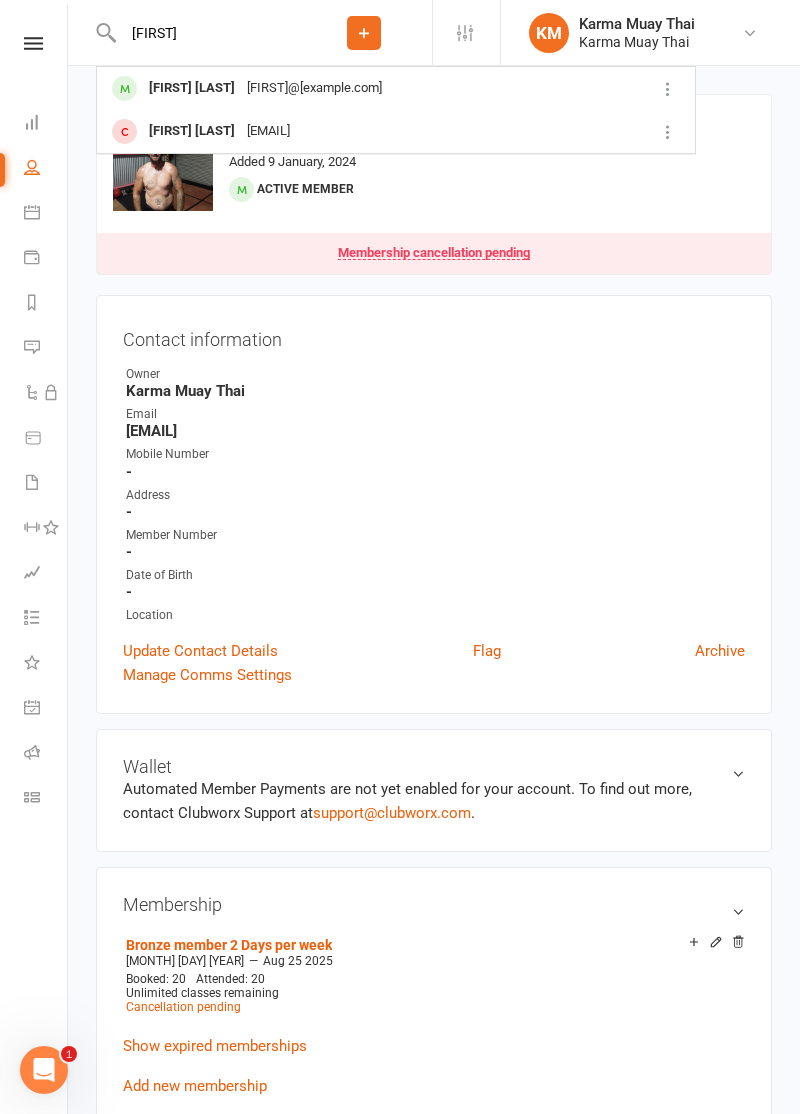 type on "[FIRST]" 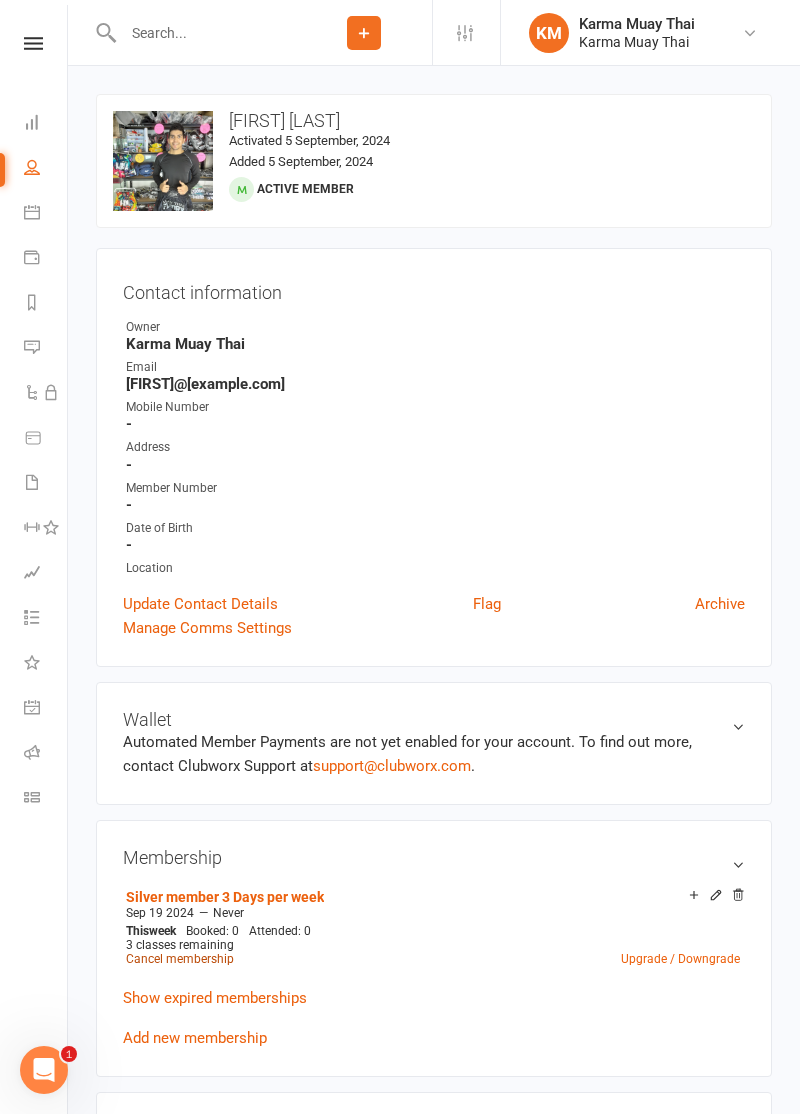 click on "Cancel membership" at bounding box center [180, 959] 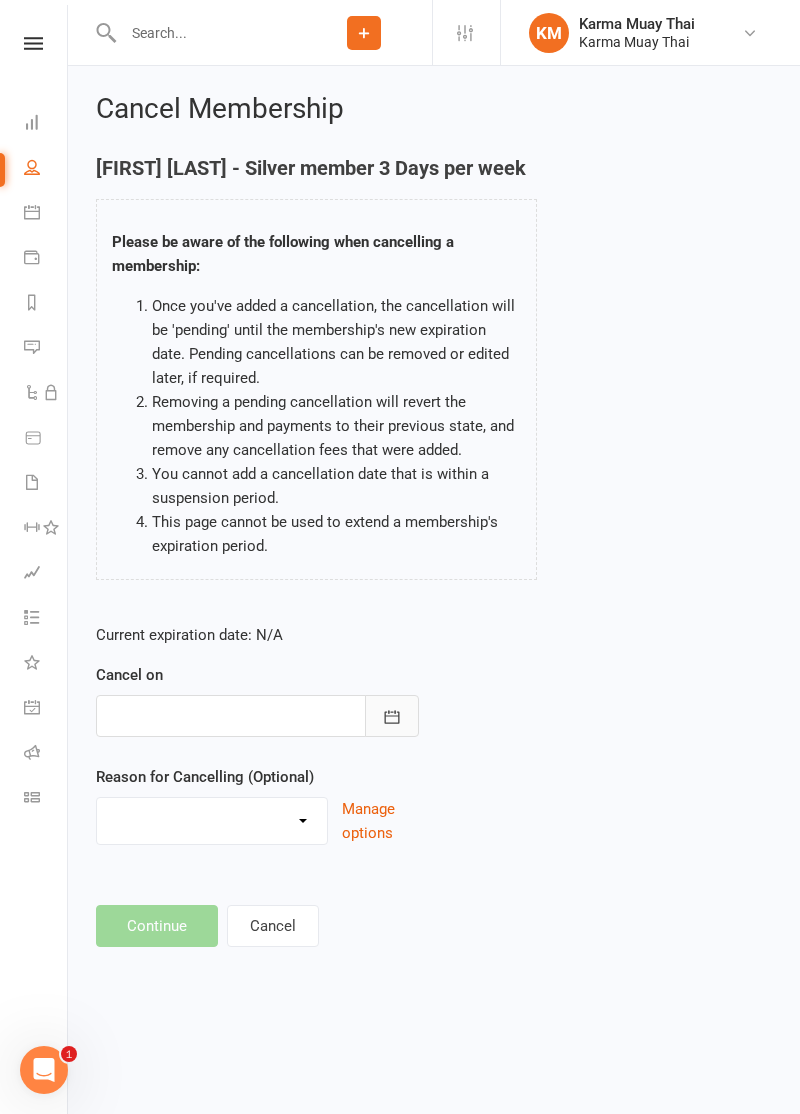 click at bounding box center [392, 716] 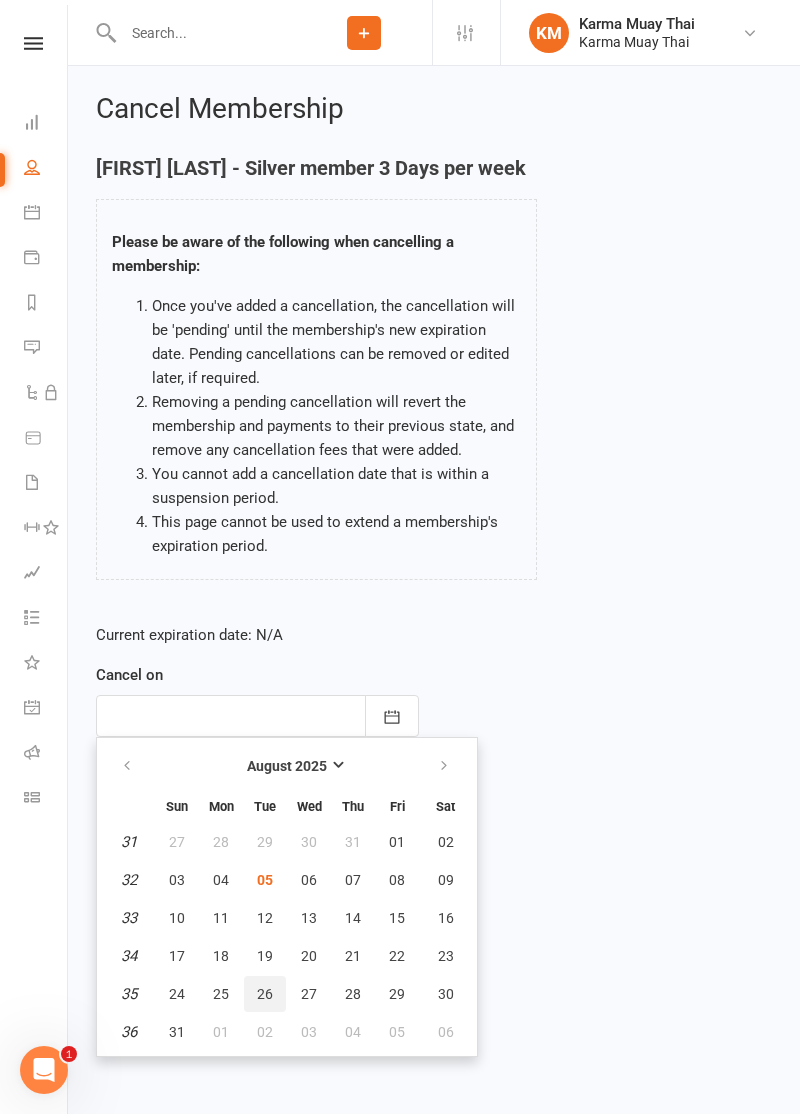 click on "26" at bounding box center [265, 994] 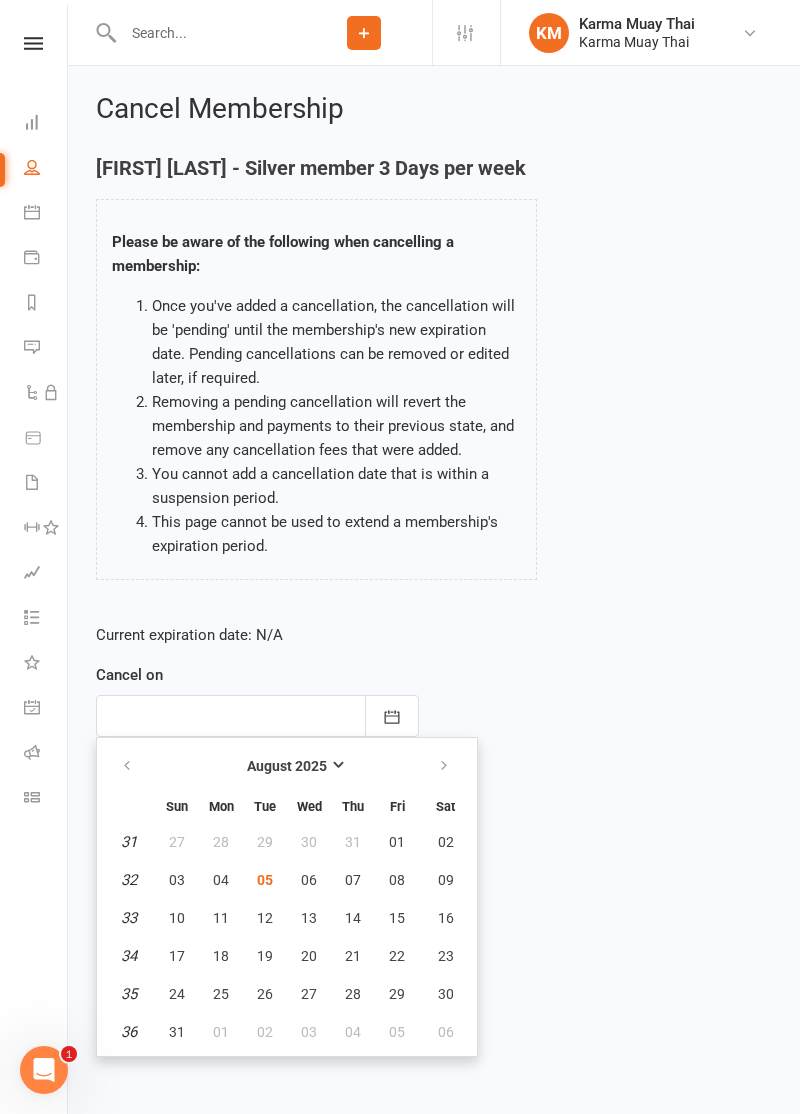 type on "26 Aug 2025" 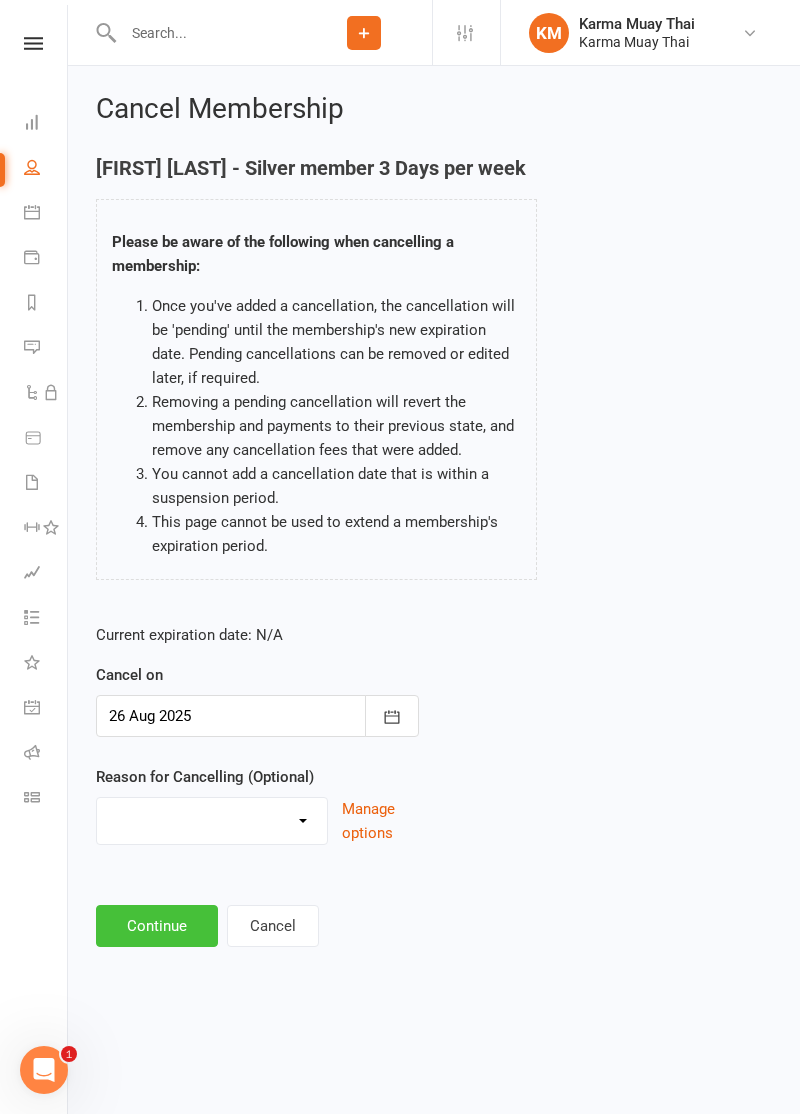 click on "Continue" at bounding box center [157, 926] 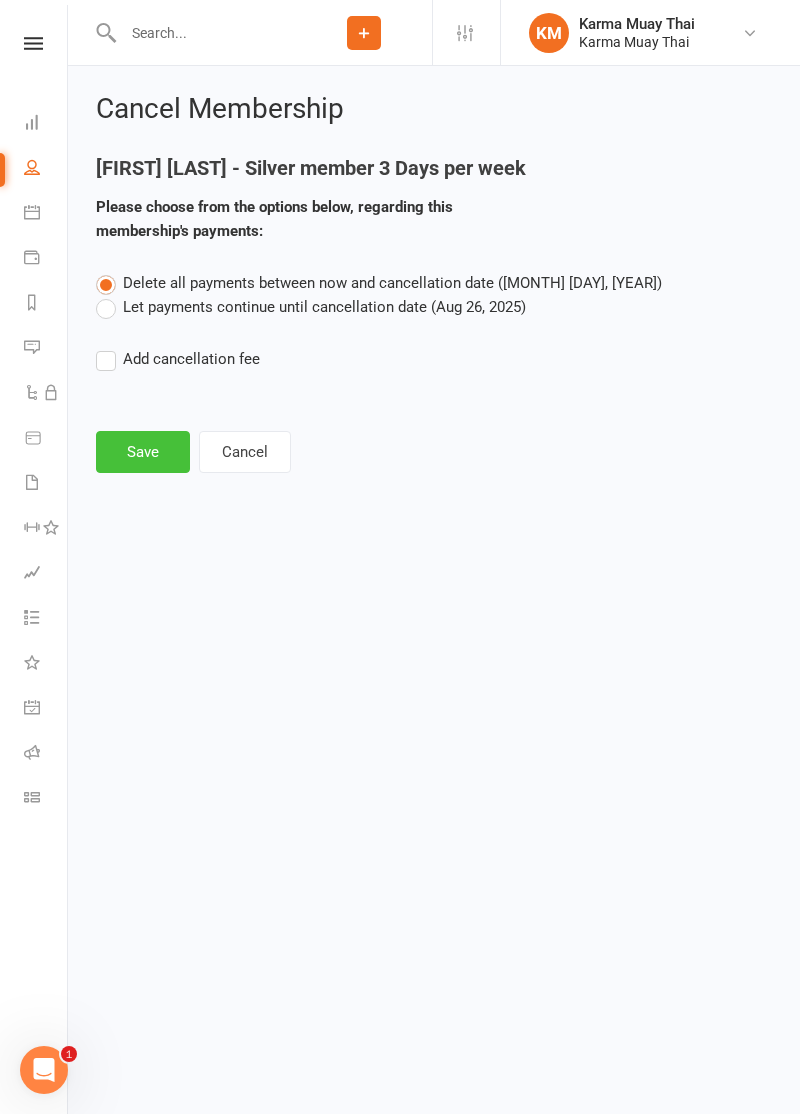 click on "Save" at bounding box center [143, 452] 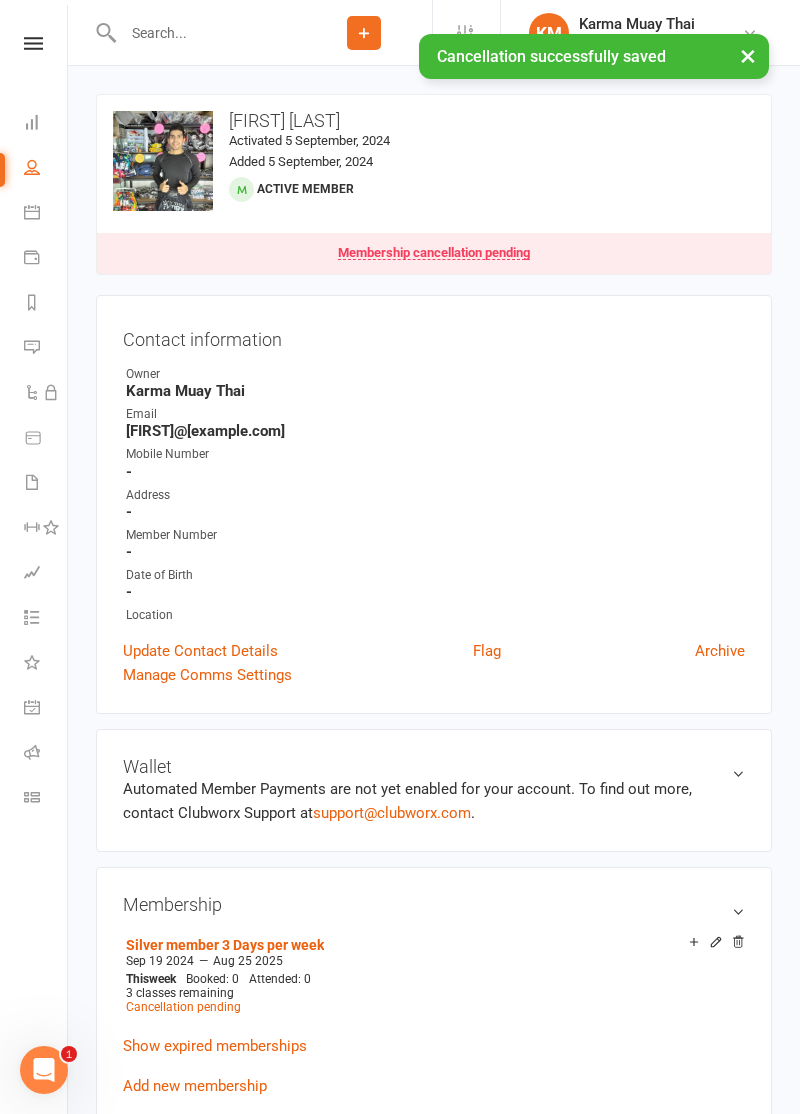 click on "× Cancellation successfully saved" at bounding box center (387, 34) 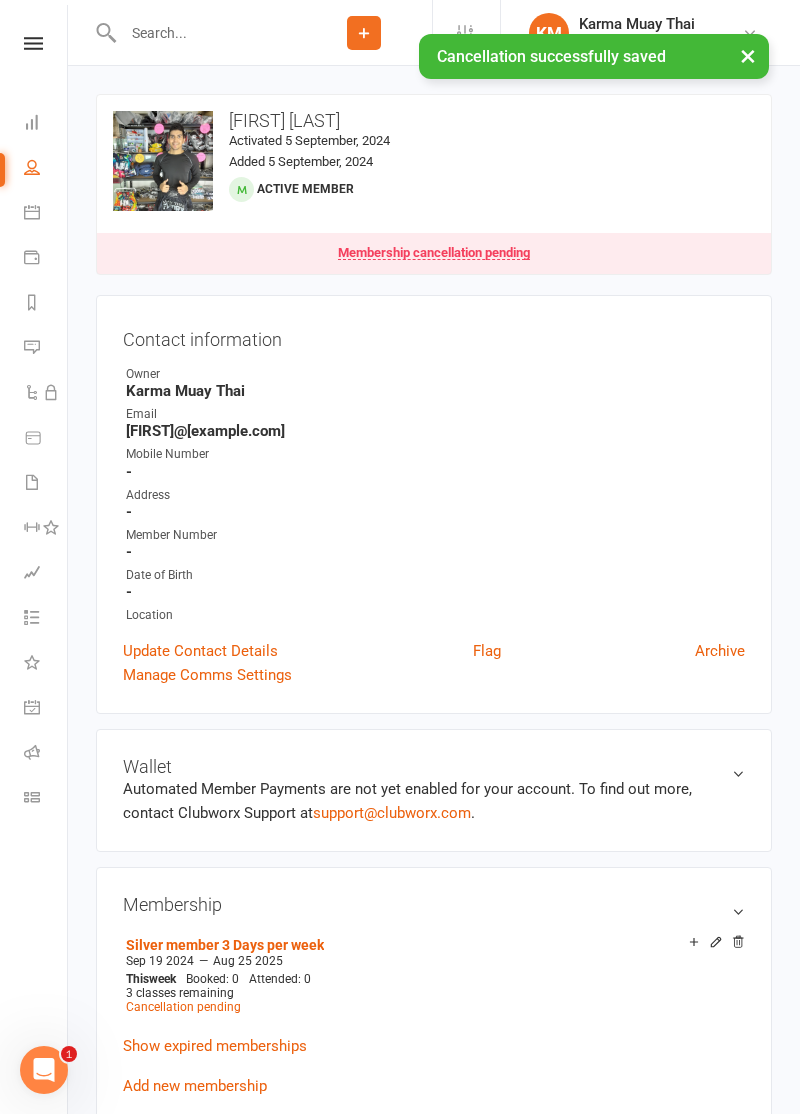 click at bounding box center (206, 33) 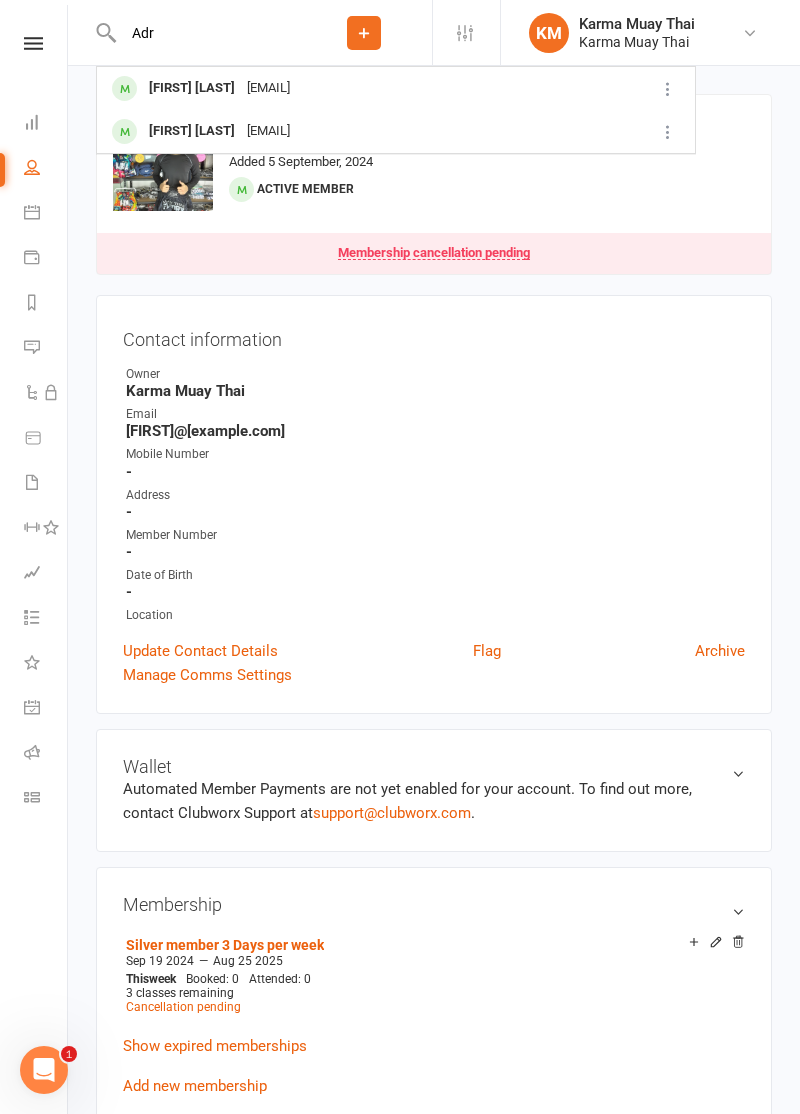 type on "Adr" 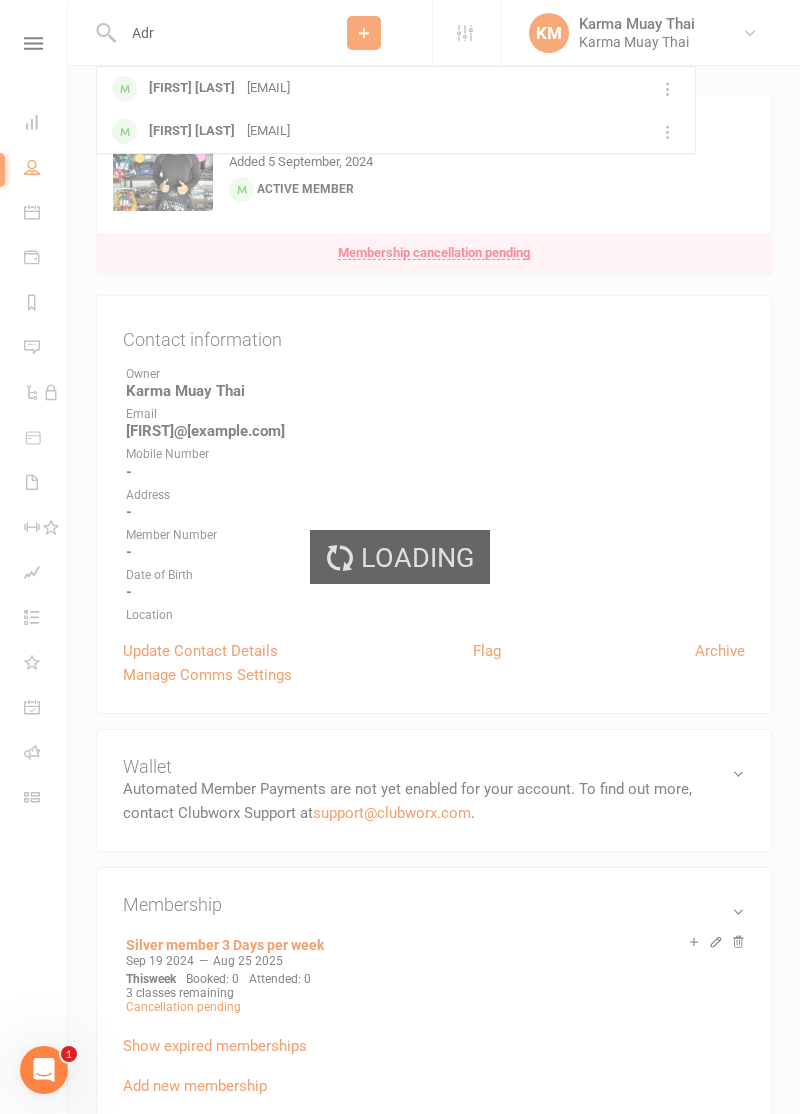 type 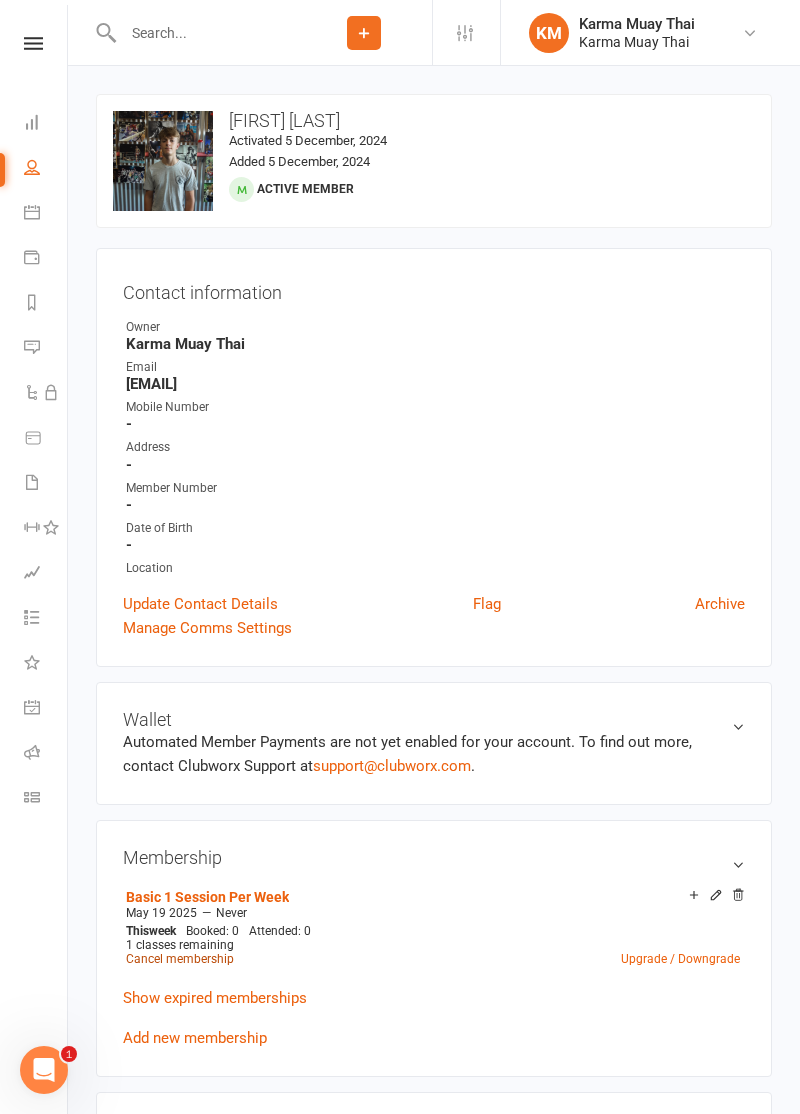 click on "Cancel membership" at bounding box center (180, 959) 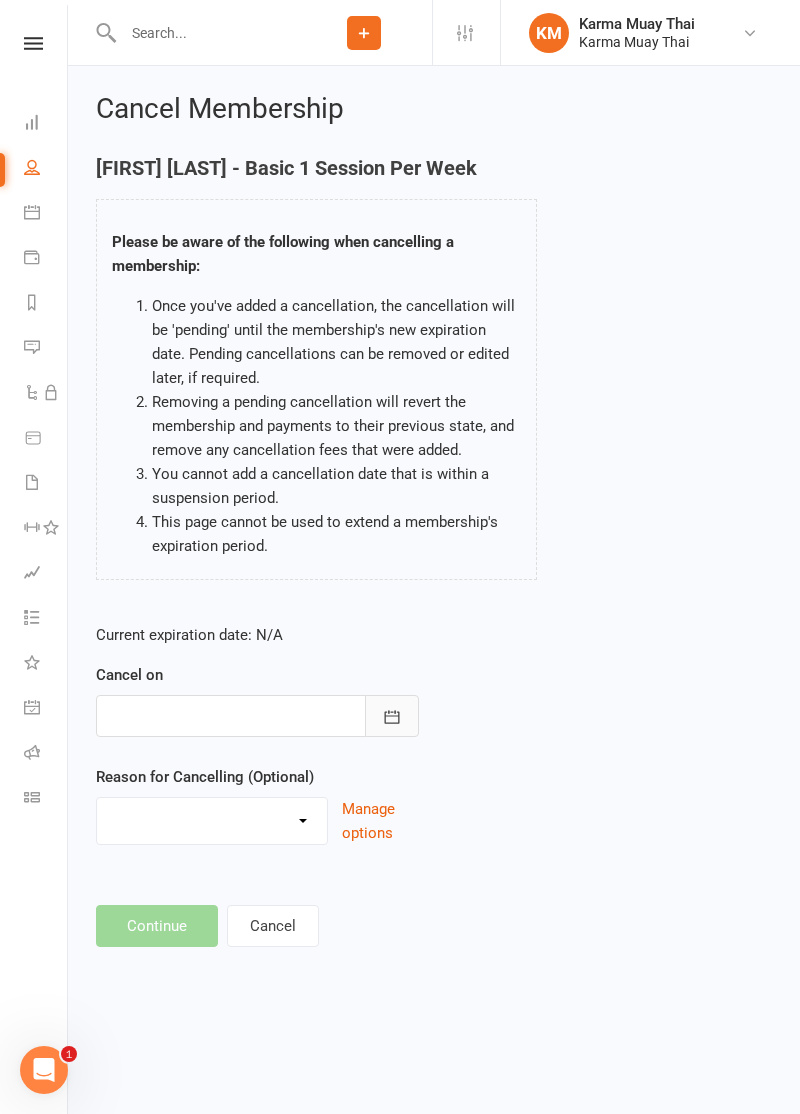 click at bounding box center (392, 716) 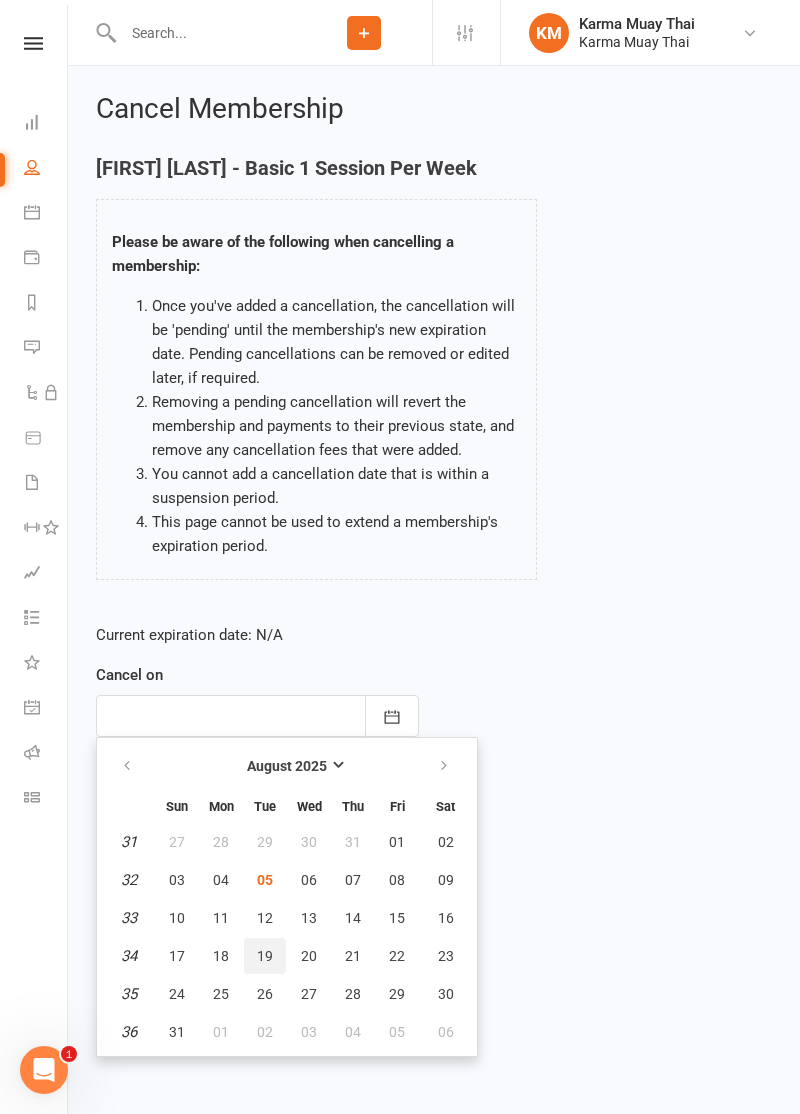click on "19" at bounding box center (265, 956) 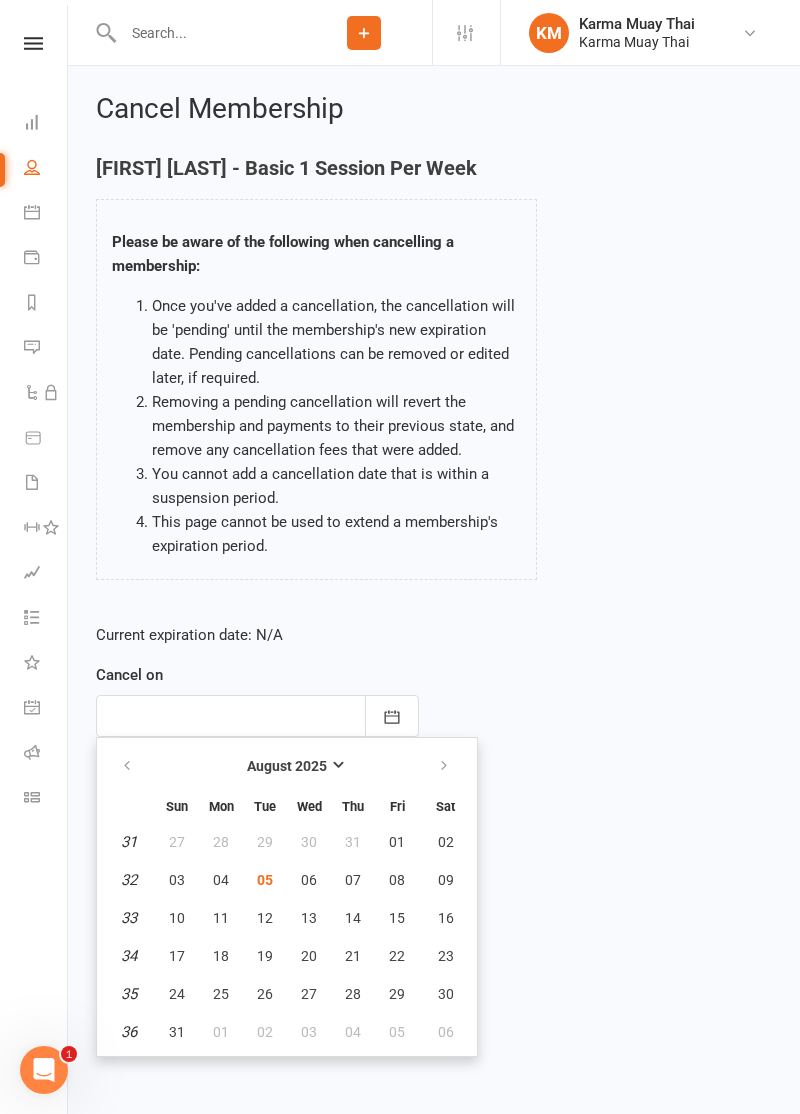 type on "19 Aug 2025" 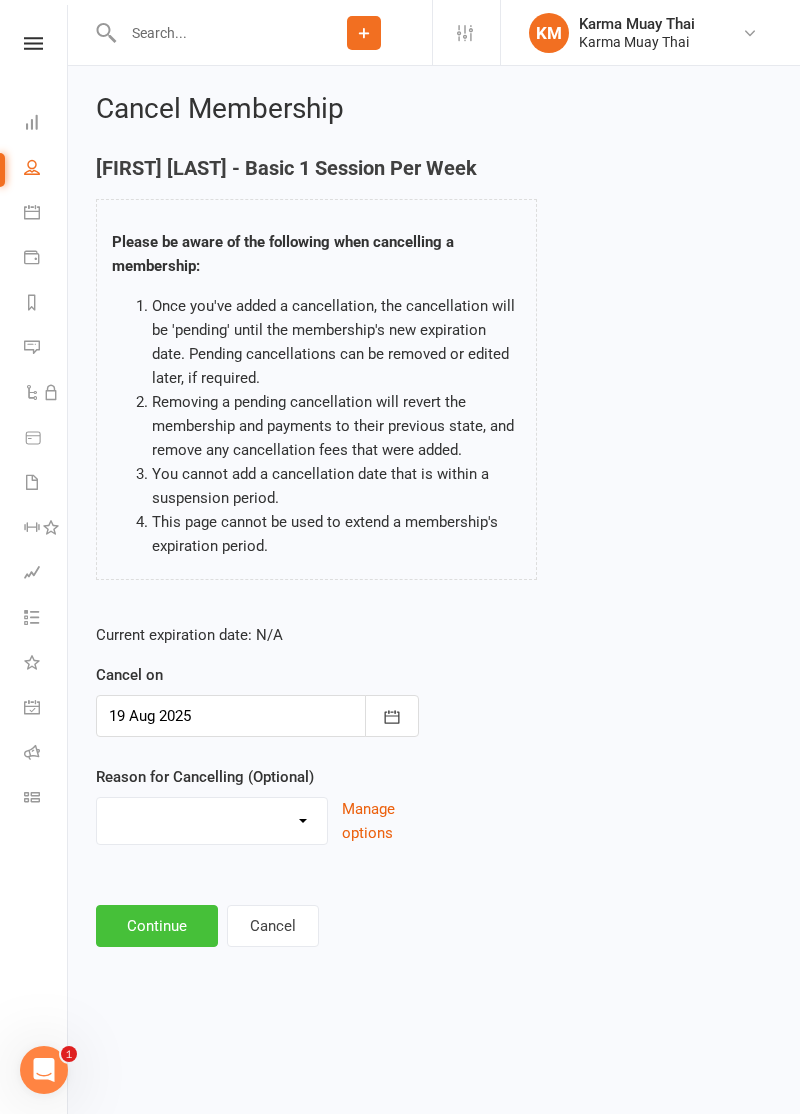 click on "Continue" at bounding box center (157, 926) 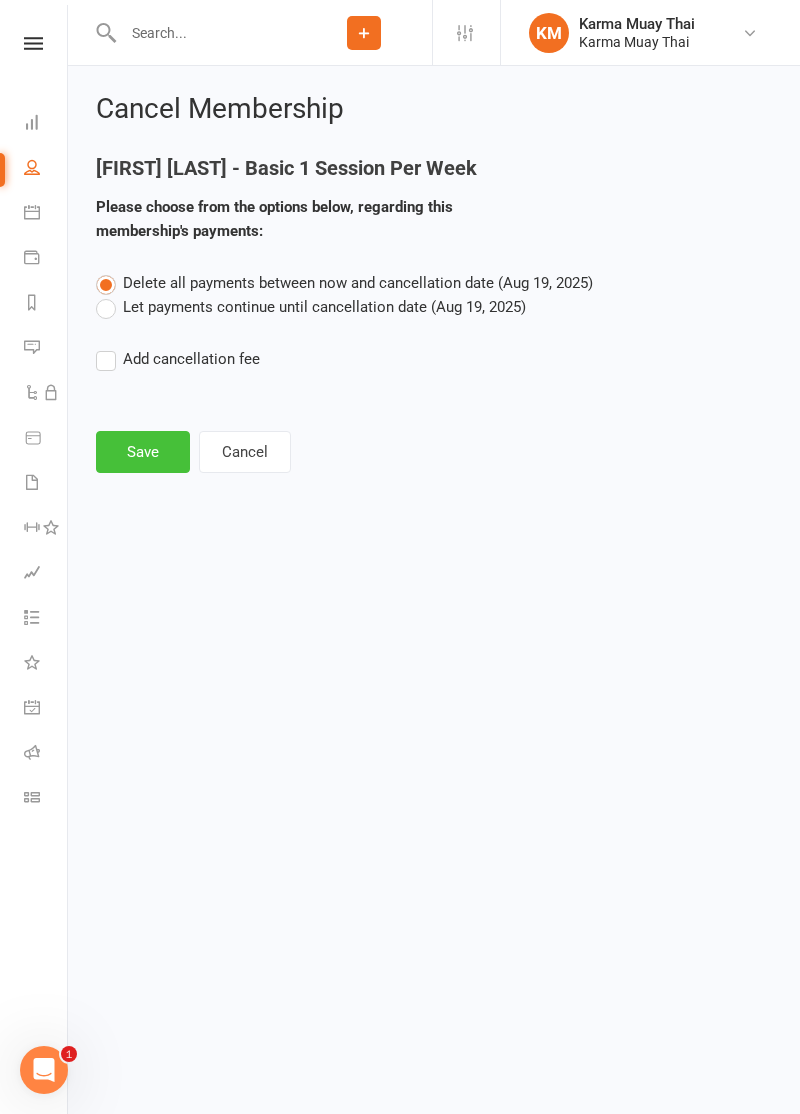 click on "Save" at bounding box center [143, 452] 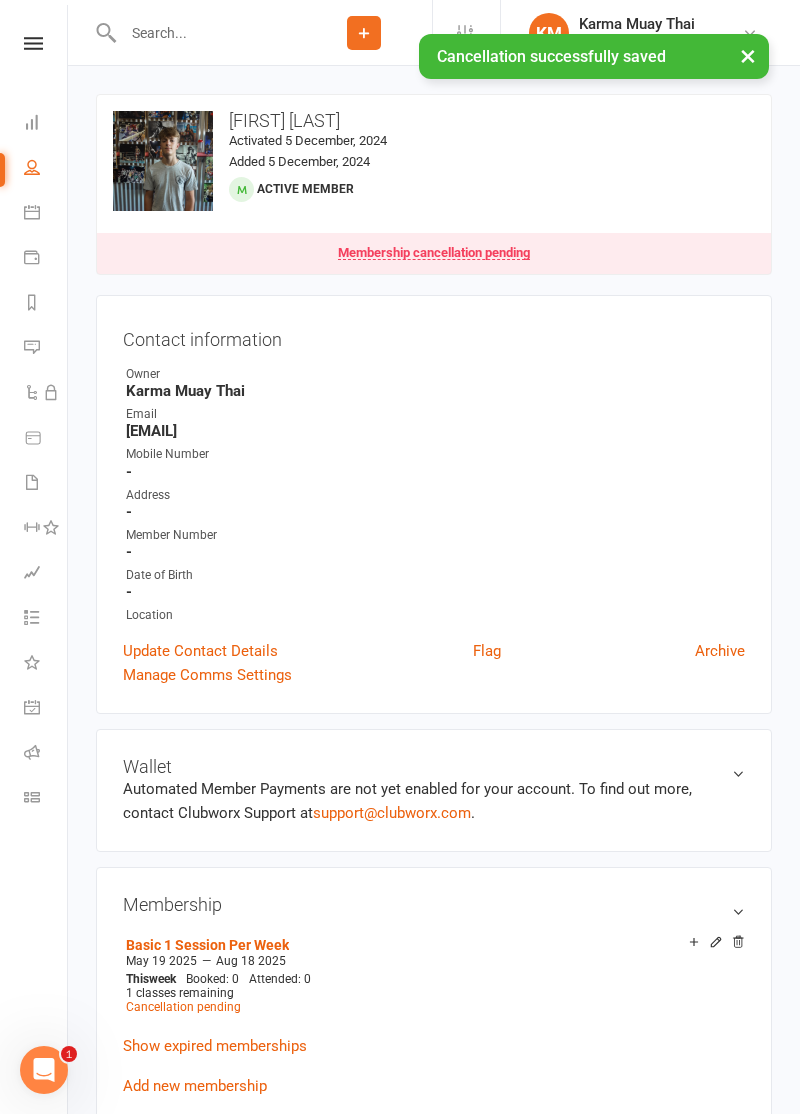 click on "× Cancellation successfully saved" at bounding box center (387, 34) 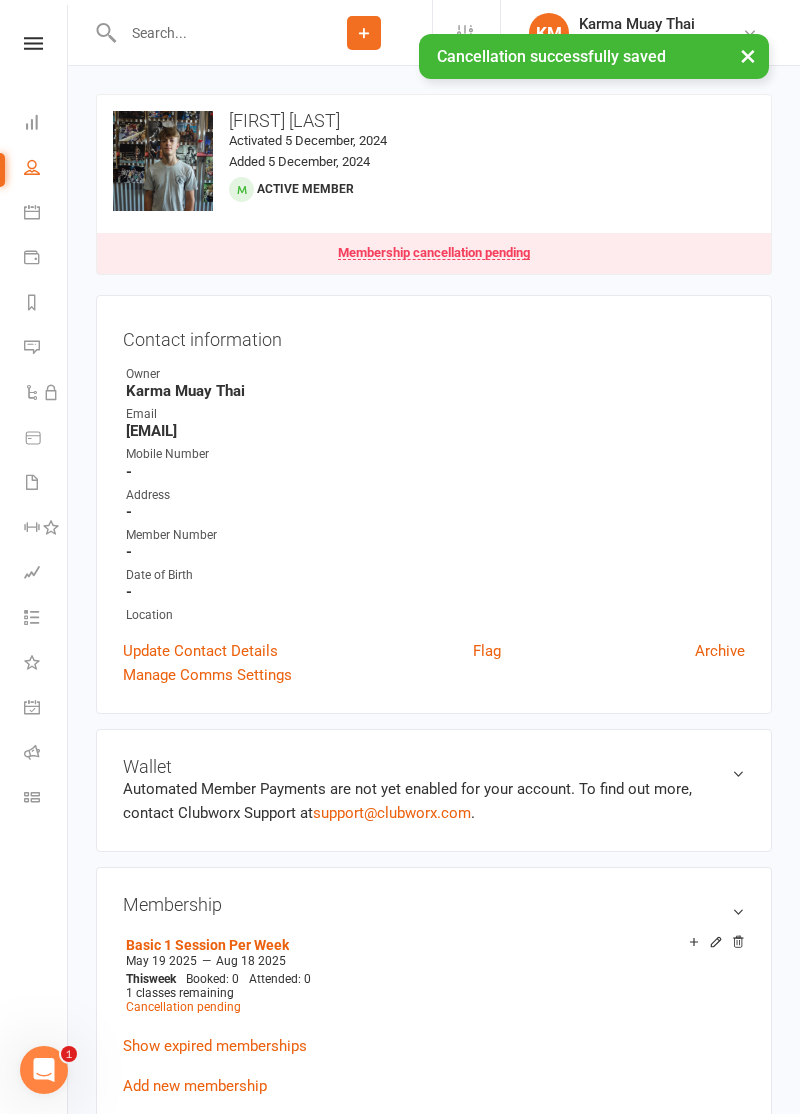 click at bounding box center (206, 33) 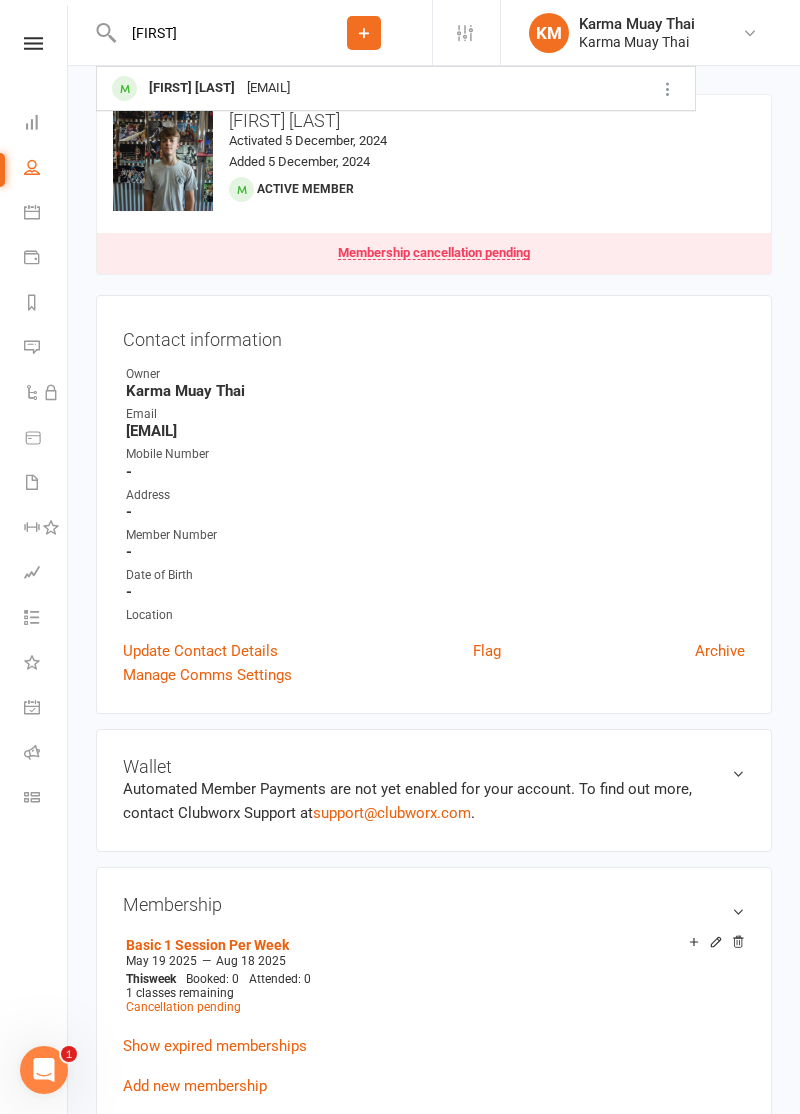 type on "[FIRST]" 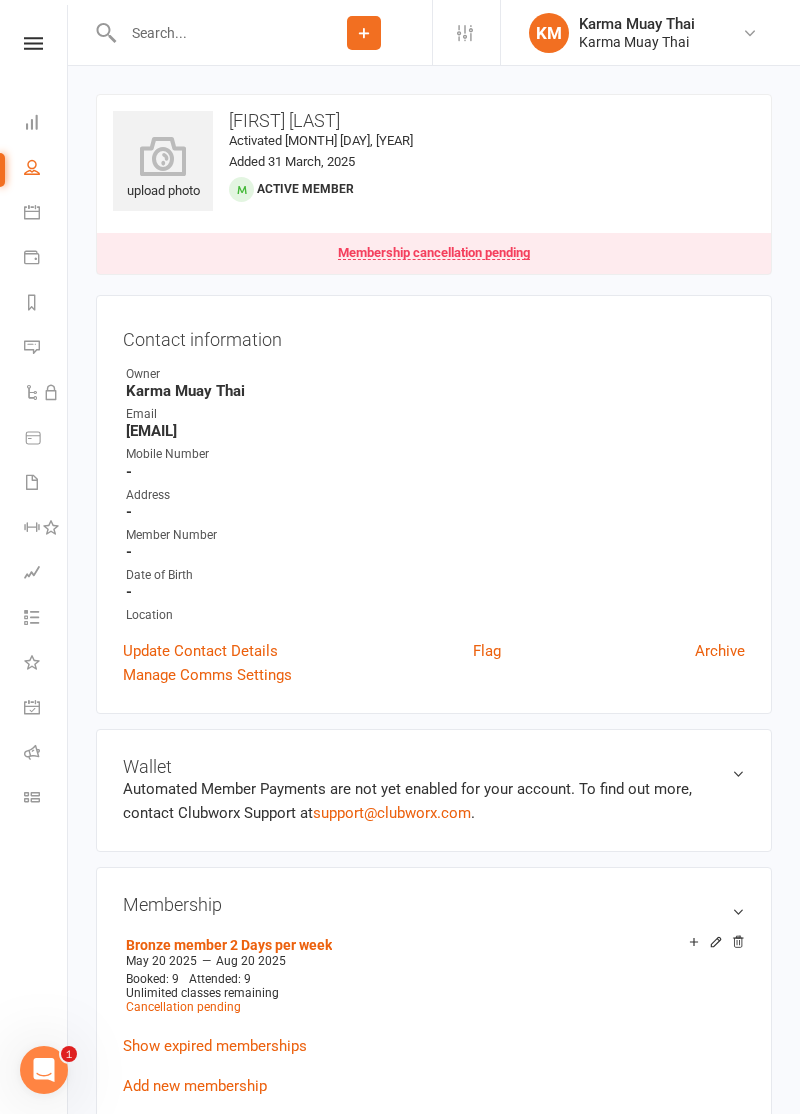 click at bounding box center [206, 33] 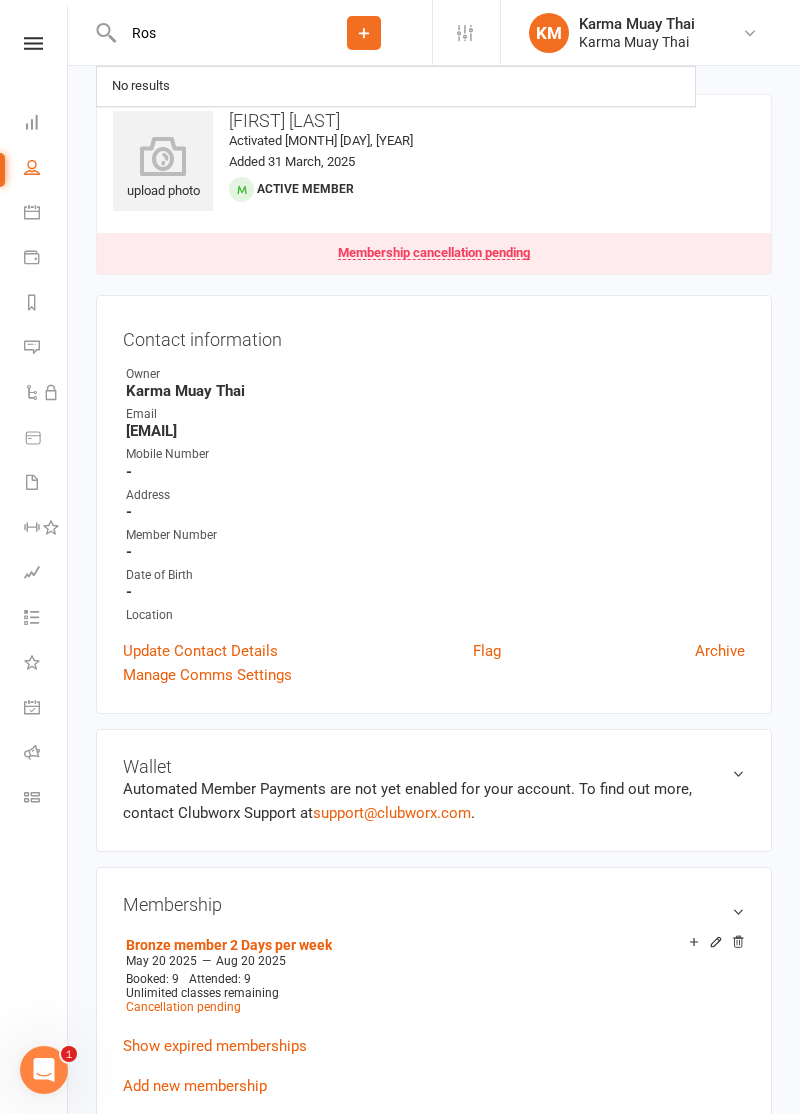 type on "Ros" 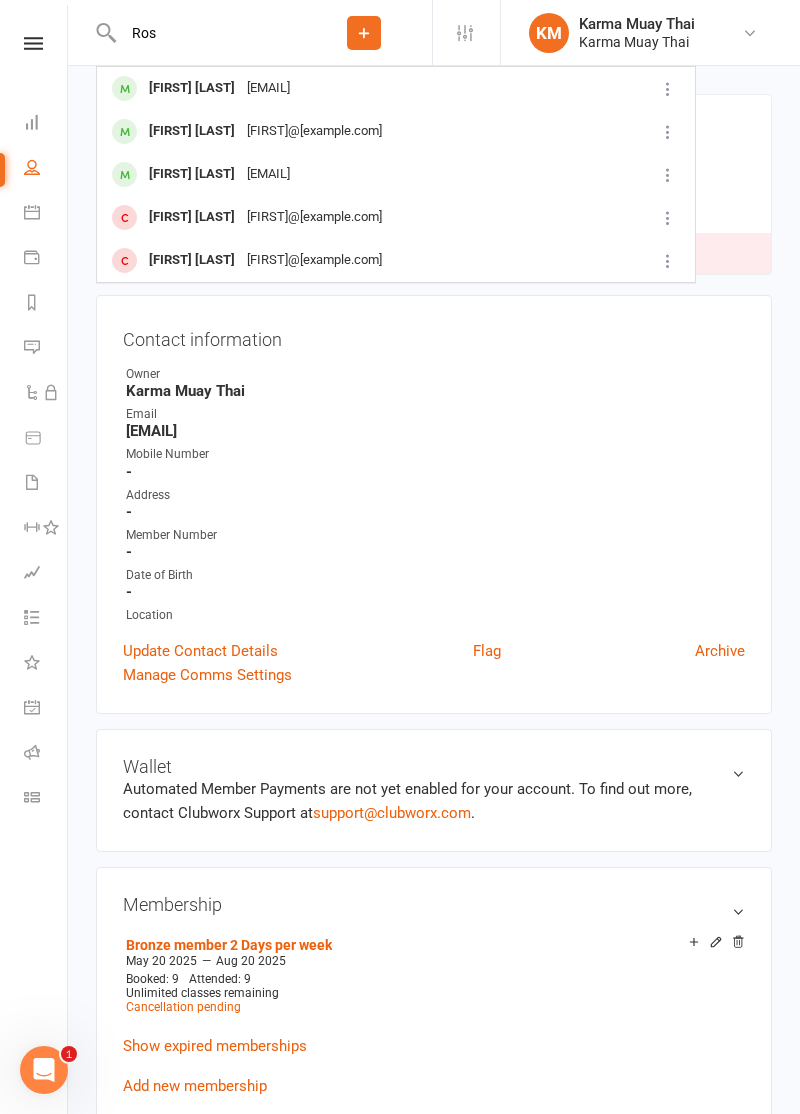 click on "[FIRST] [LAST]" at bounding box center [192, 88] 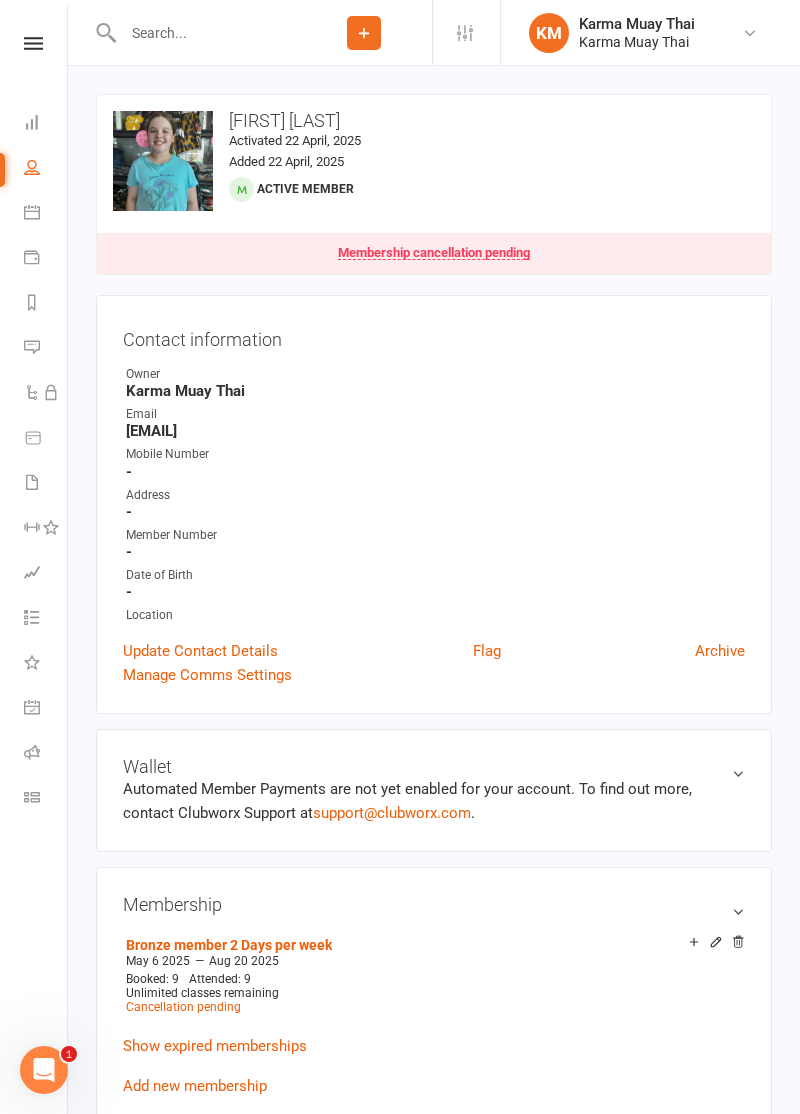 click at bounding box center (206, 33) 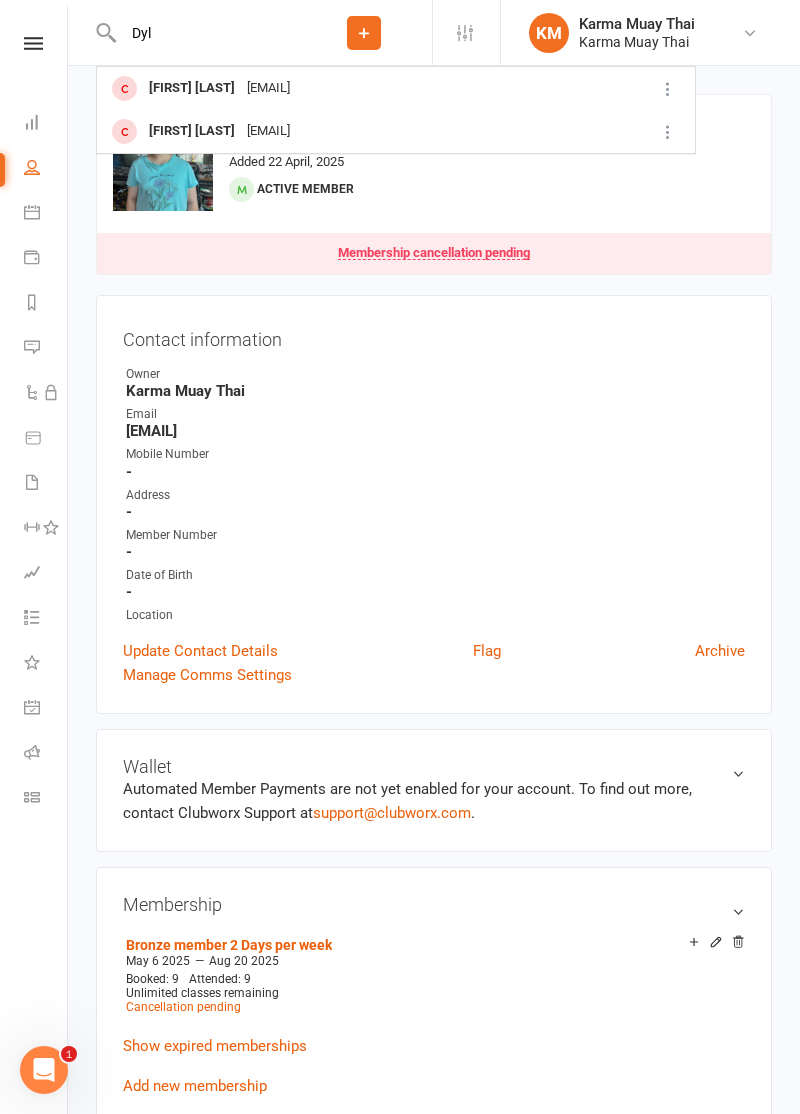 type on "Dyl" 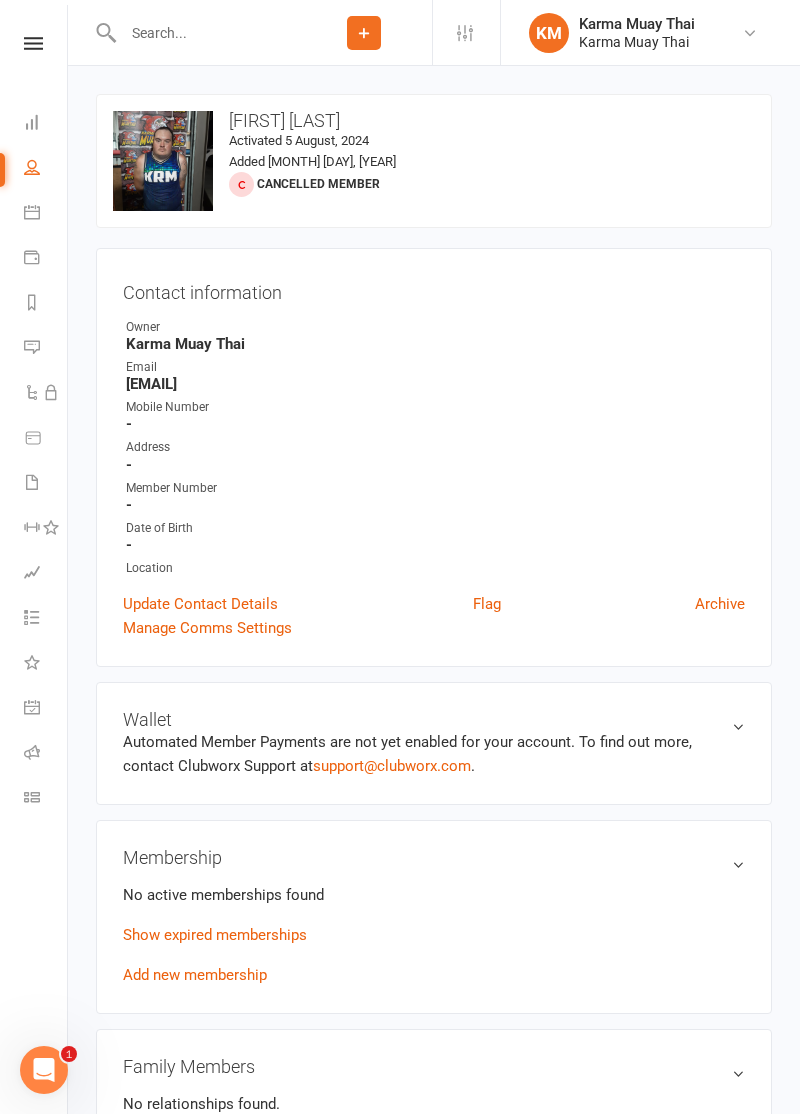 click at bounding box center (206, 33) 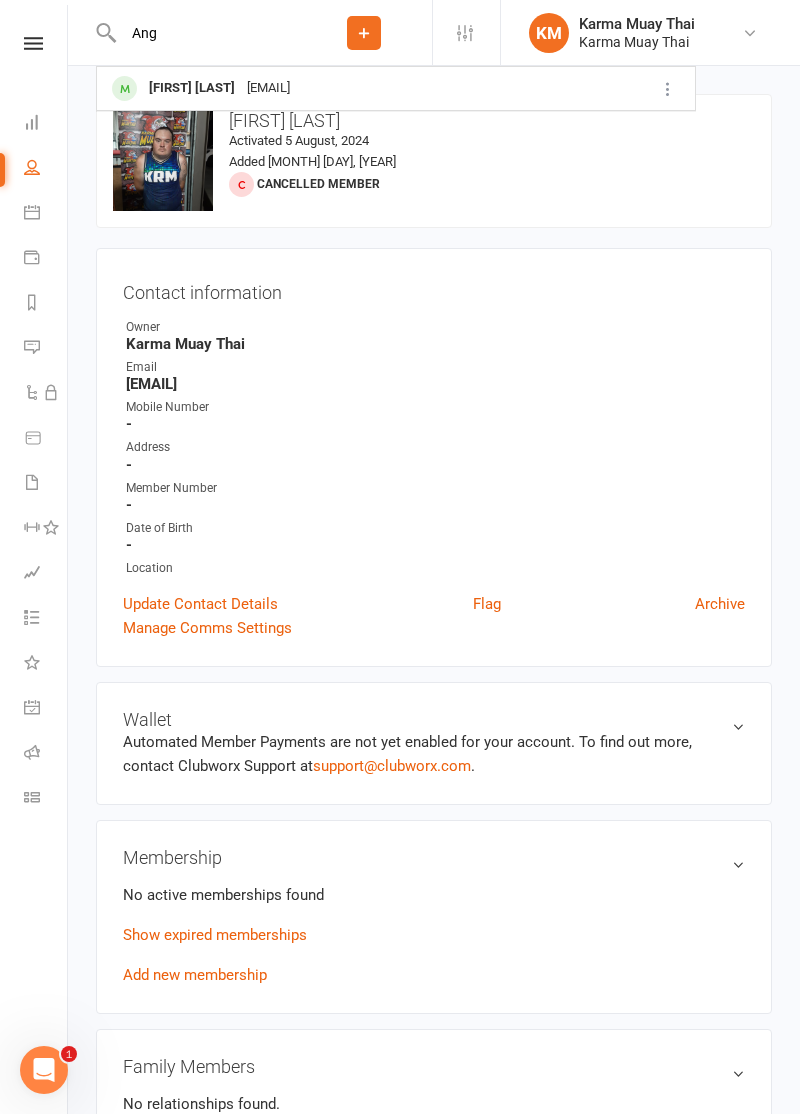 type on "Ang" 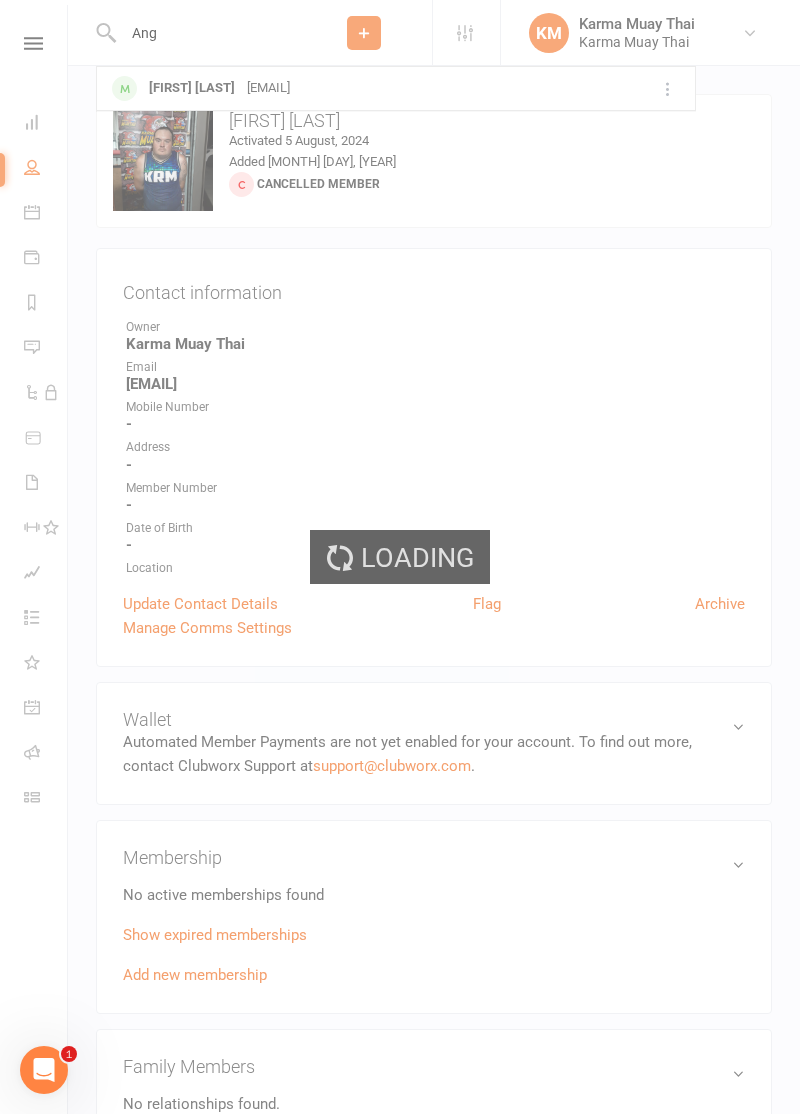type 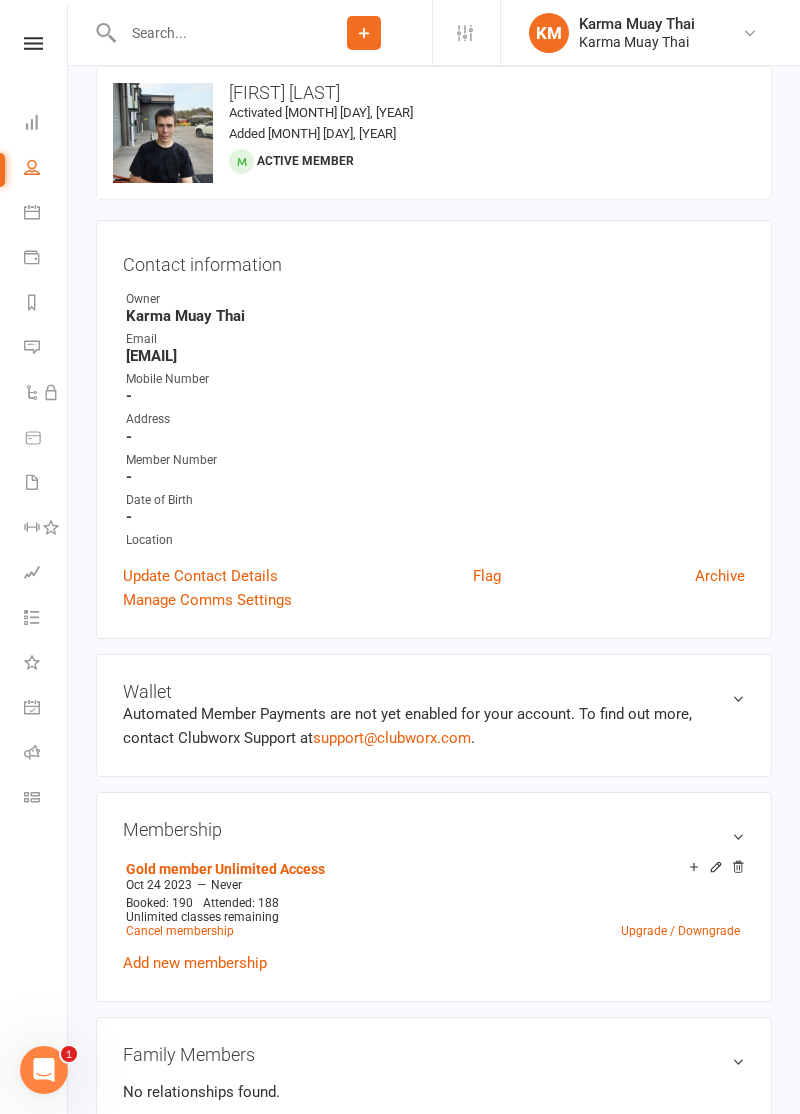 scroll, scrollTop: 29, scrollLeft: 0, axis: vertical 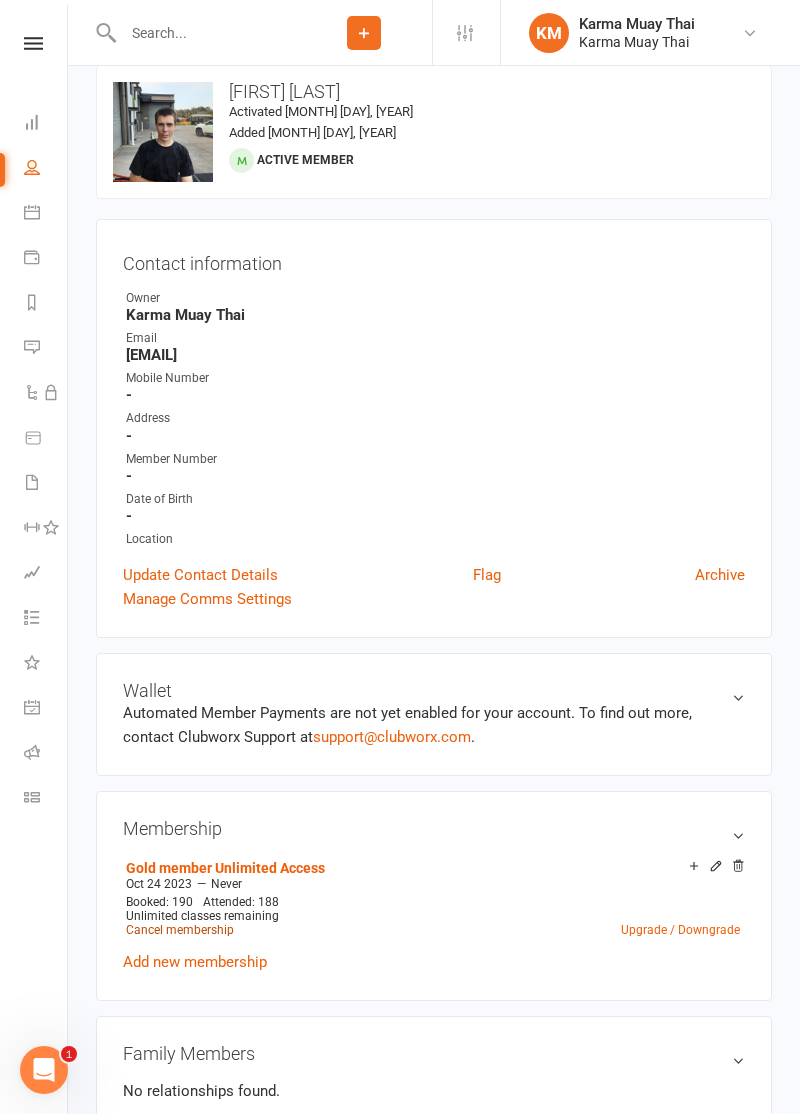 click on "Cancel membership" at bounding box center [180, 930] 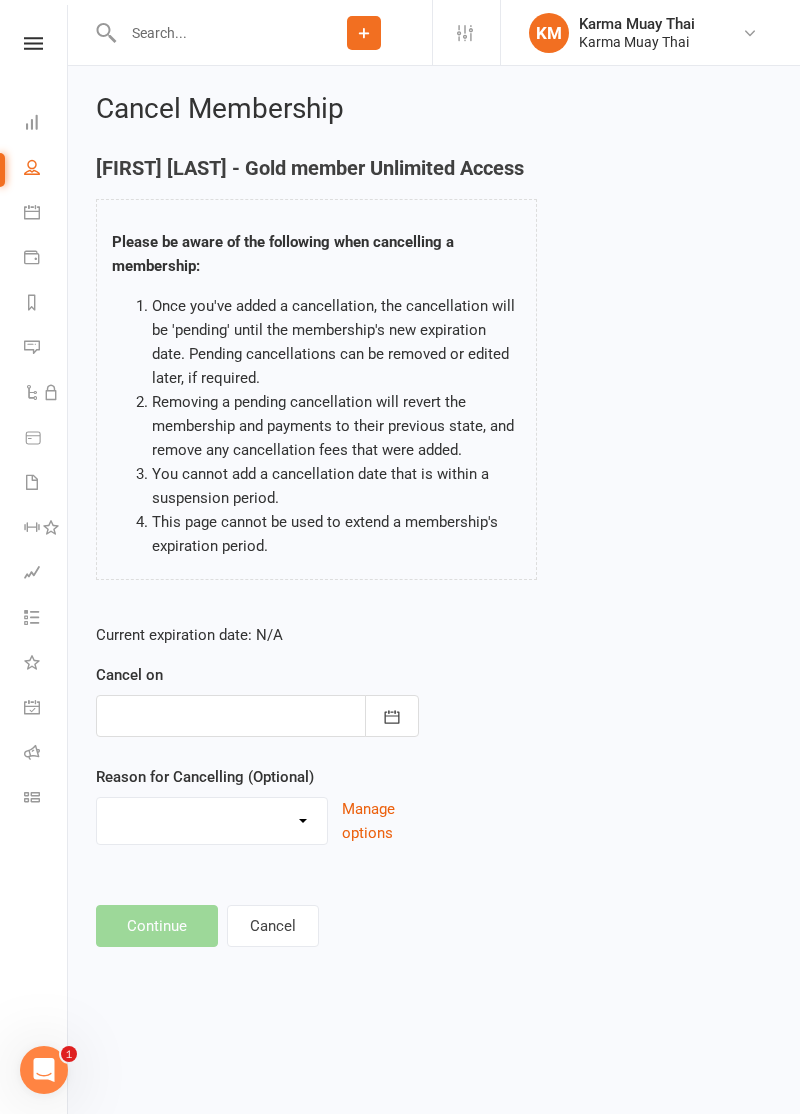 scroll, scrollTop: 0, scrollLeft: 0, axis: both 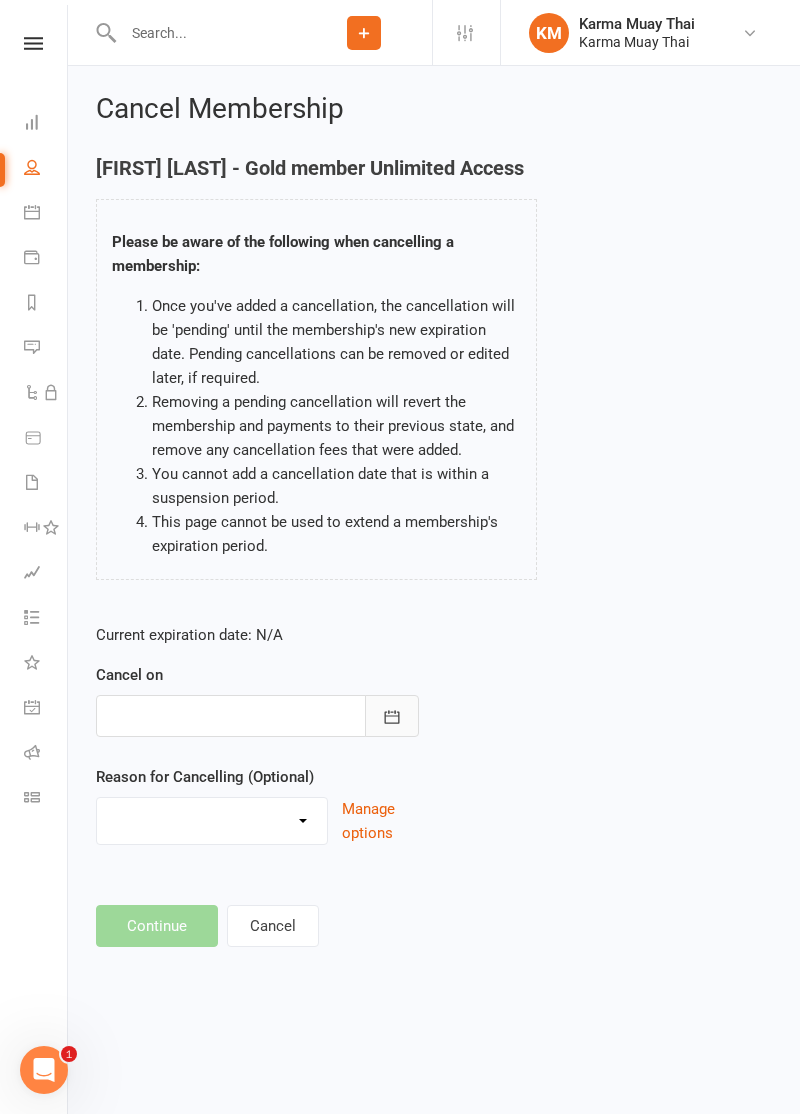 click 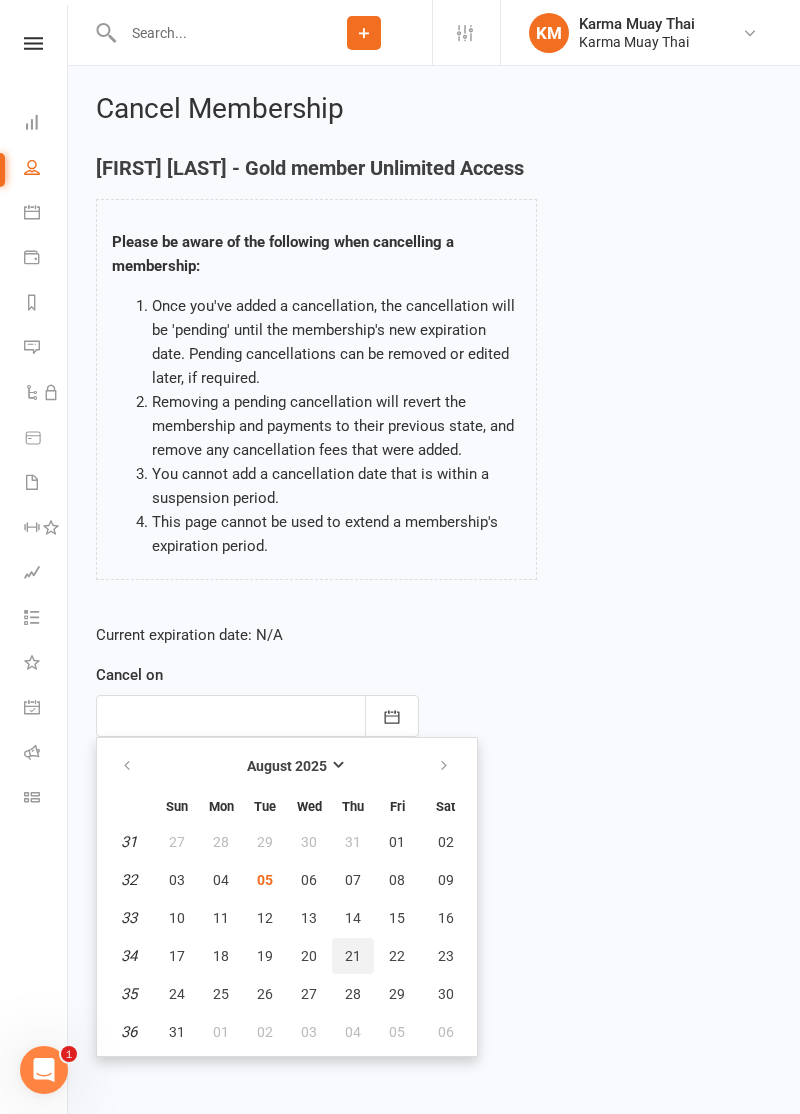 click on "21" at bounding box center (353, 956) 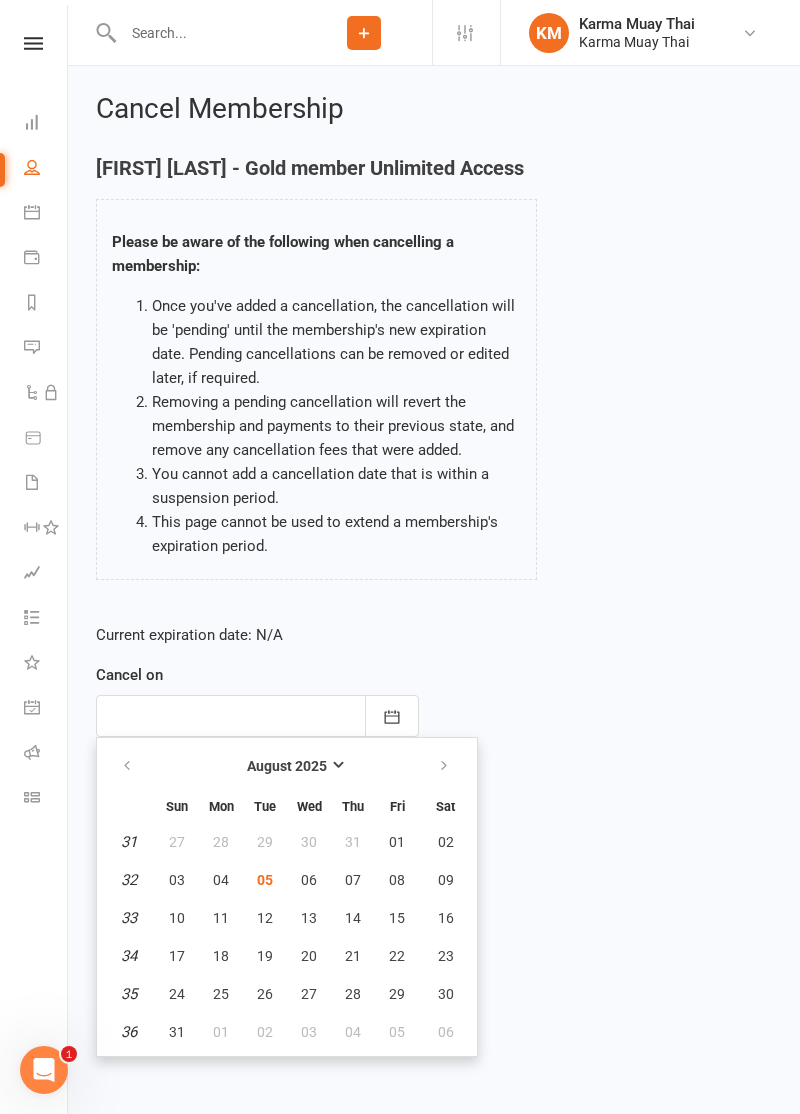 type on "21 Aug 2025" 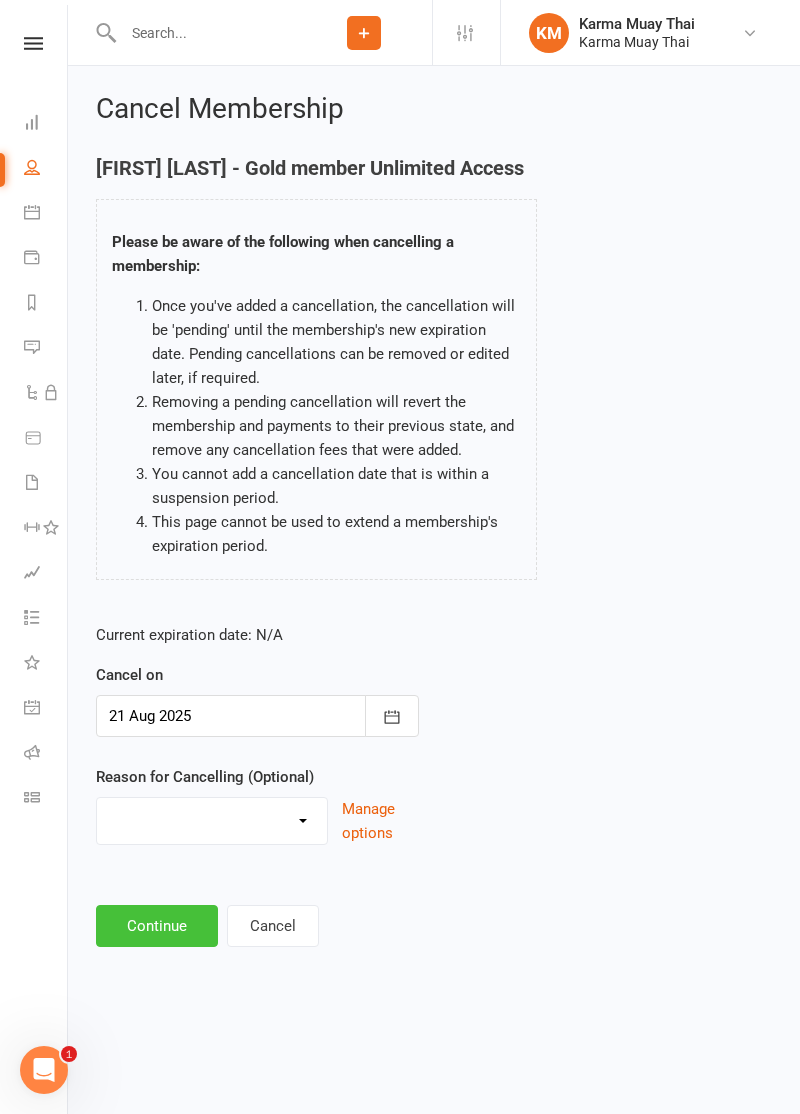 click on "Continue" at bounding box center [157, 926] 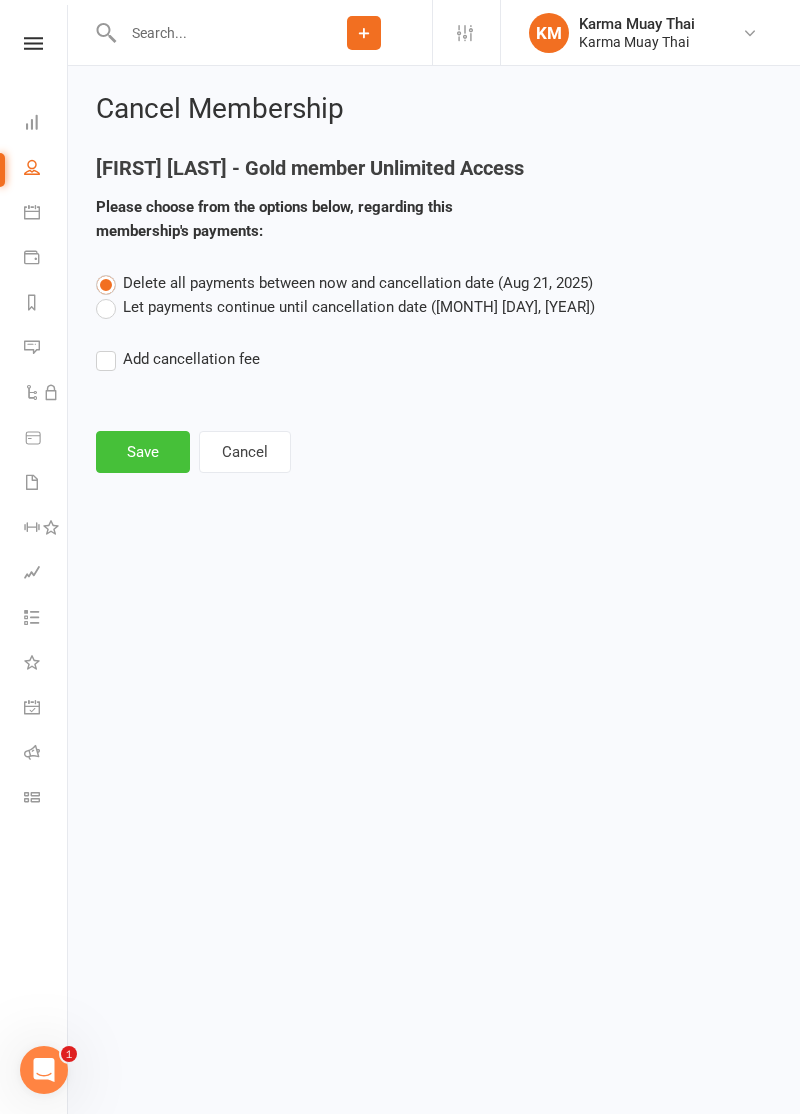 click on "Save" at bounding box center (143, 452) 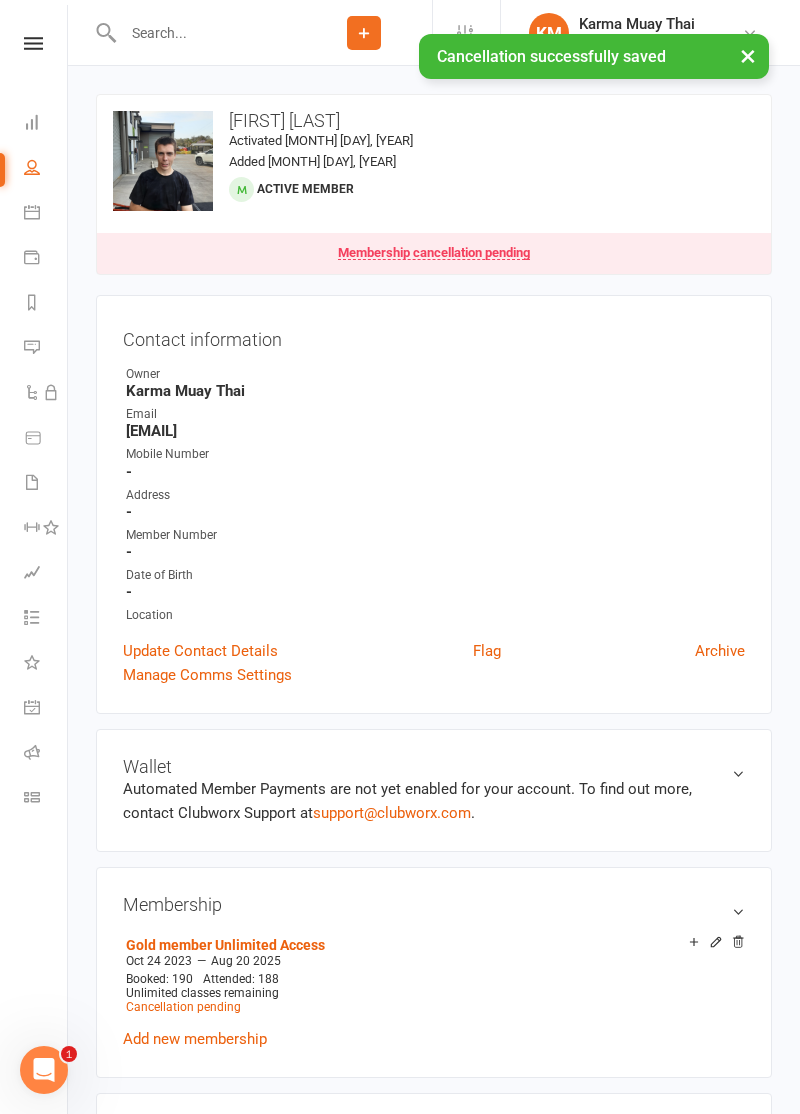 click on "× Cancellation successfully saved" at bounding box center [387, 34] 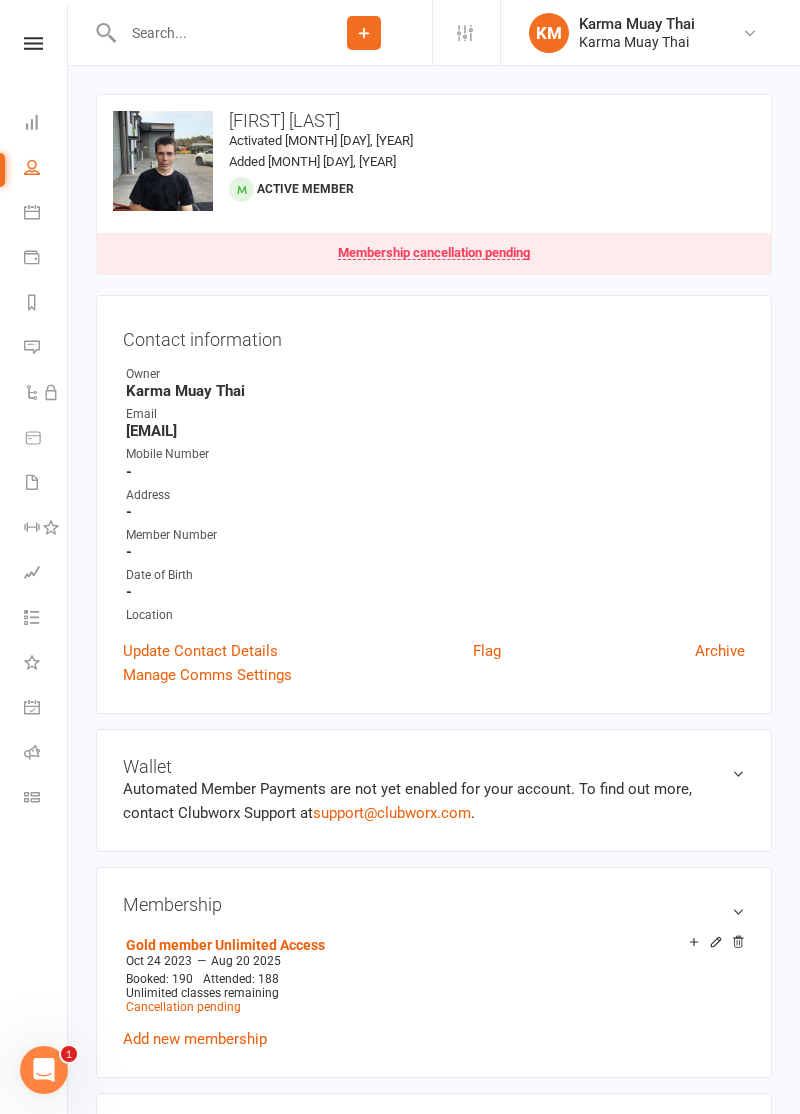 click at bounding box center (206, 33) 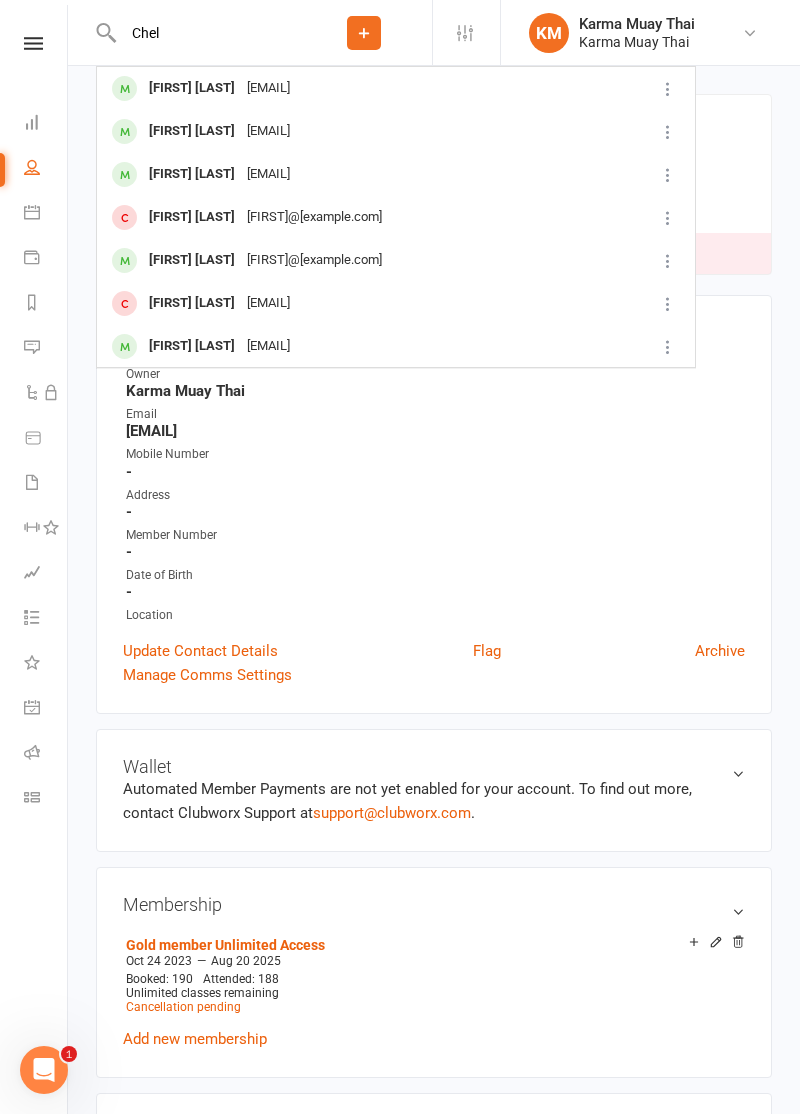 type on "Chel" 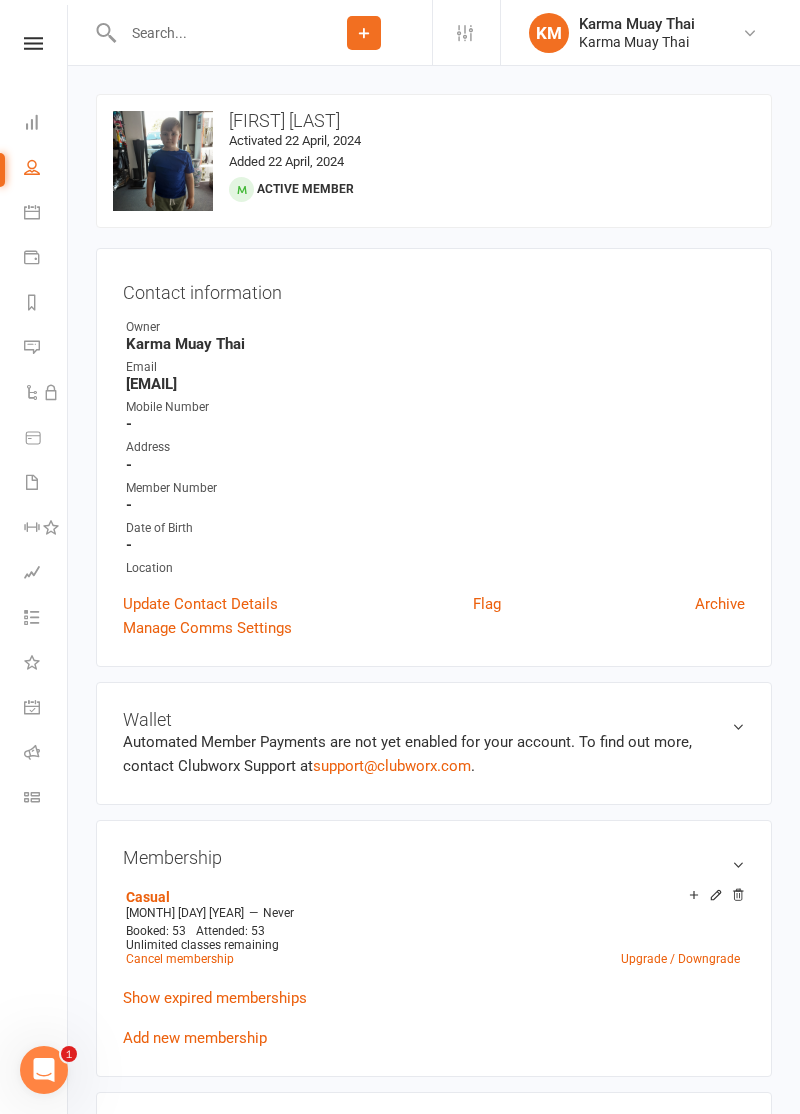 click at bounding box center [206, 33] 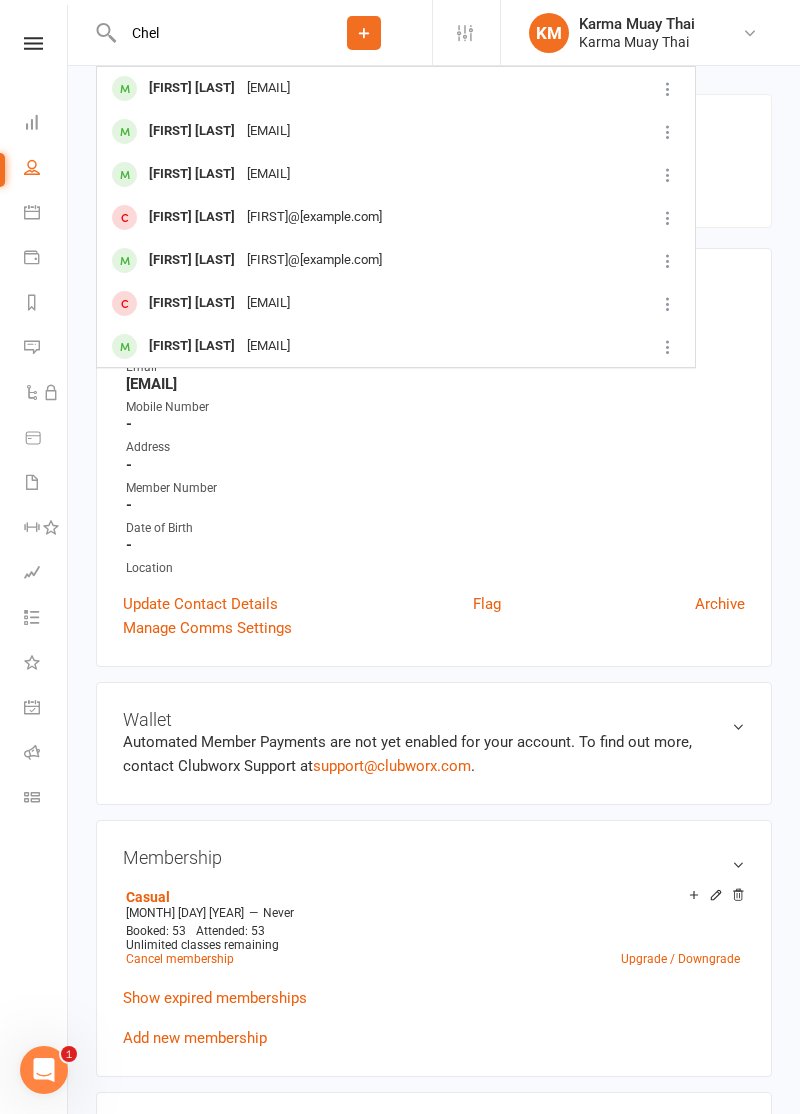 type on "Chel" 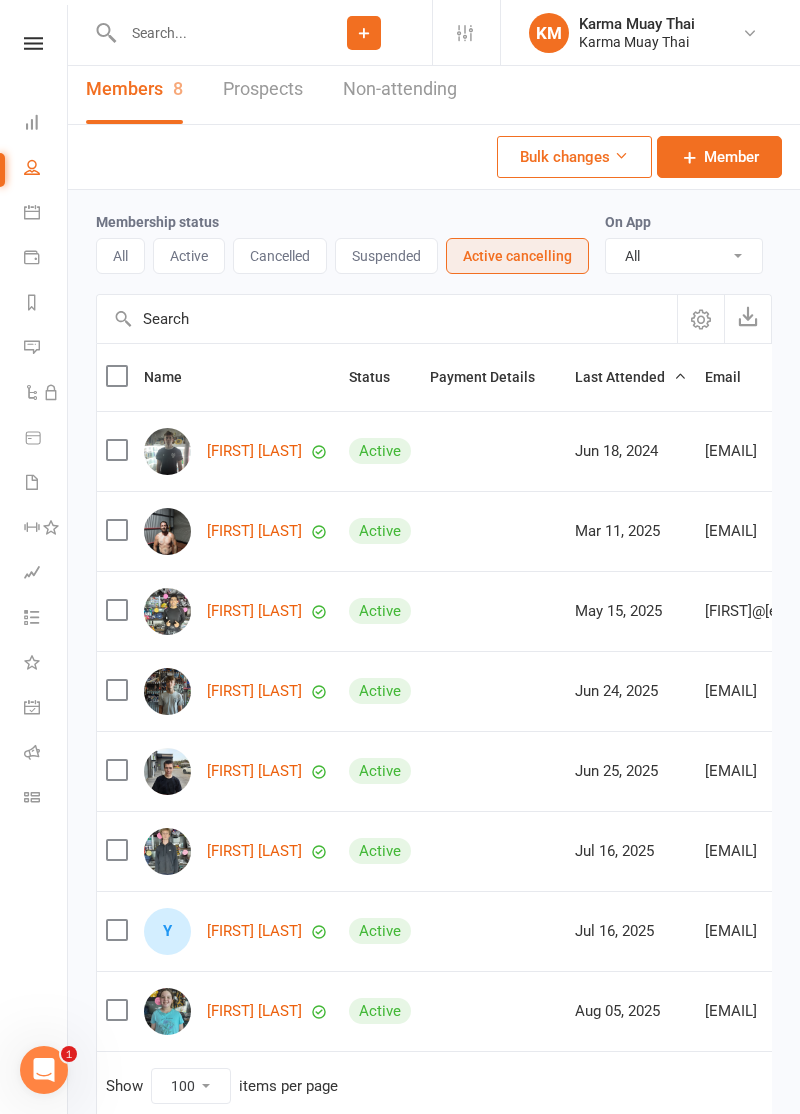 scroll, scrollTop: 24, scrollLeft: 0, axis: vertical 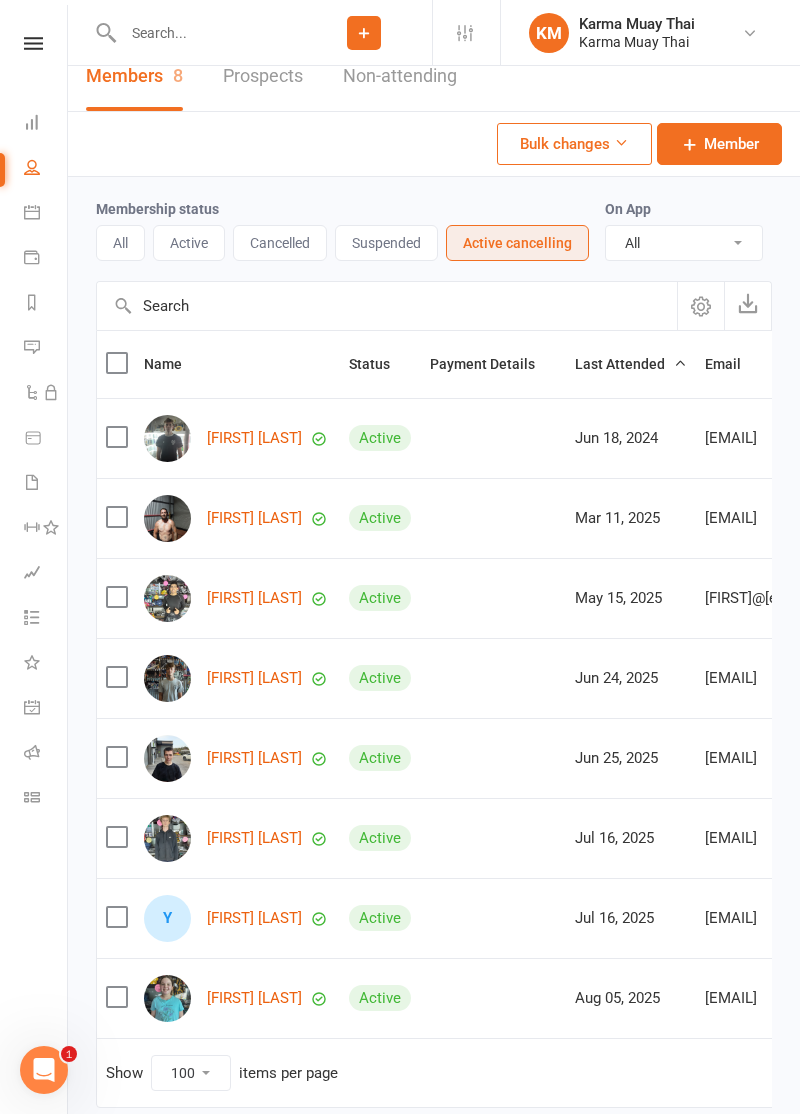 click at bounding box center (206, 33) 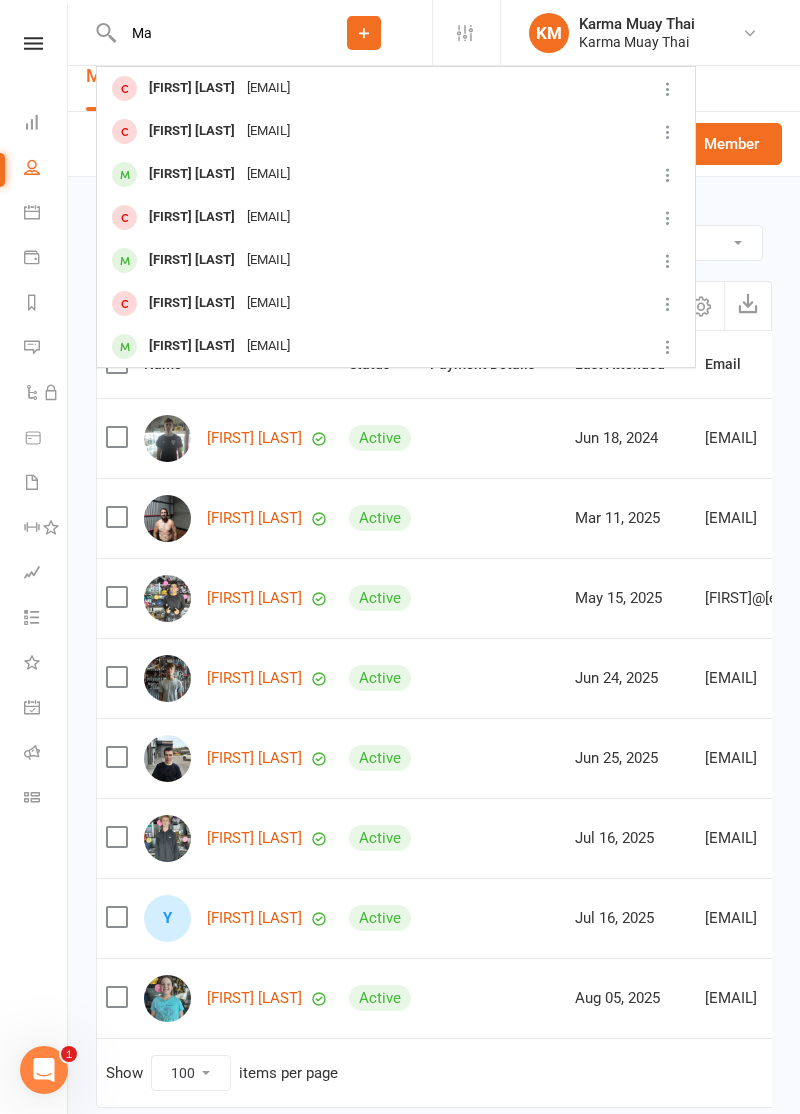 type on "M" 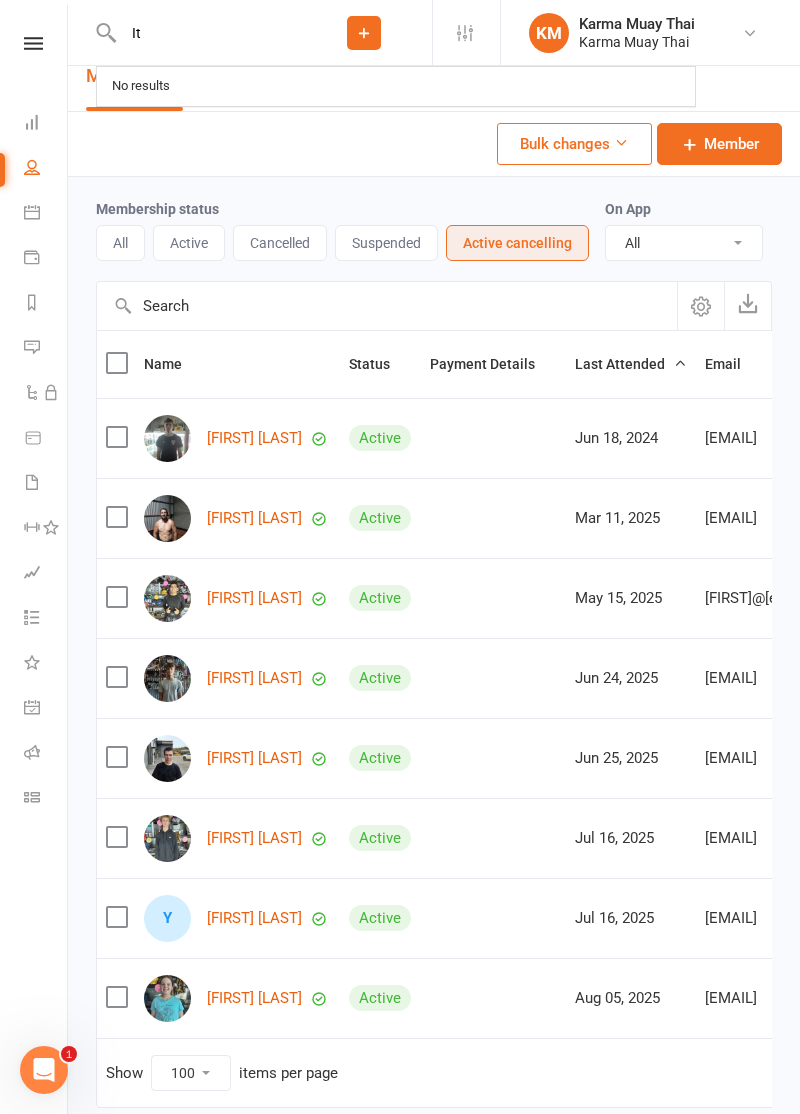 type on "I" 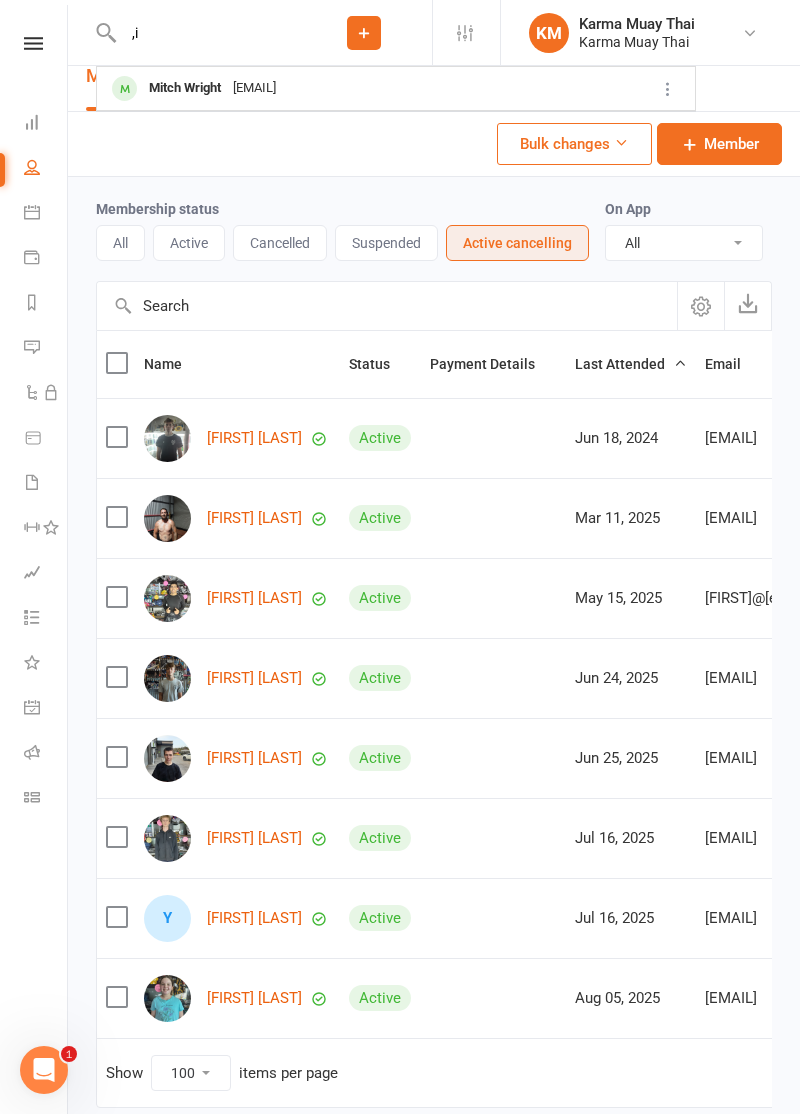 type on "," 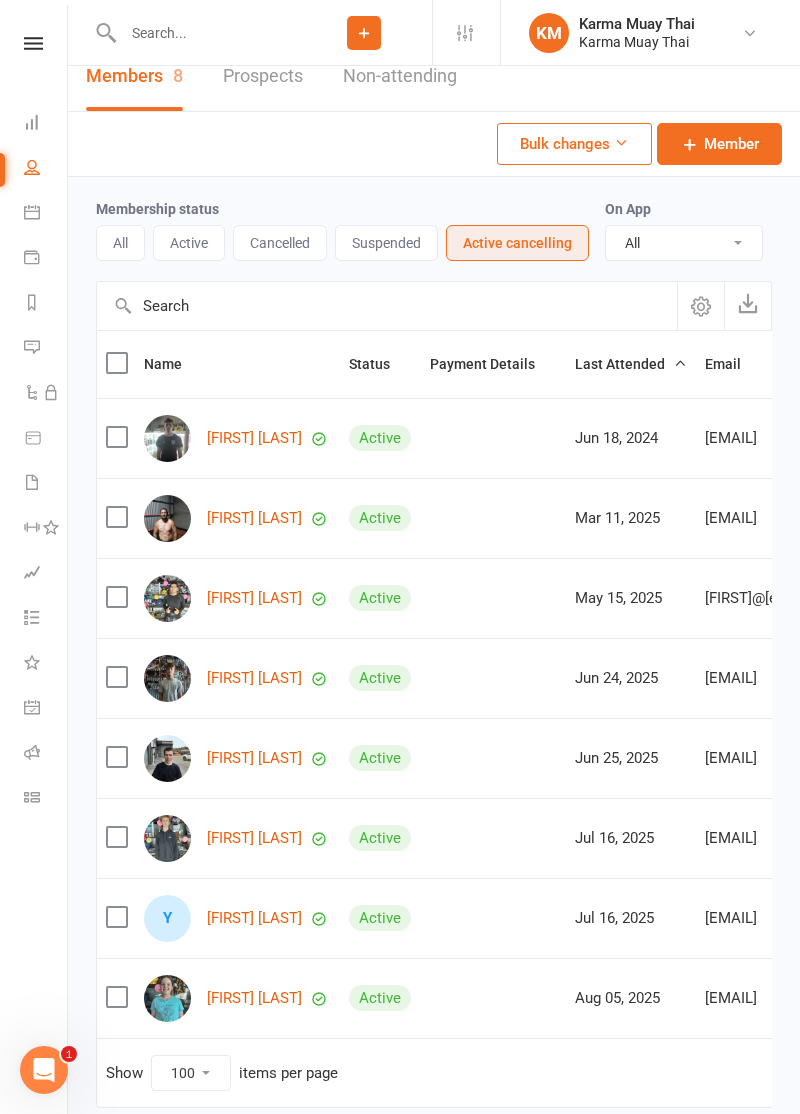 type on "U" 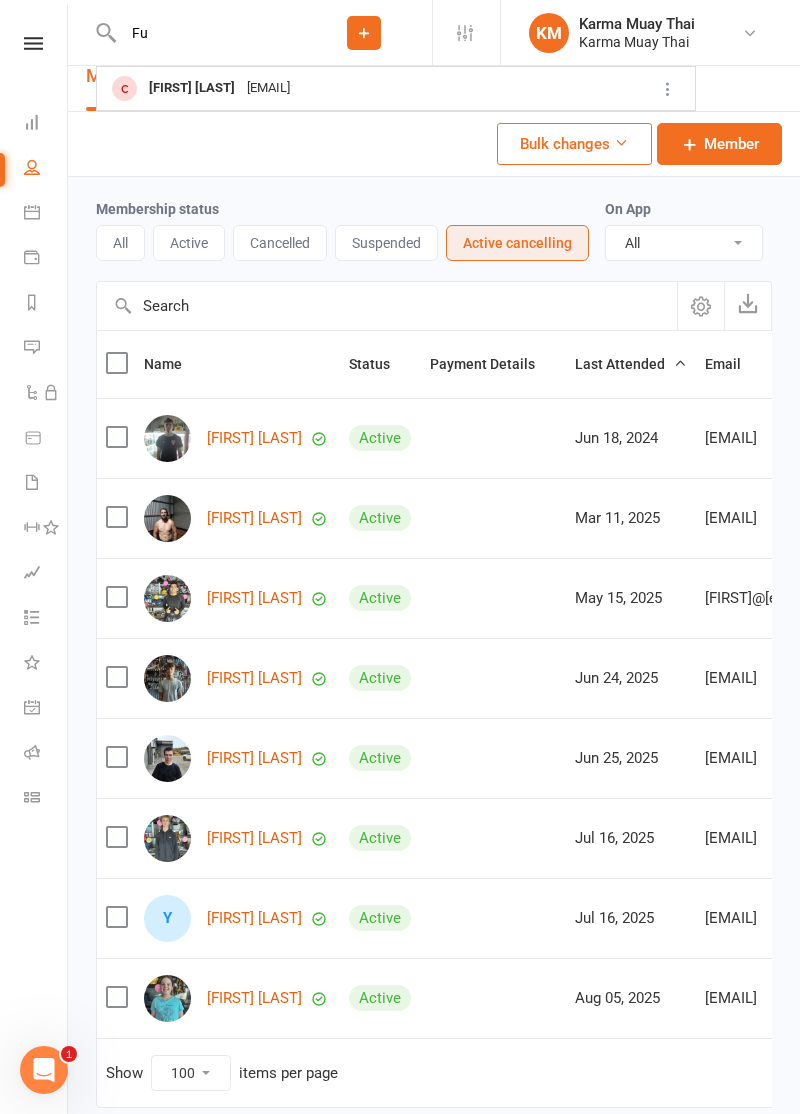 type on "F" 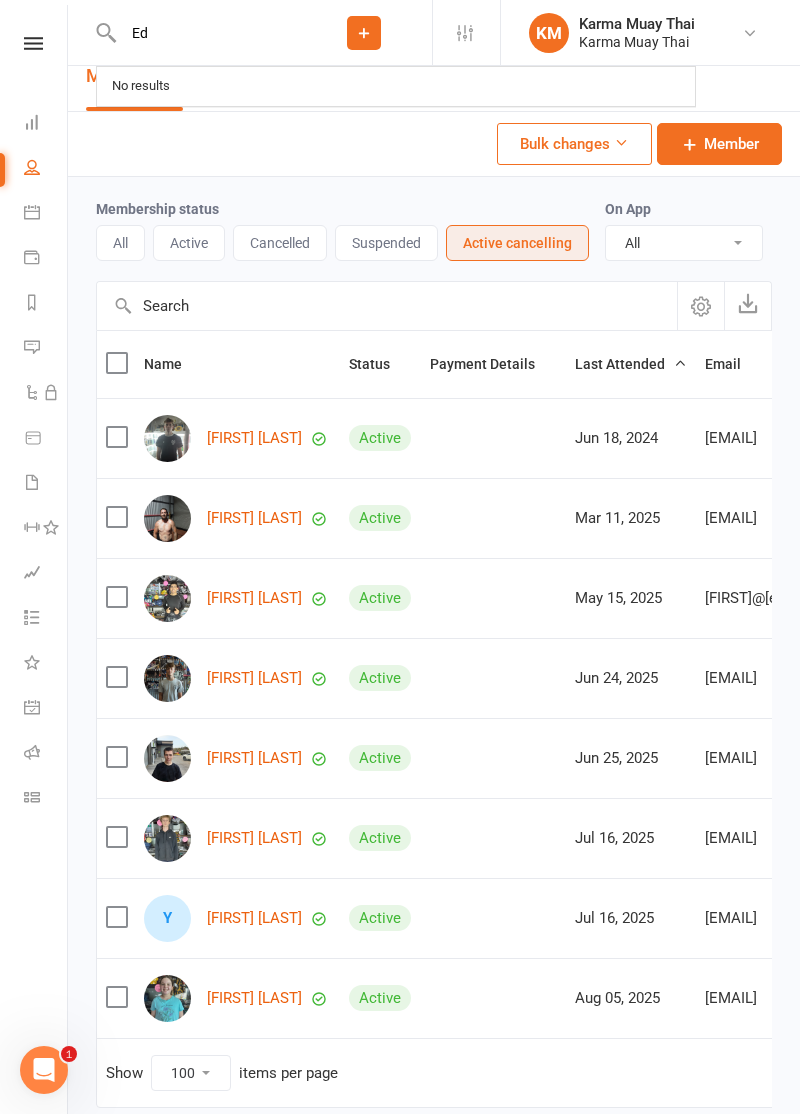 type on "E" 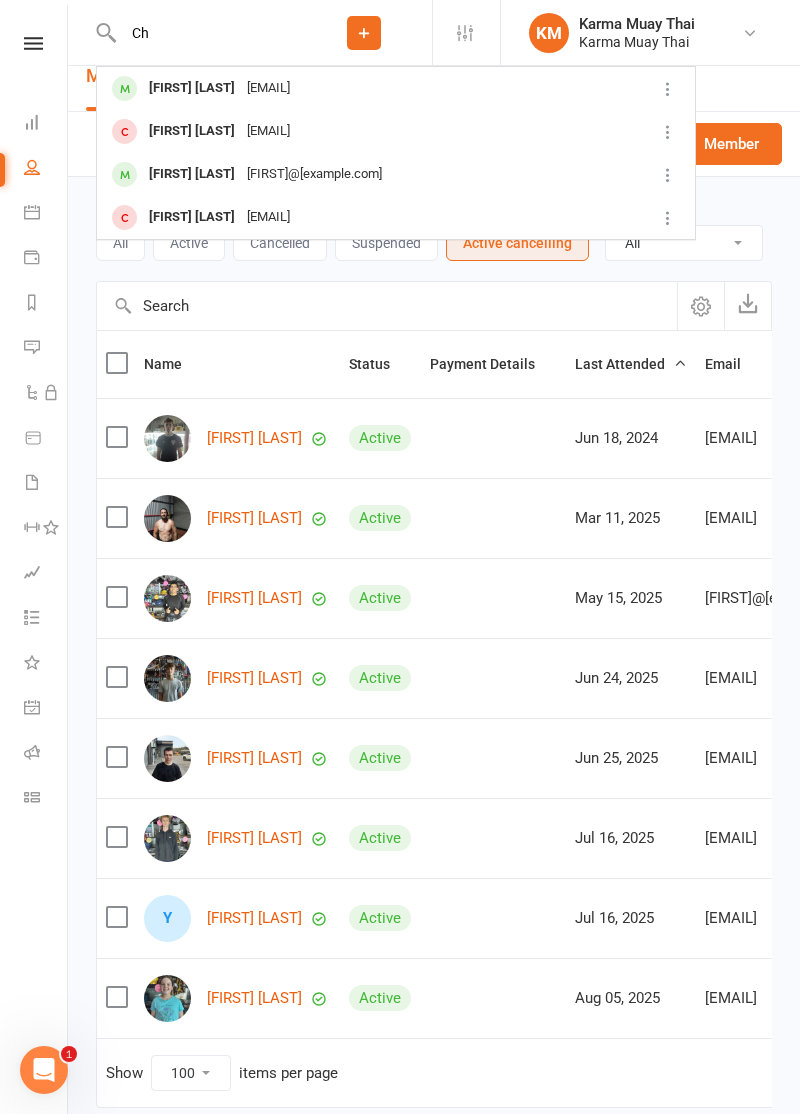 type on "C" 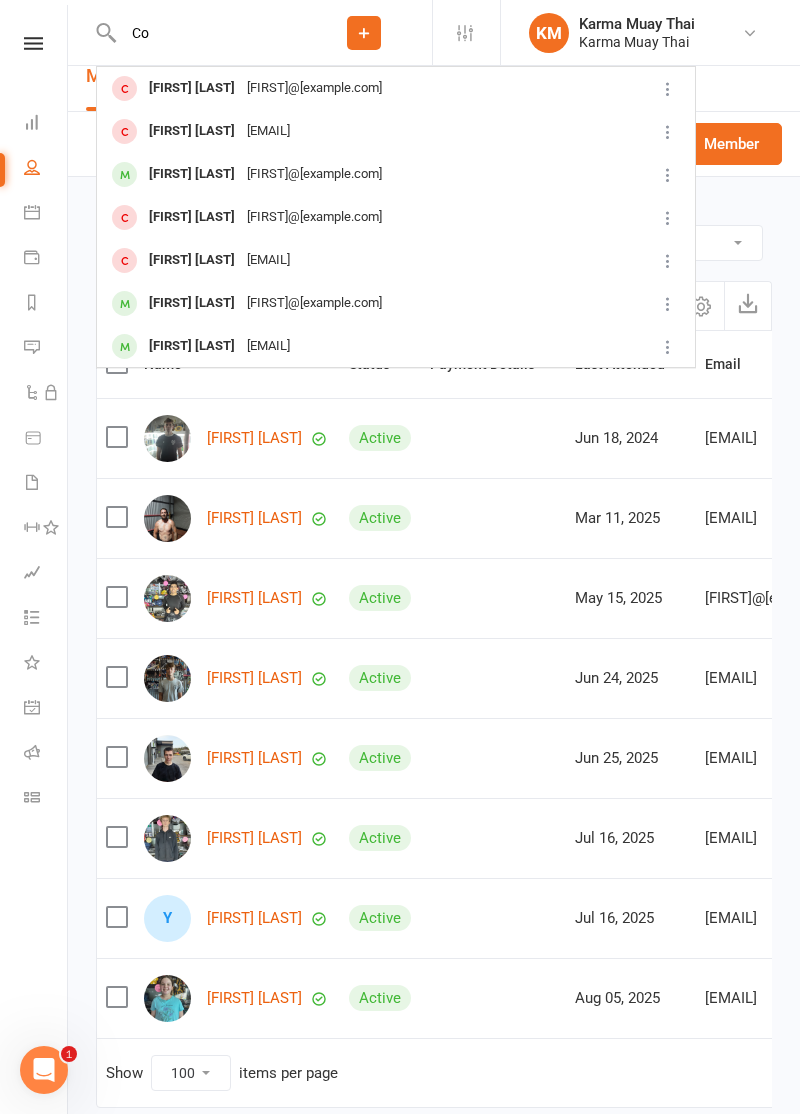 type on "C" 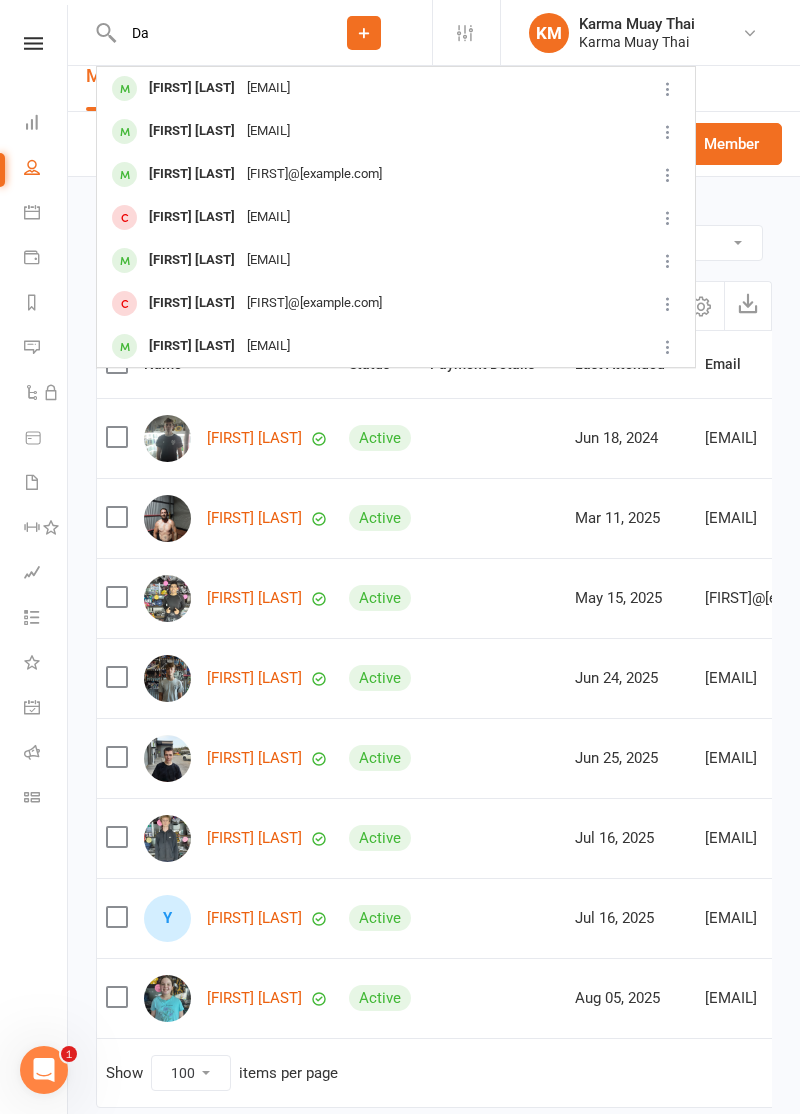 type on "D" 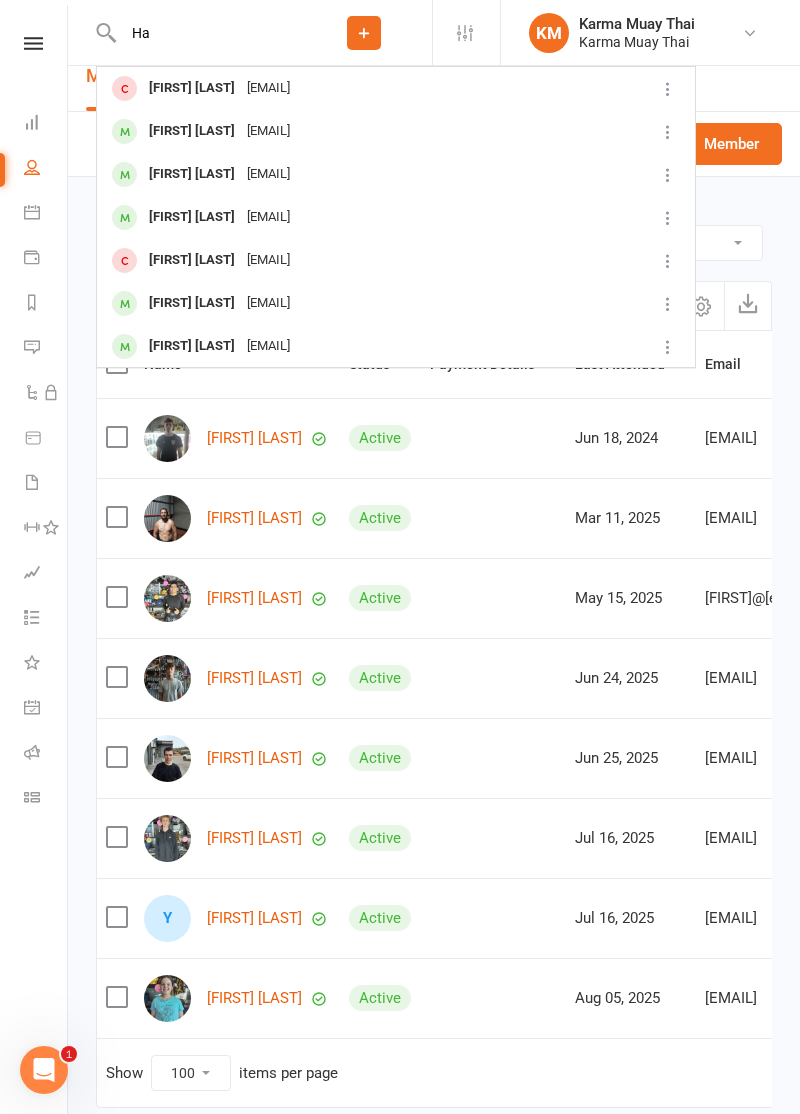 type on "H" 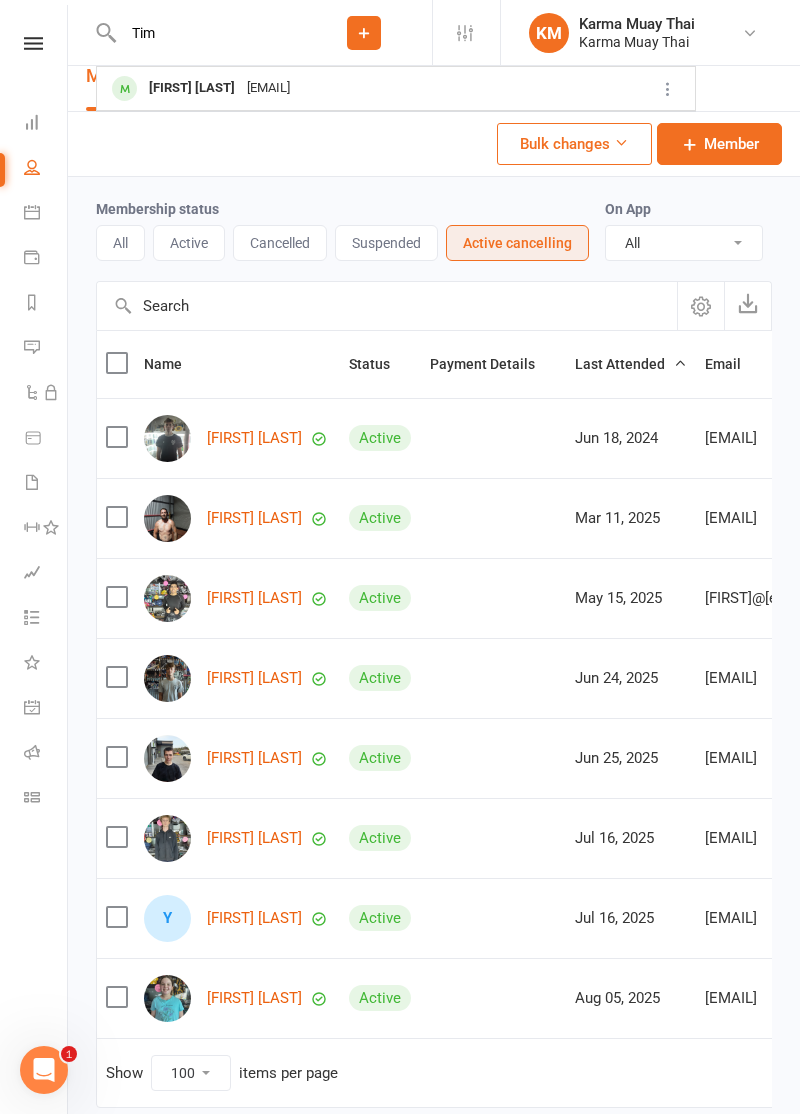 type on "Tim" 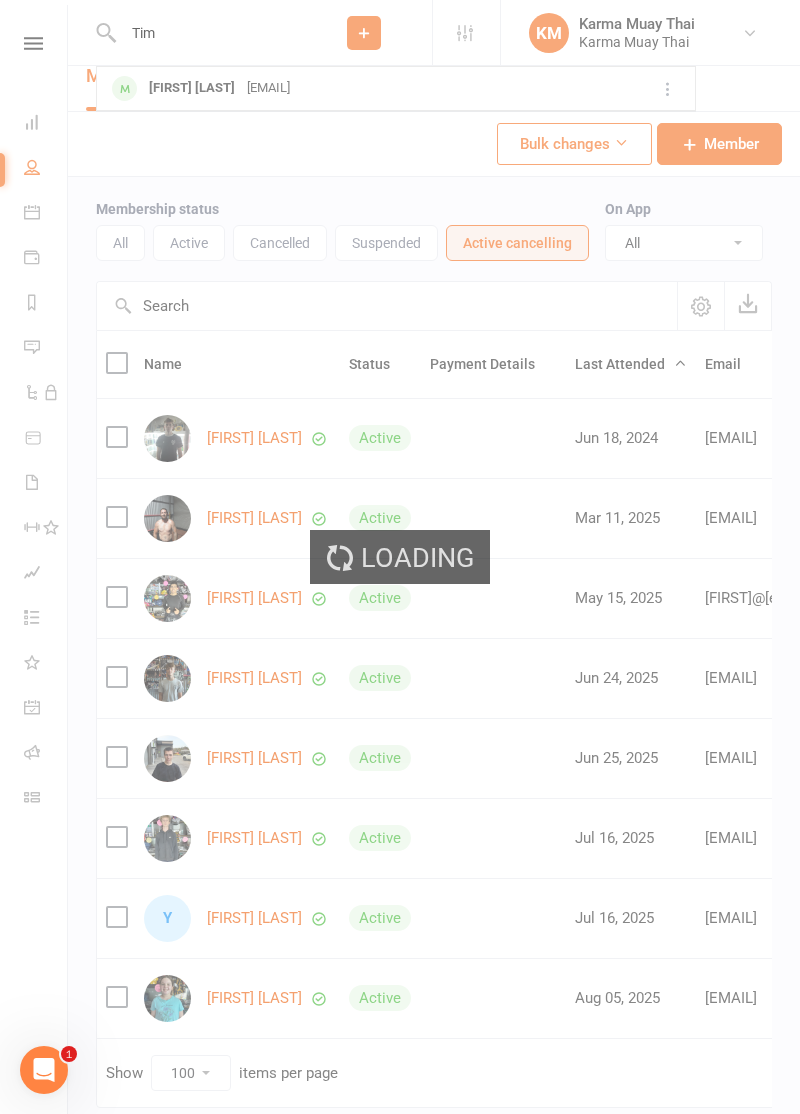 type 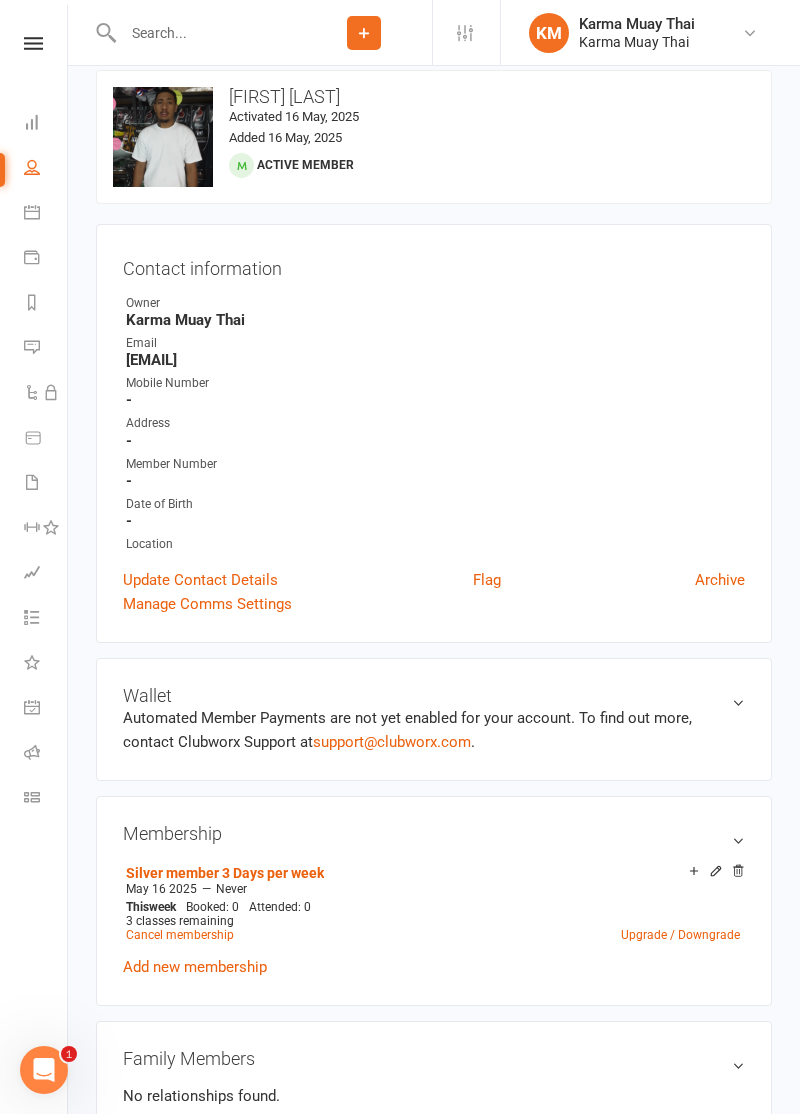 scroll, scrollTop: 0, scrollLeft: 0, axis: both 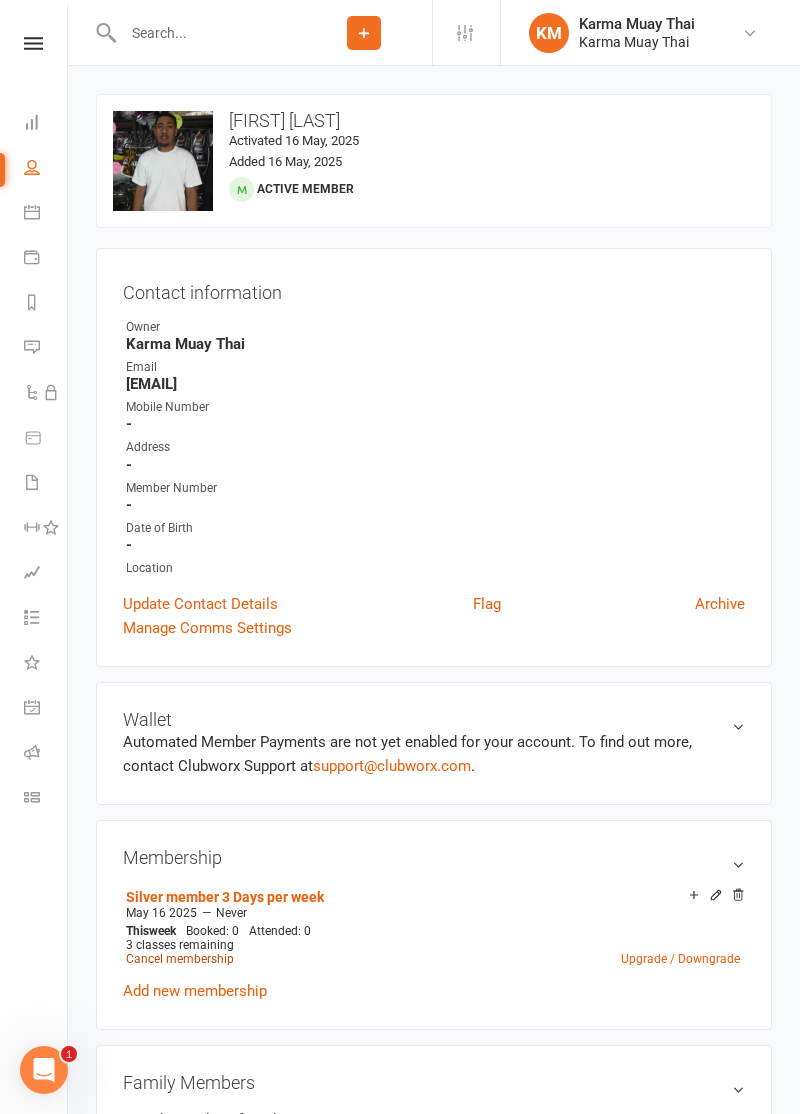 click on "Cancel membership" at bounding box center (180, 959) 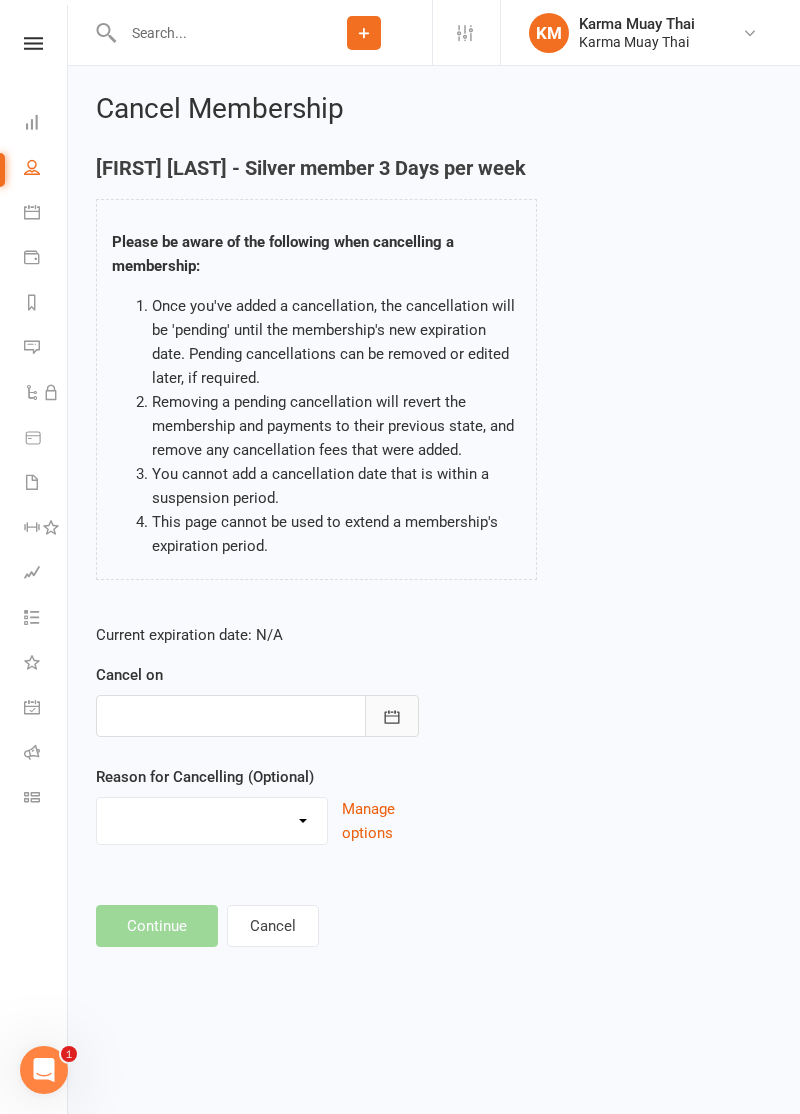 click at bounding box center [392, 716] 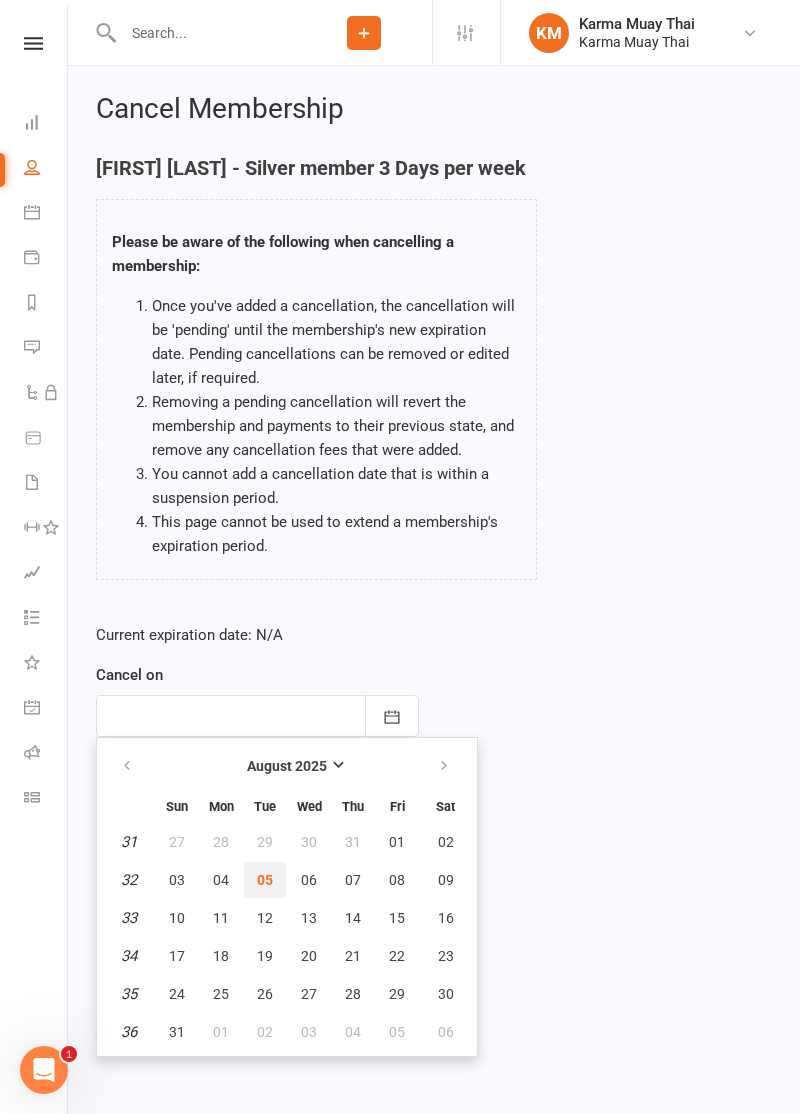 click on "05" at bounding box center (265, 880) 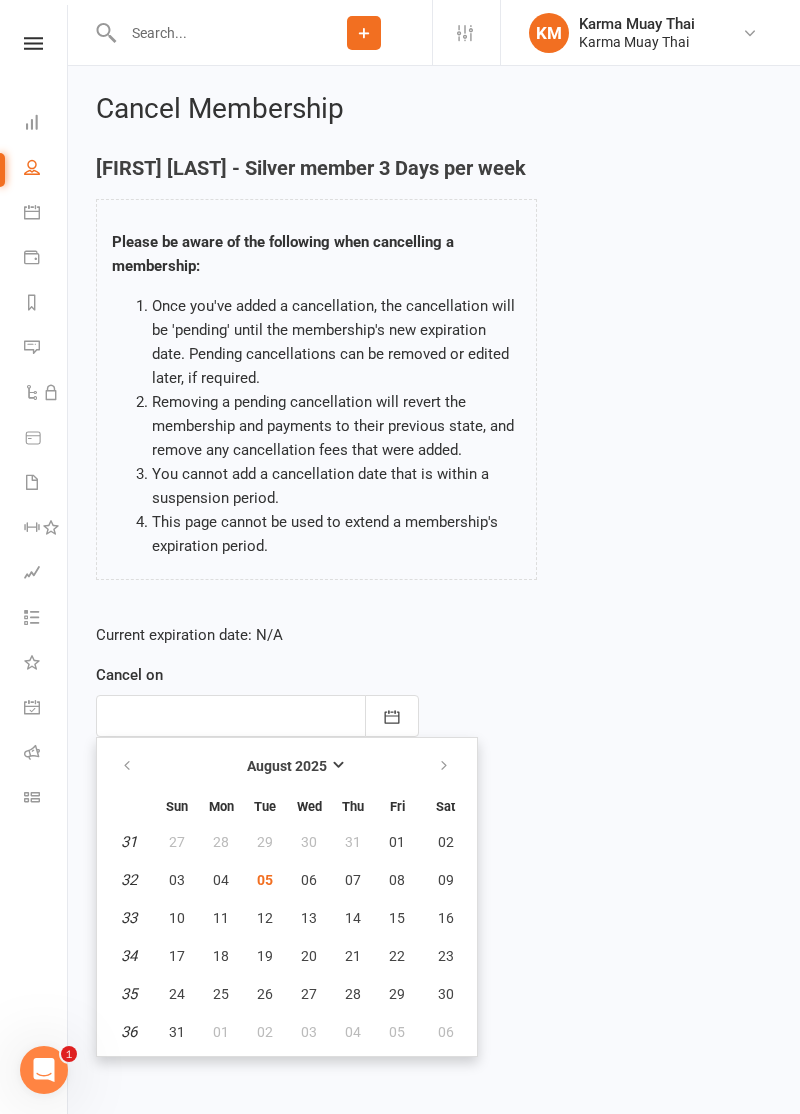 type on "05 Aug 2025" 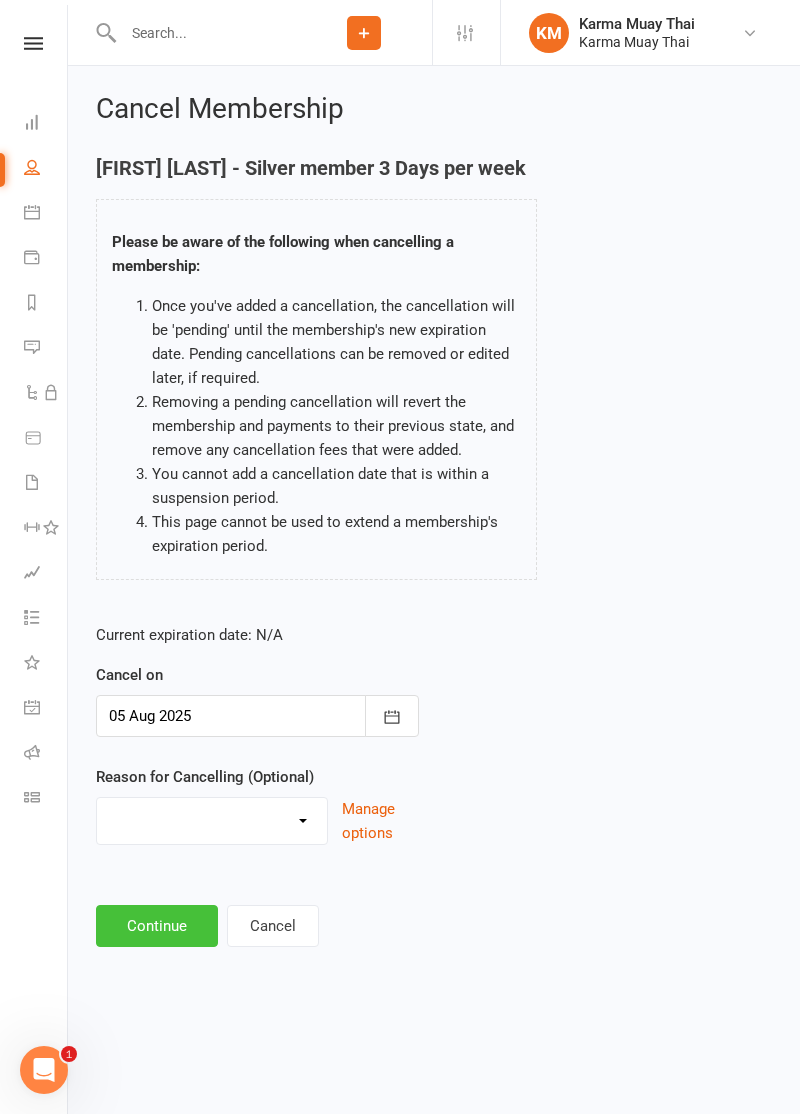 click on "Continue" at bounding box center (157, 926) 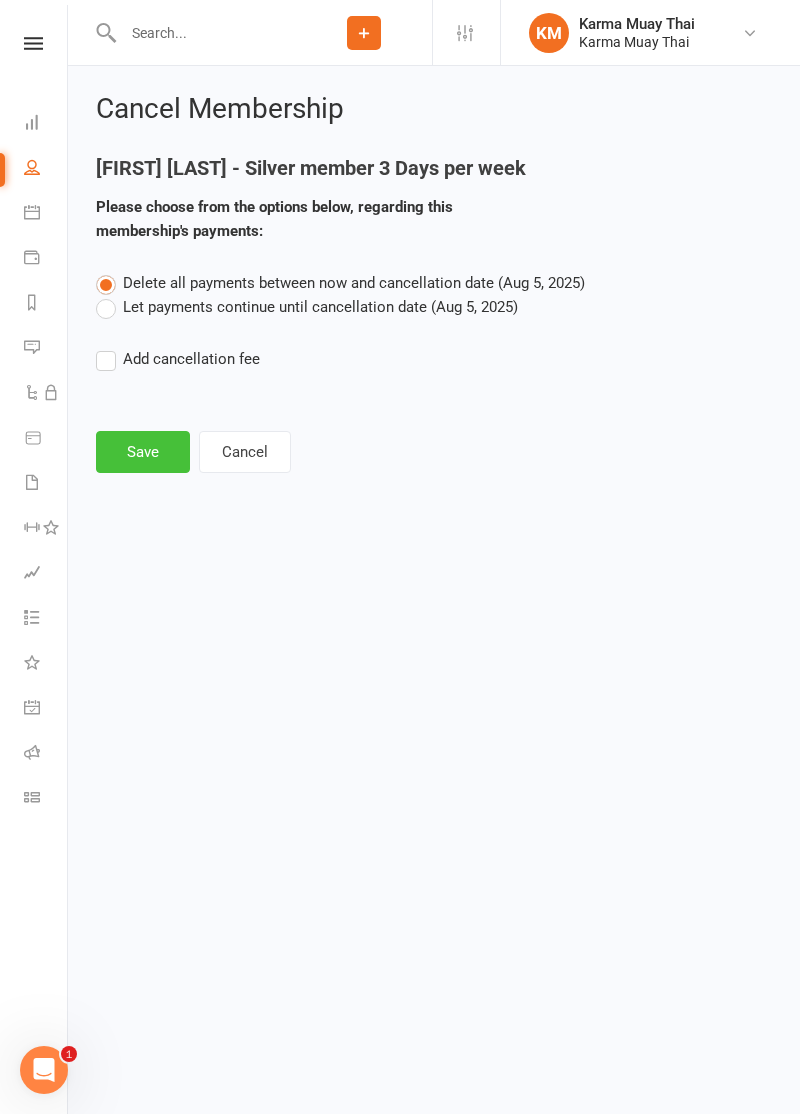 click on "Save" at bounding box center [143, 452] 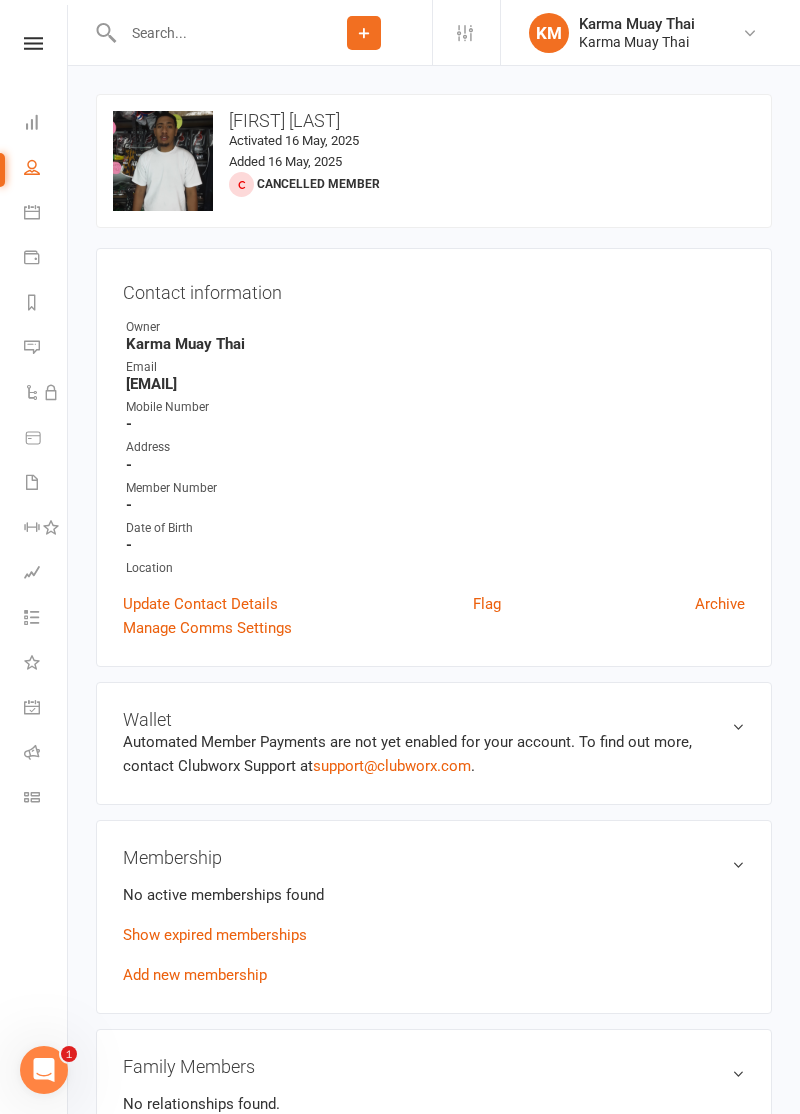 click at bounding box center (196, 32) 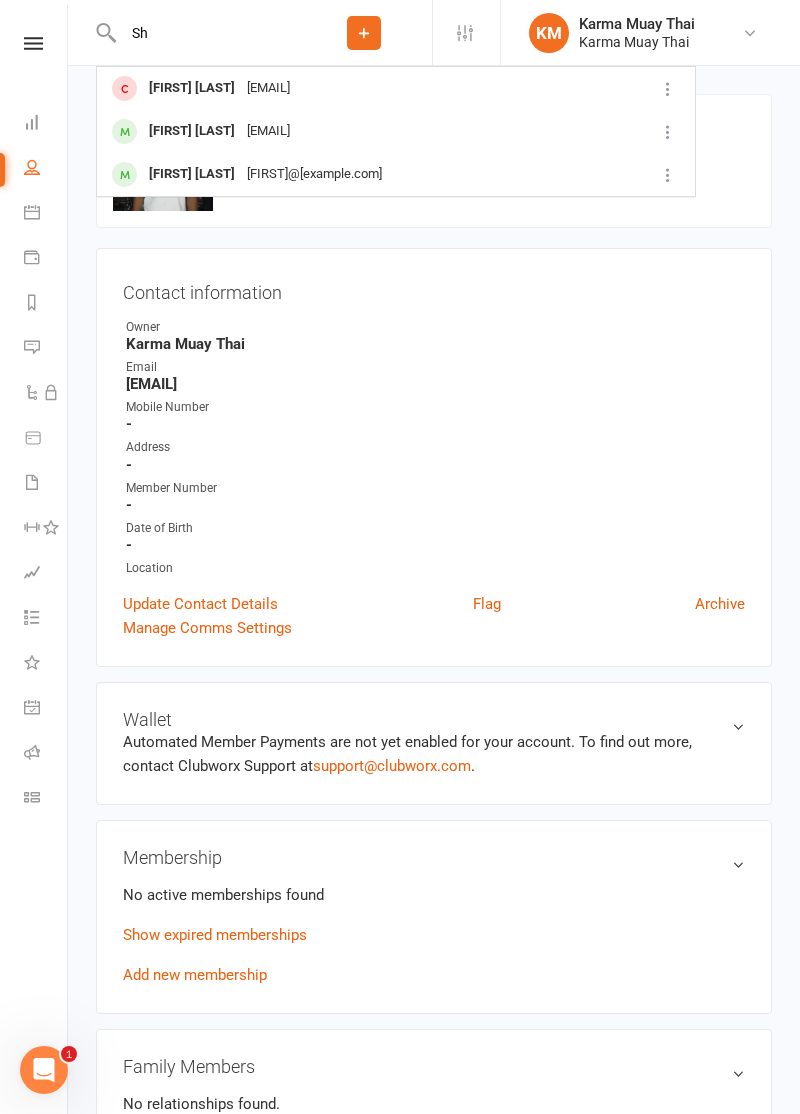 type on "S" 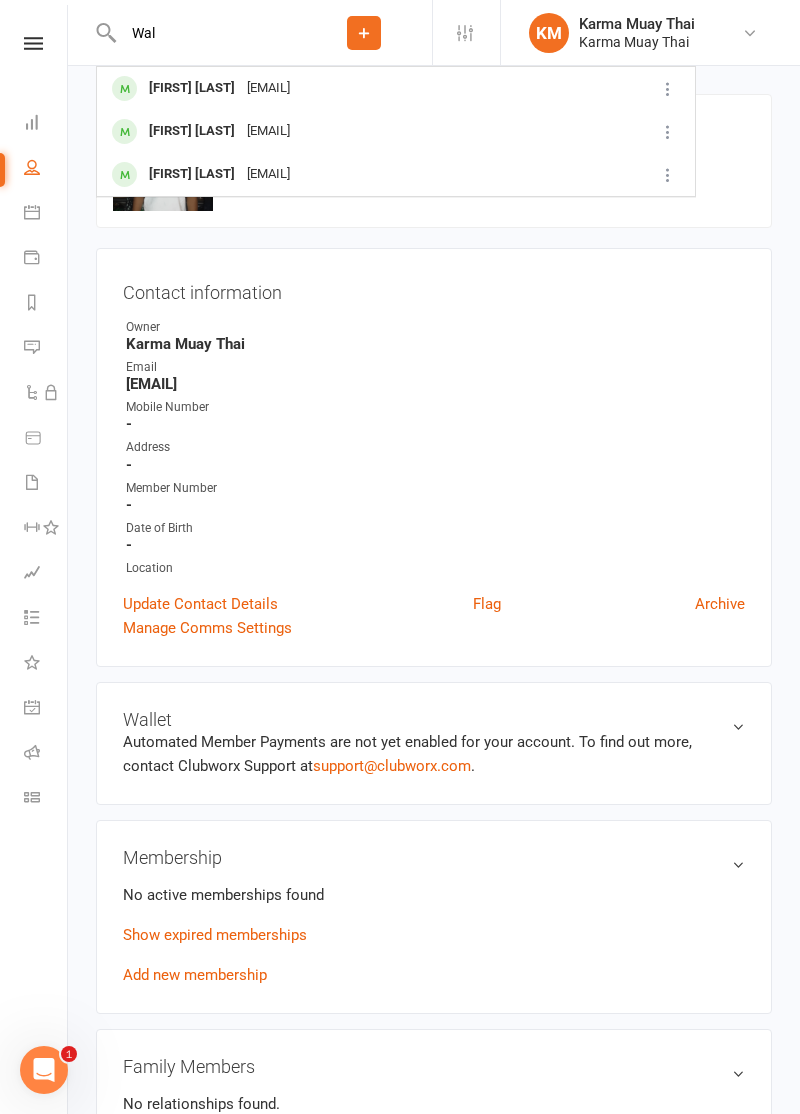 type on "Wal" 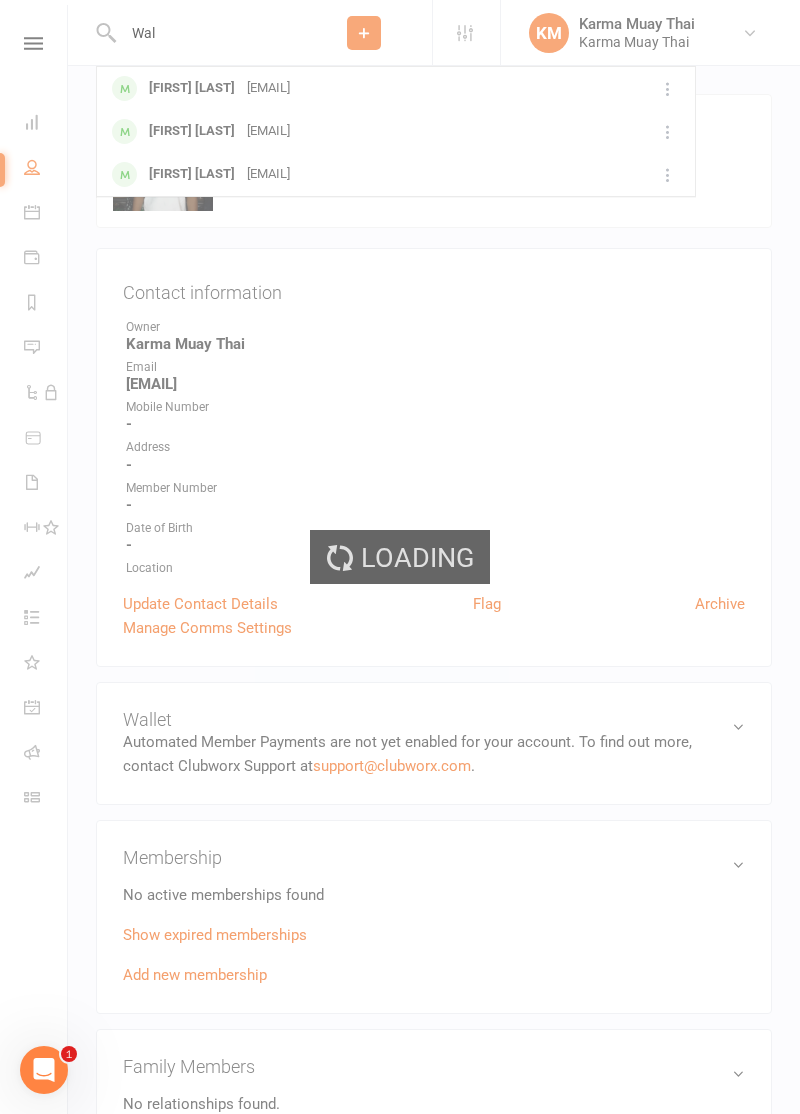 type 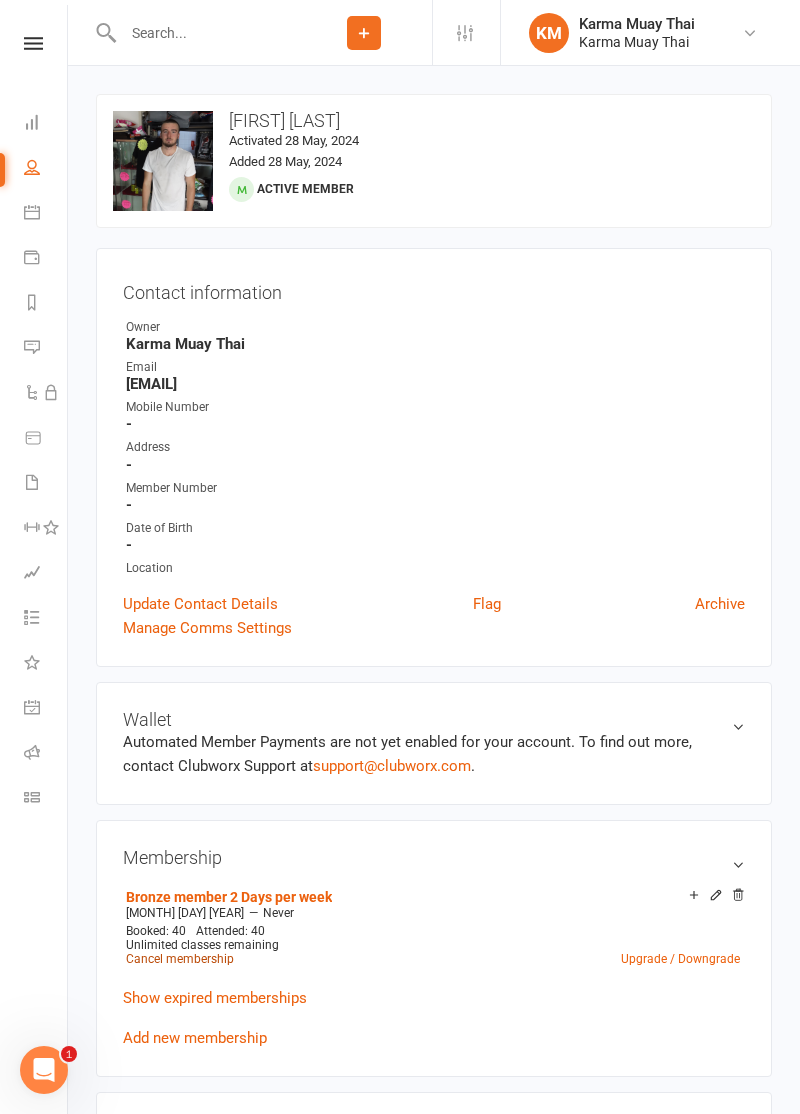 click on "Cancel membership" at bounding box center (180, 959) 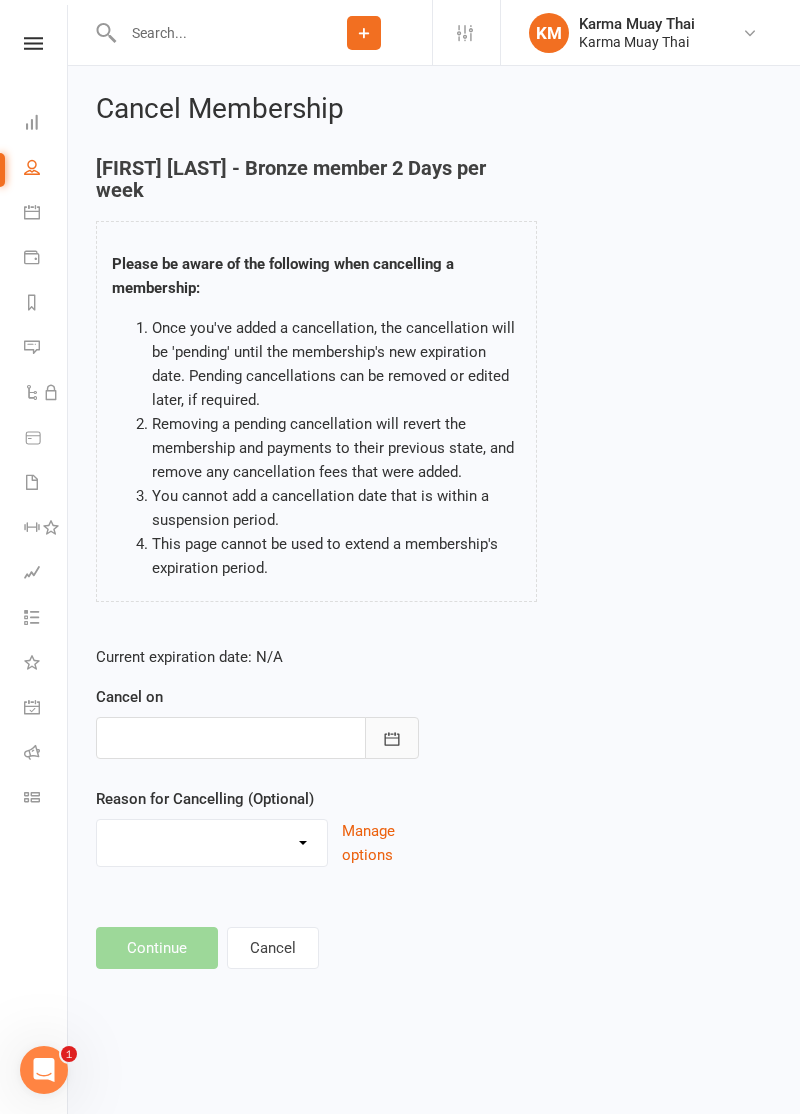 click at bounding box center (392, 738) 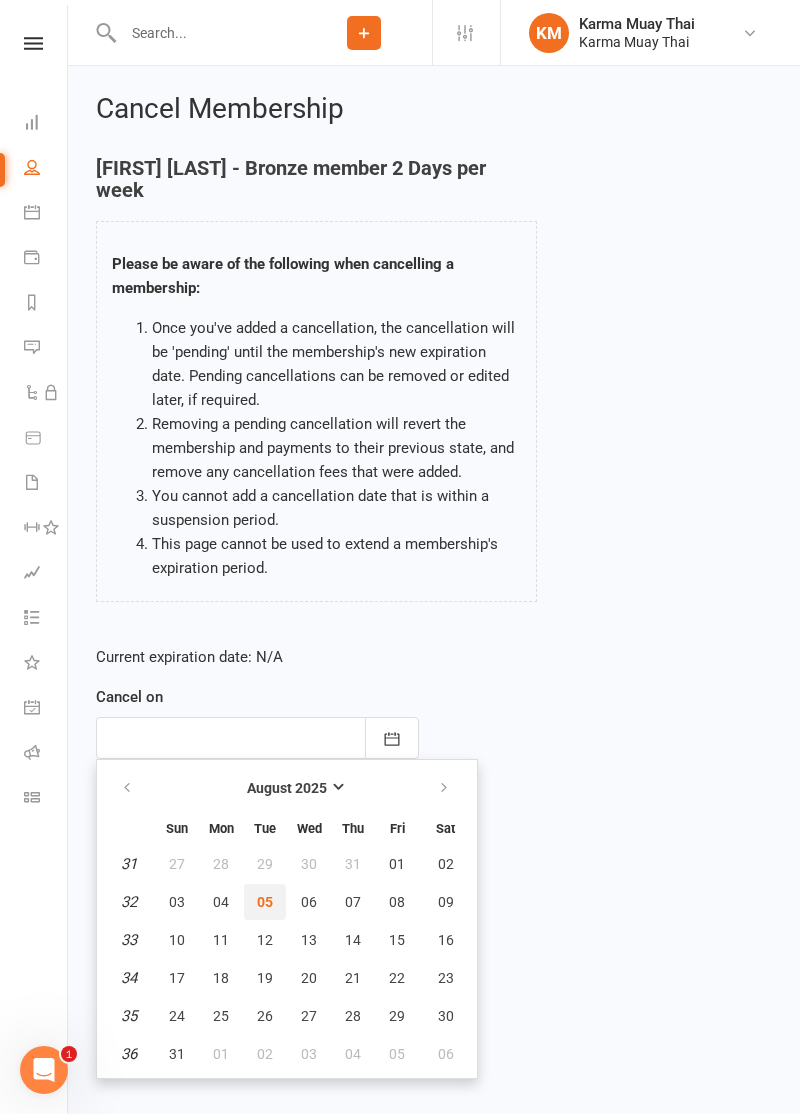 click on "05" at bounding box center (265, 902) 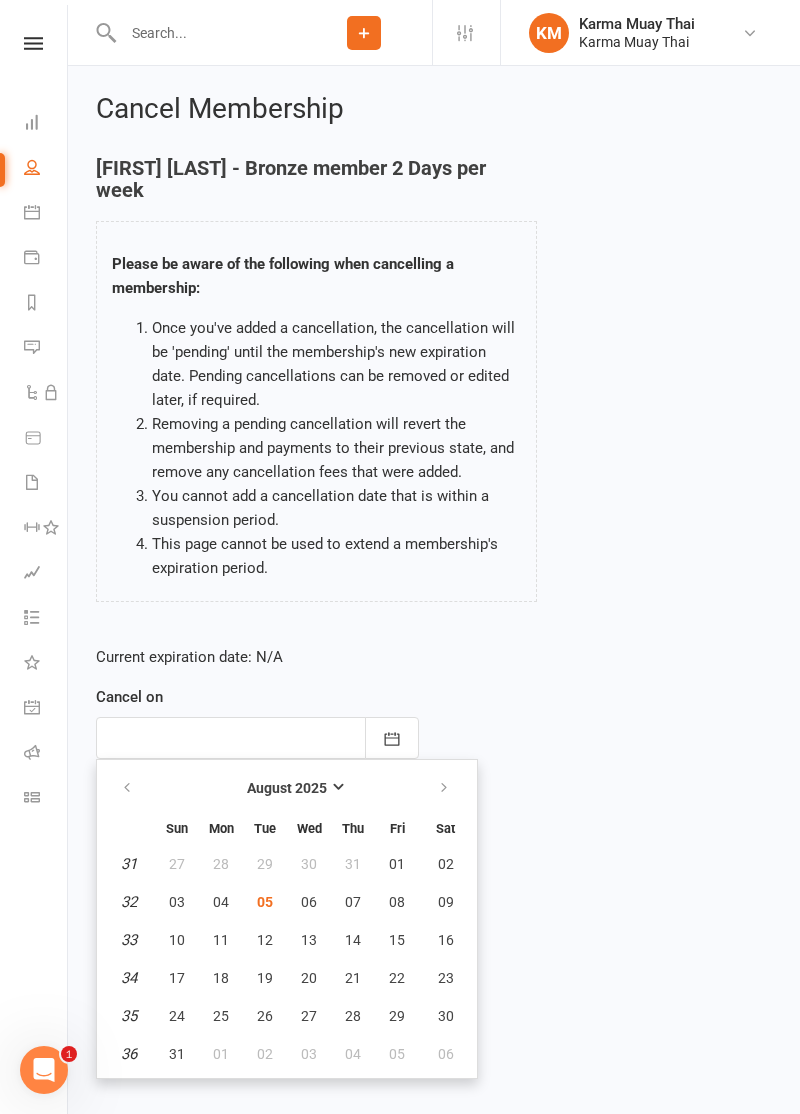 type on "05 Aug 2025" 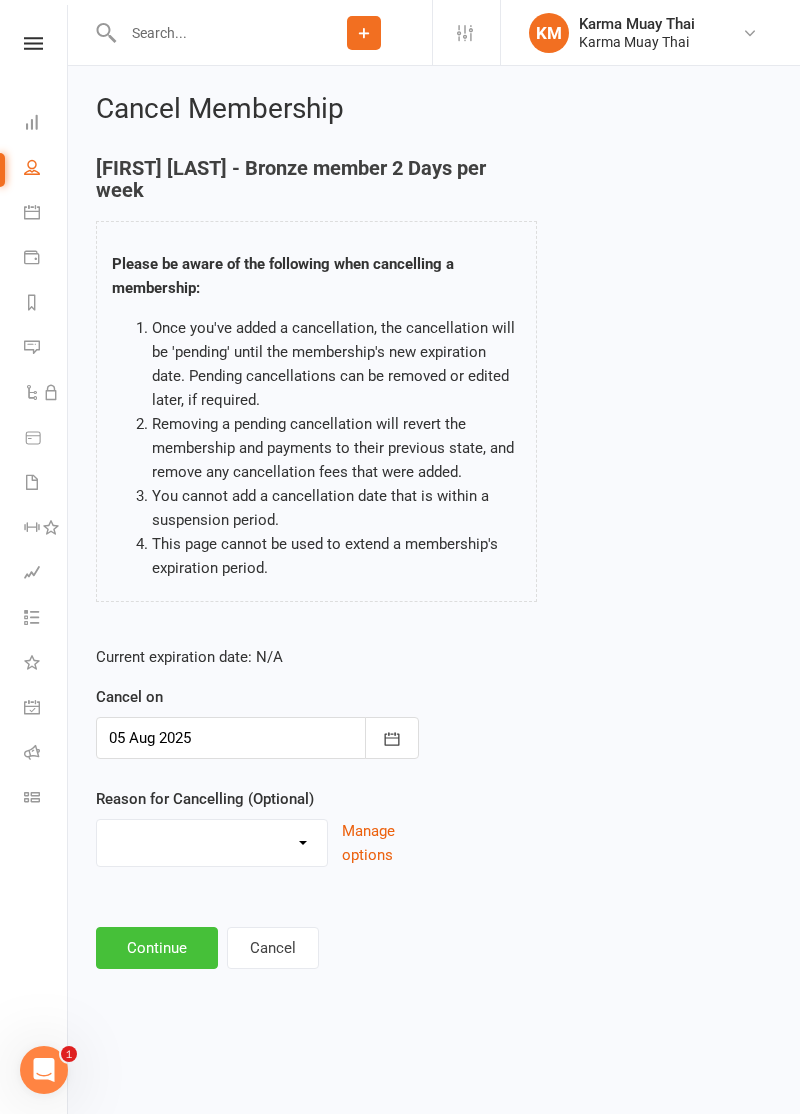 click on "Continue" at bounding box center (157, 948) 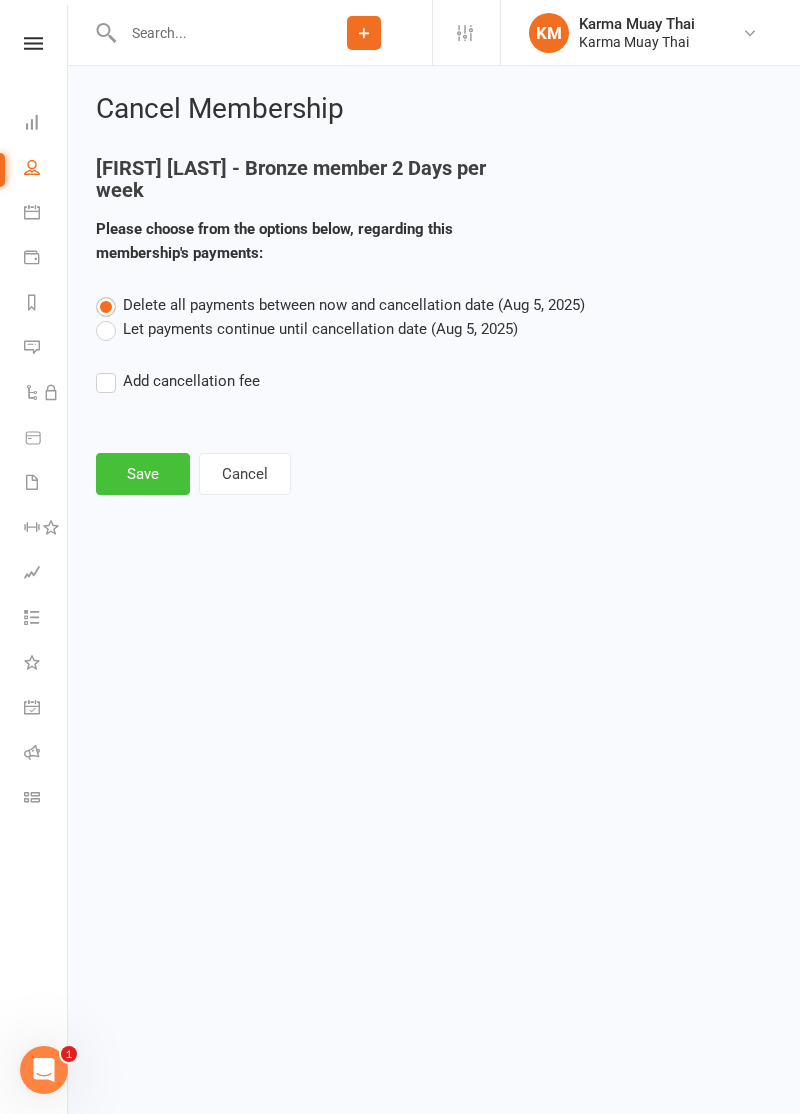 click on "Save" at bounding box center (143, 474) 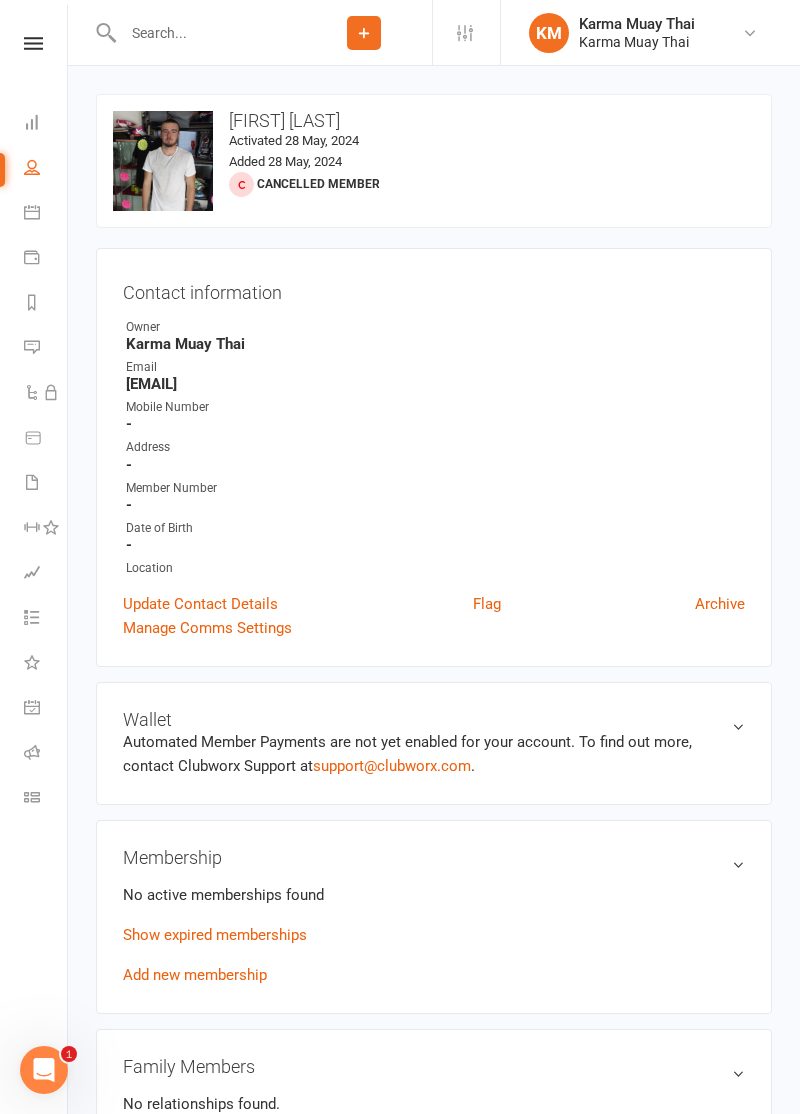 click at bounding box center [206, 33] 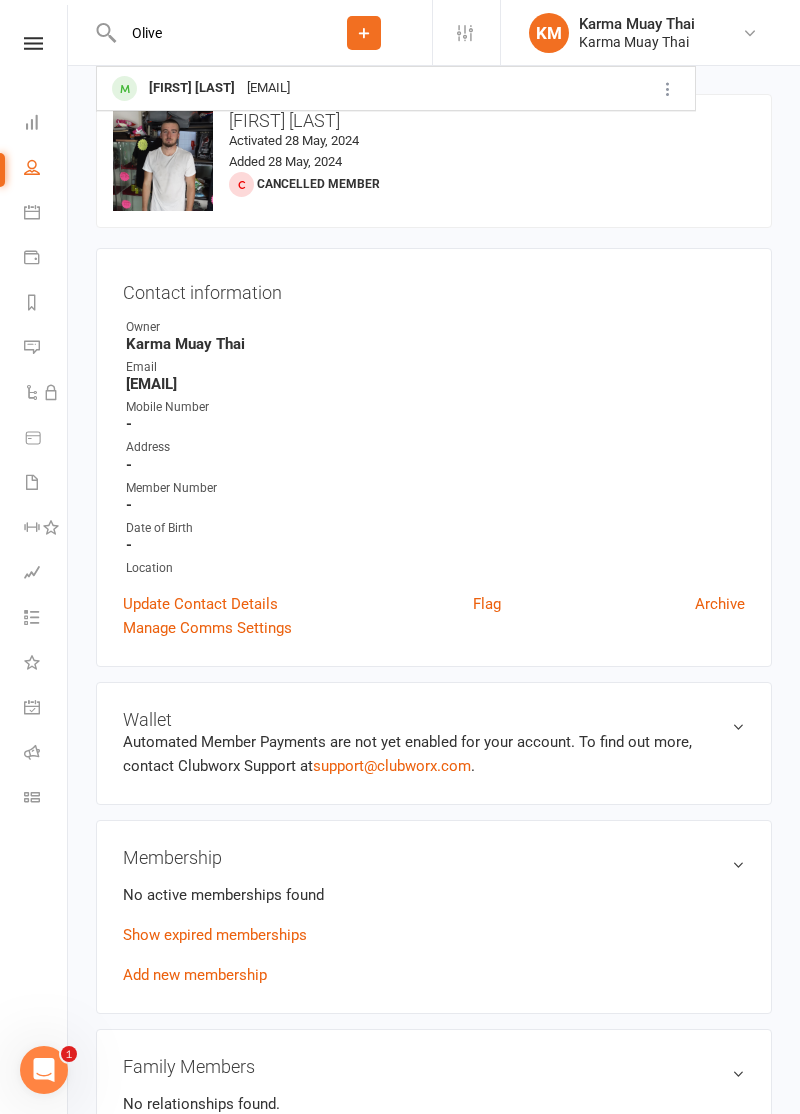 type on "Olive" 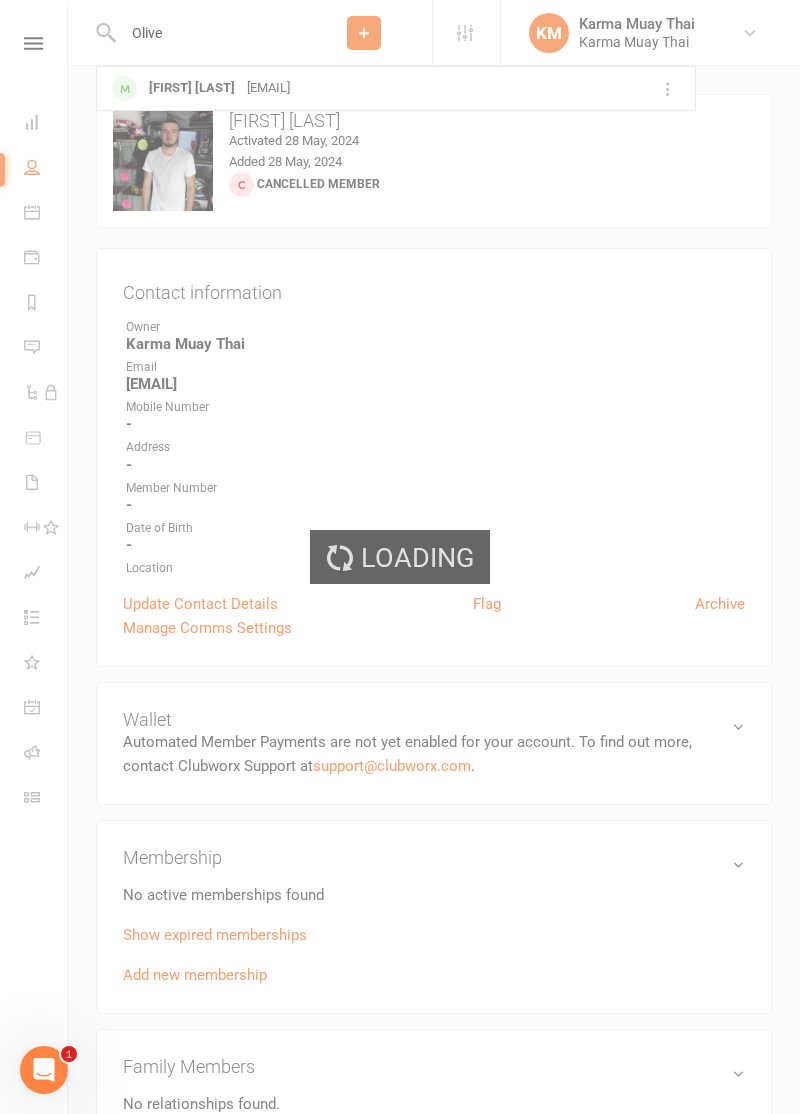 type 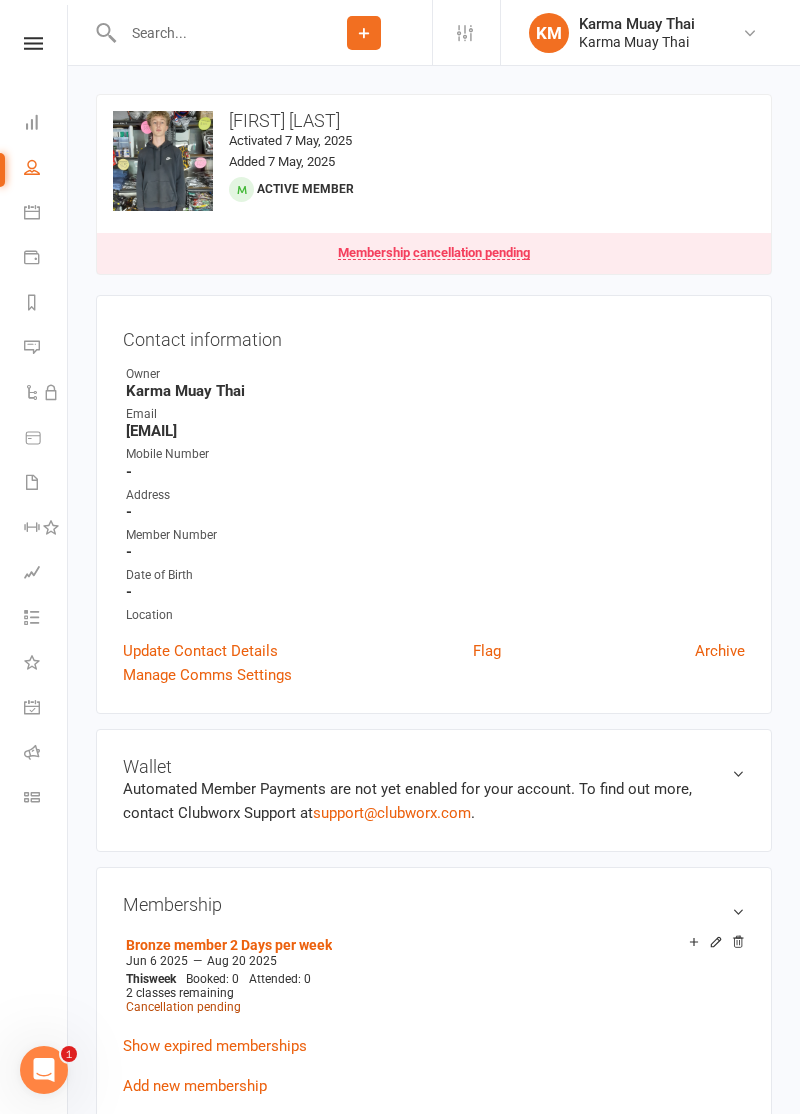 click on "Cancellation pending" at bounding box center (183, 1007) 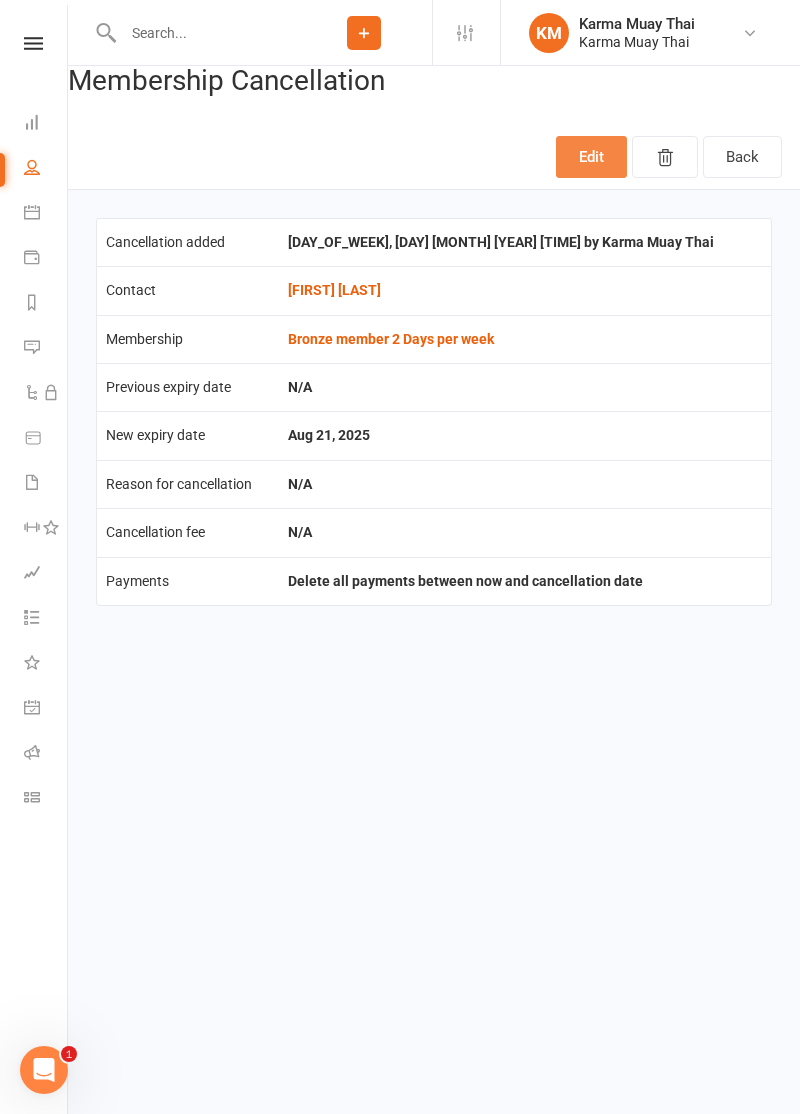 click on "Edit" at bounding box center [591, 157] 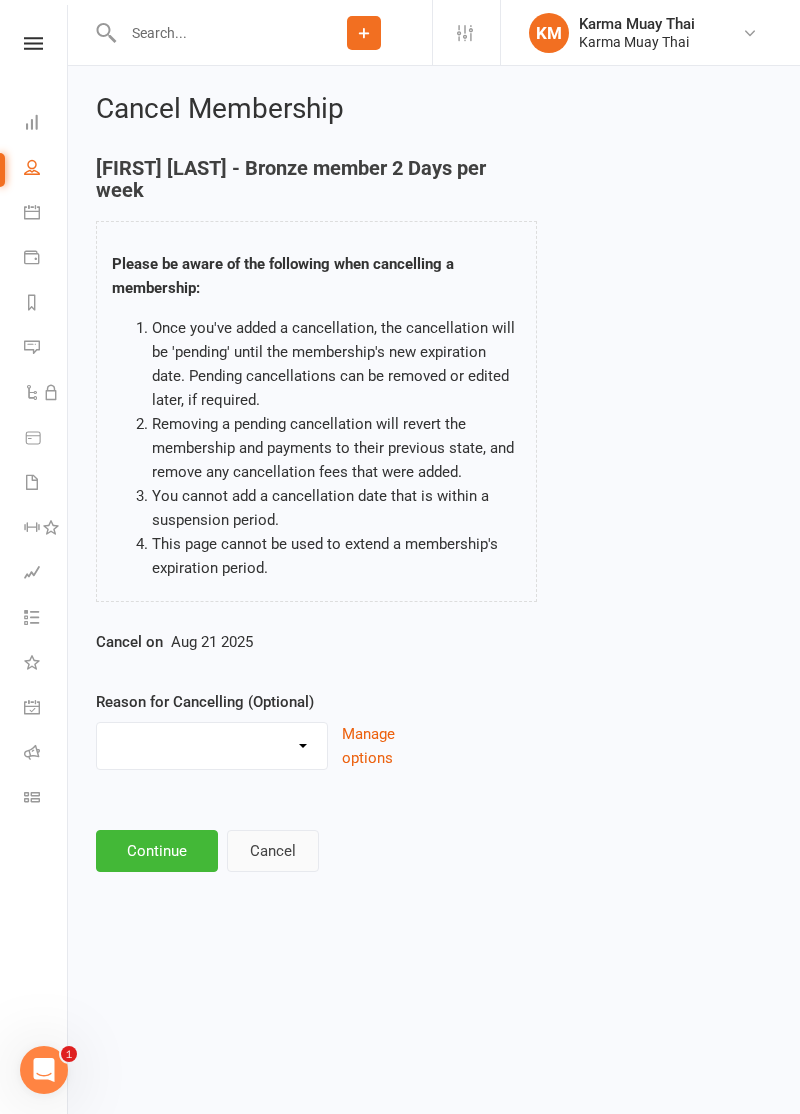 click on "Cancel" at bounding box center (273, 851) 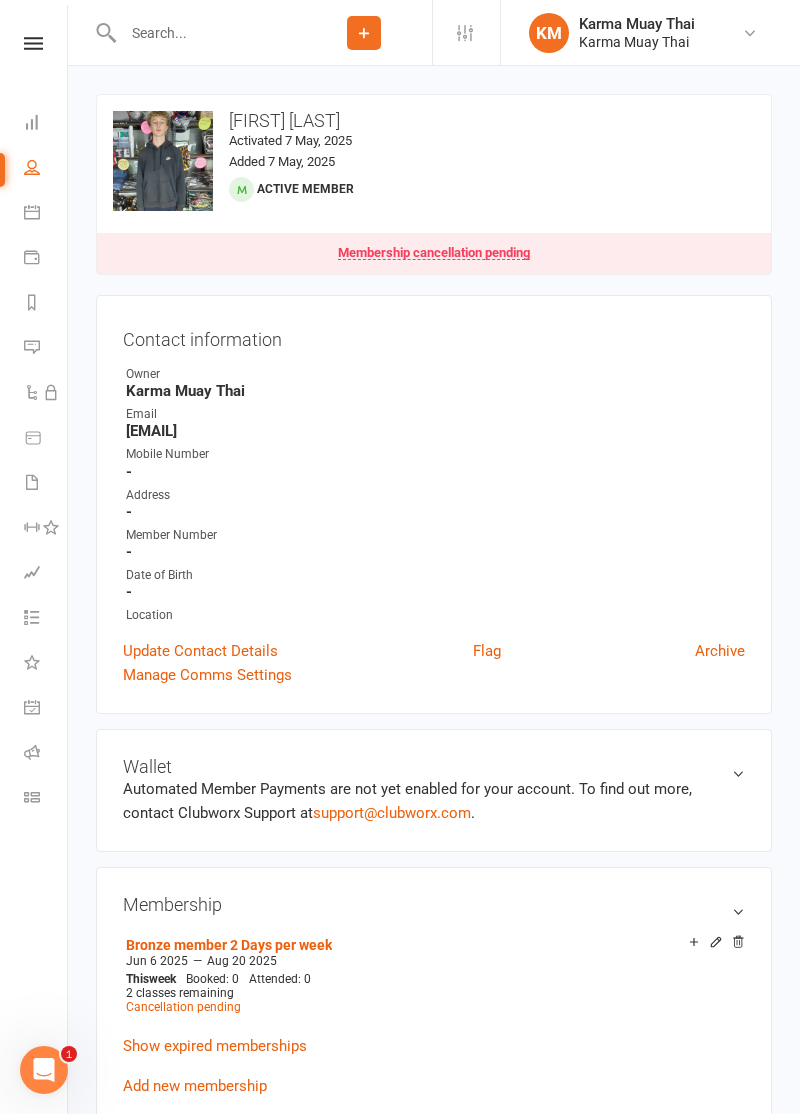 click on "Add new membership" at bounding box center (195, 1086) 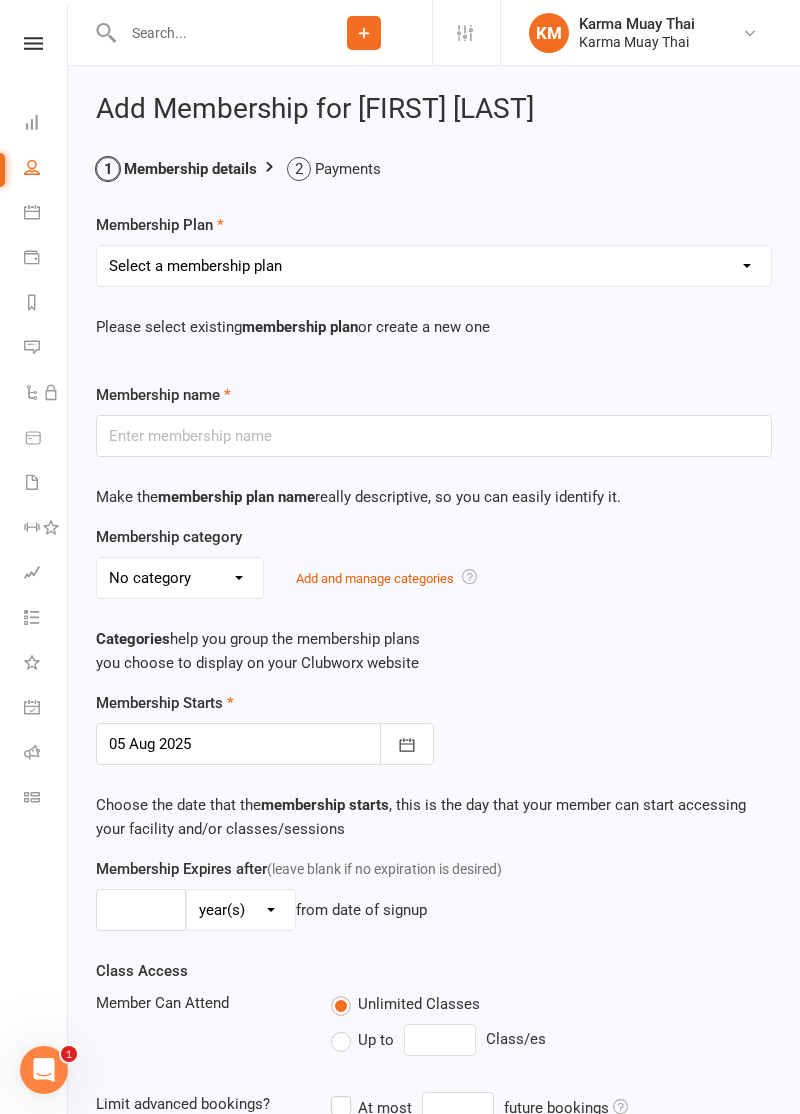 click on "Select a membership plan Create new Membership Plan Gold member Unlimited Access Silver member 3 Days per week Bronze member 2 Days per week Casual 2 week triaI Basic 1 Session Per Week Bronze 2 sessions a week Silver 4 sessions a week Gold 6 sessions a week Platinum unlimited access" at bounding box center [434, 266] 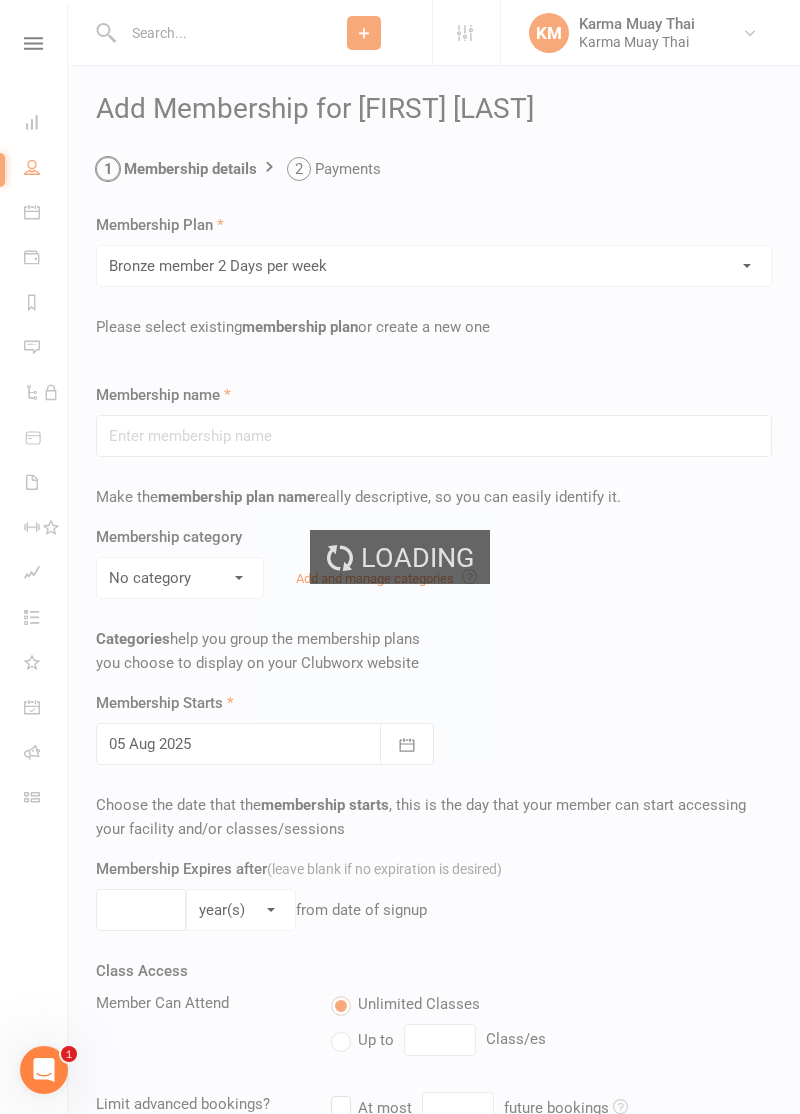 type on "Bronze member 2 Days per week" 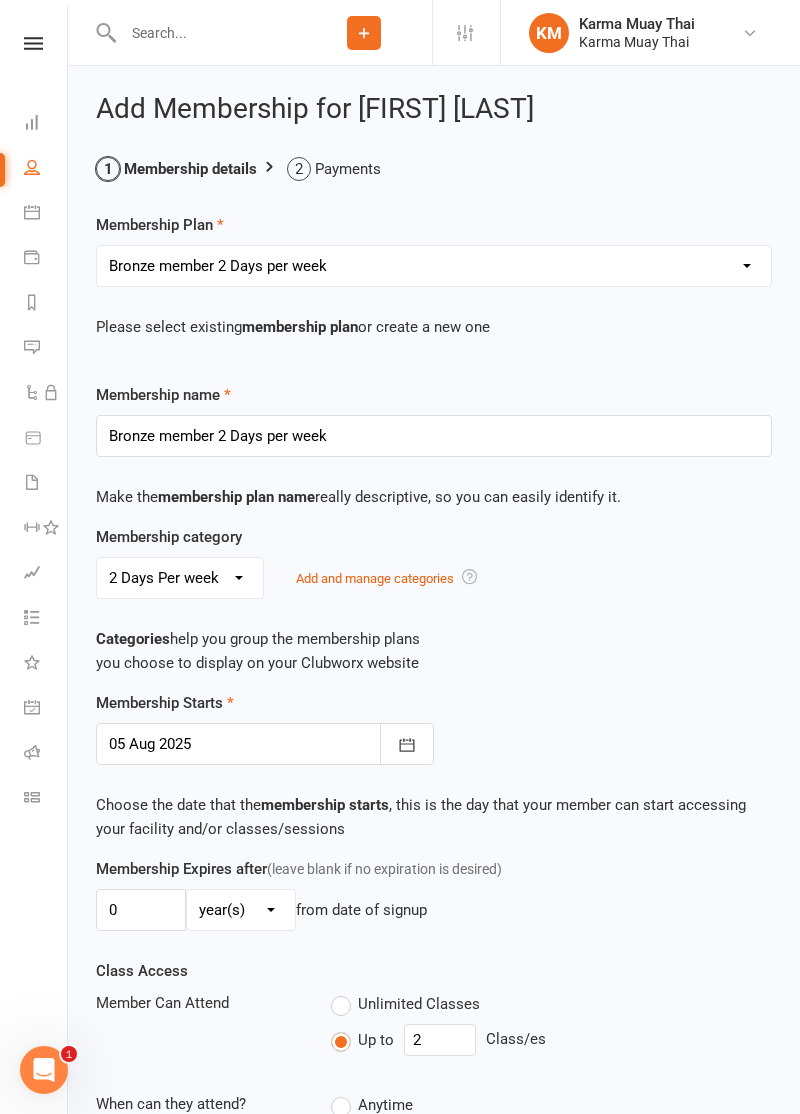 click on "Select a membership plan Create new Membership Plan Gold member Unlimited Access Silver member 3 Days per week Bronze member 2 Days per week Casual 2 week triaI Basic 1 Session Per Week Bronze 2 sessions a week Silver 4 sessions a week Gold 6 sessions a week Platinum unlimited access" at bounding box center (434, 266) 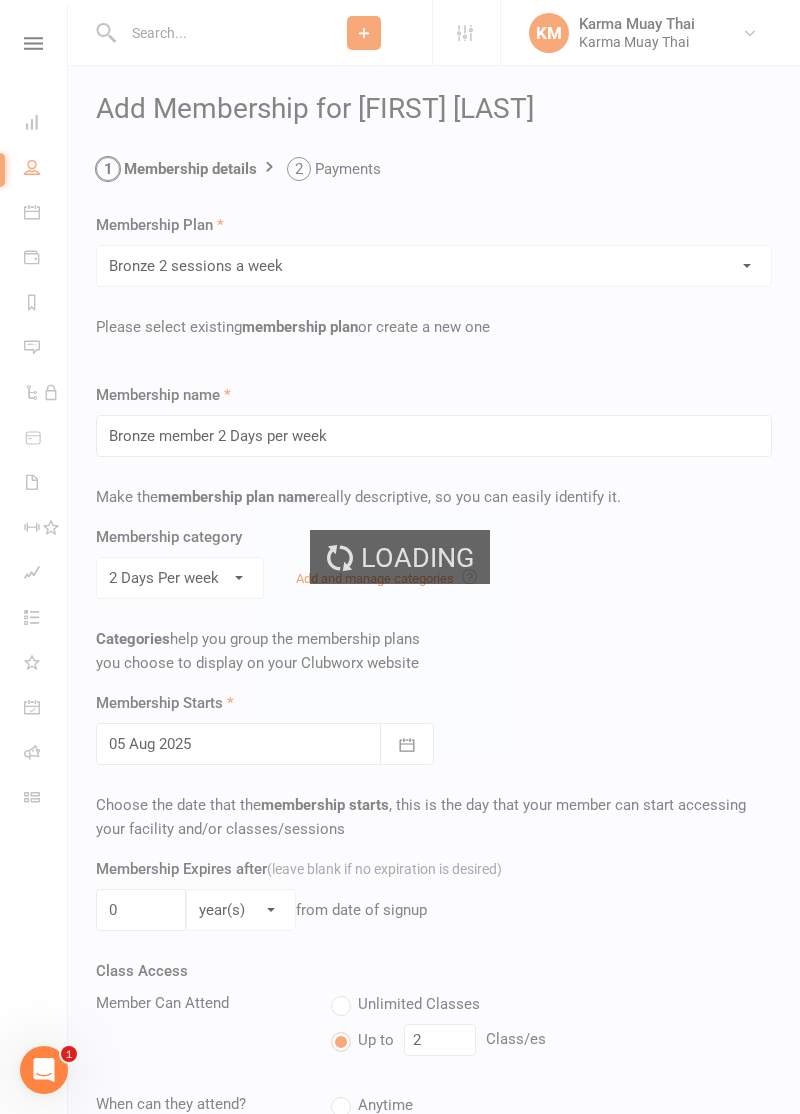 type on "Bronze 2 sessions a week" 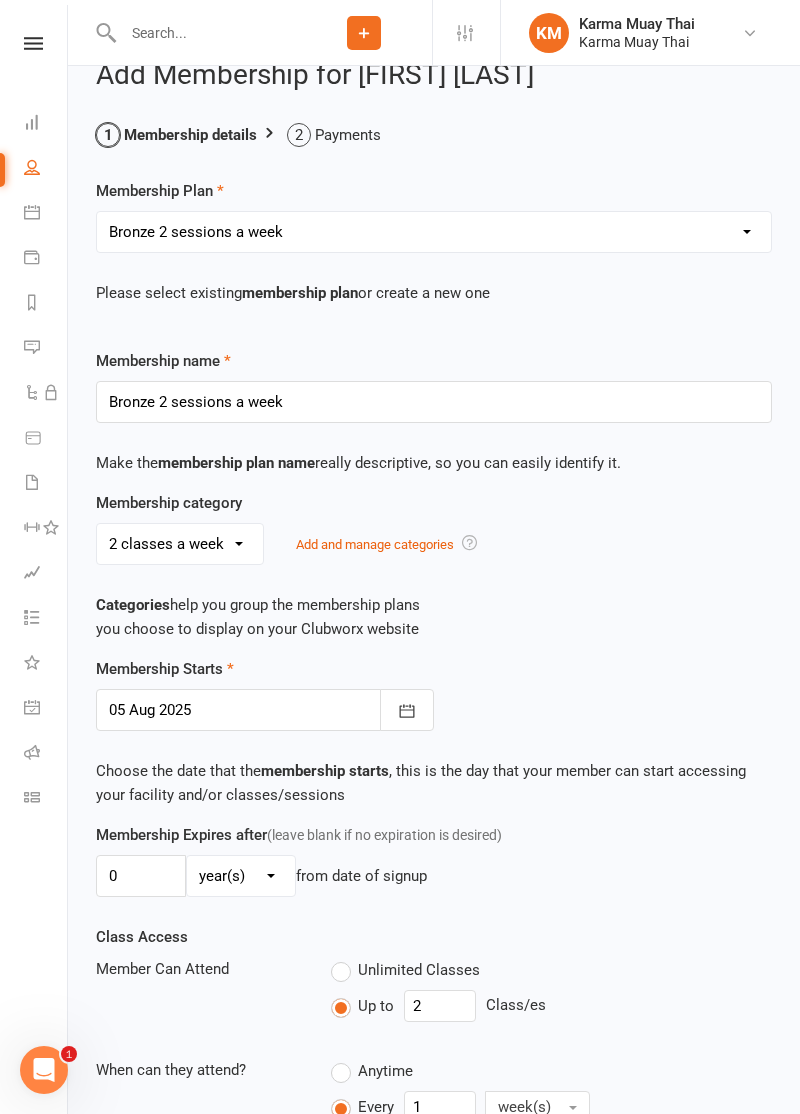 scroll, scrollTop: 422, scrollLeft: 0, axis: vertical 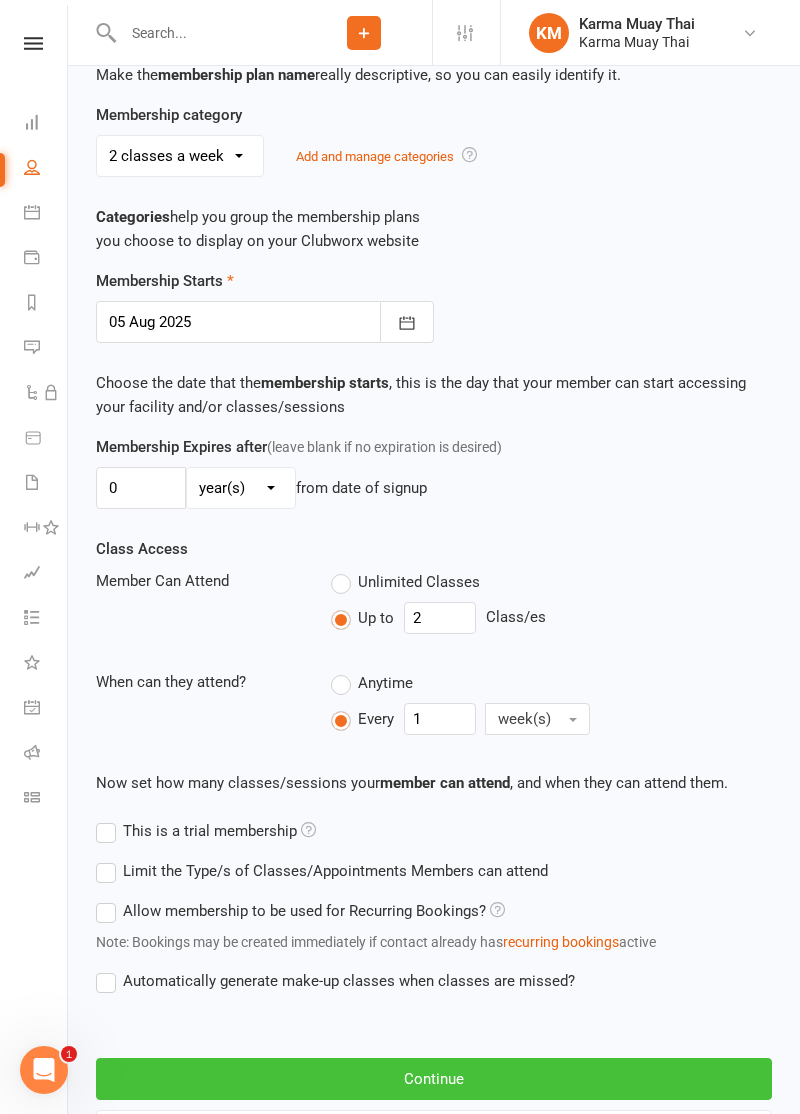 click on "Continue" at bounding box center [434, 1079] 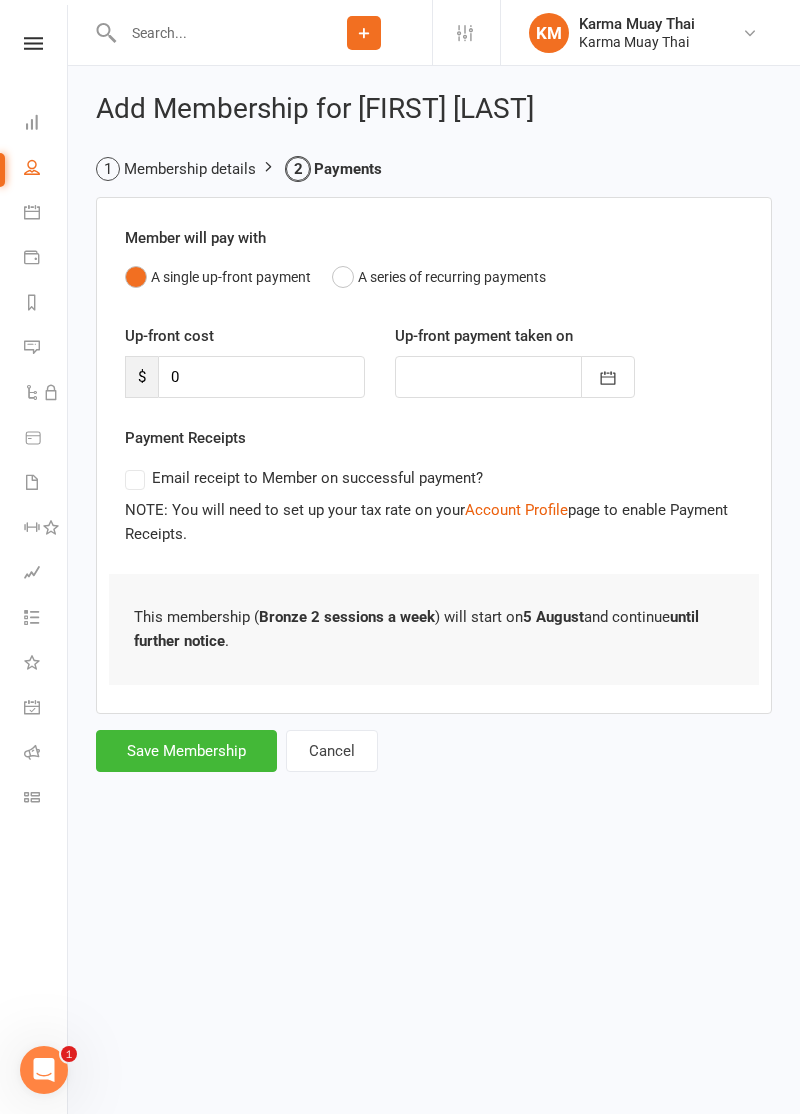 scroll, scrollTop: 0, scrollLeft: 0, axis: both 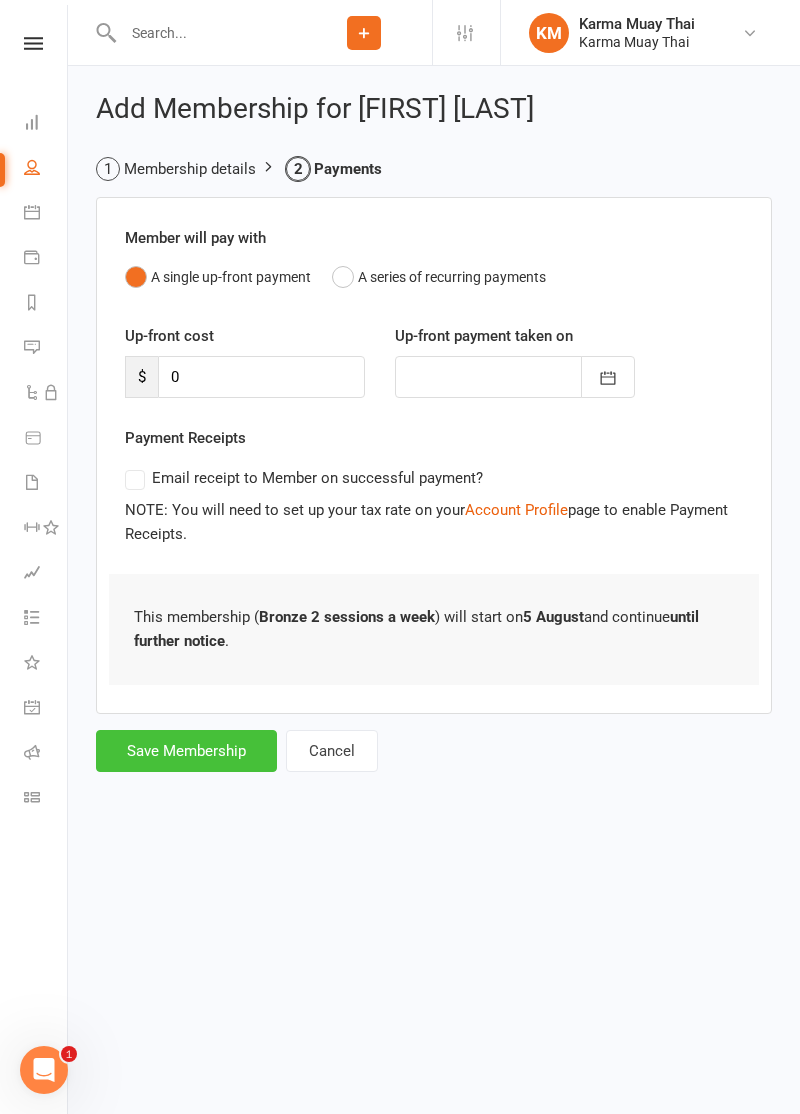click on "Save Membership" at bounding box center (186, 751) 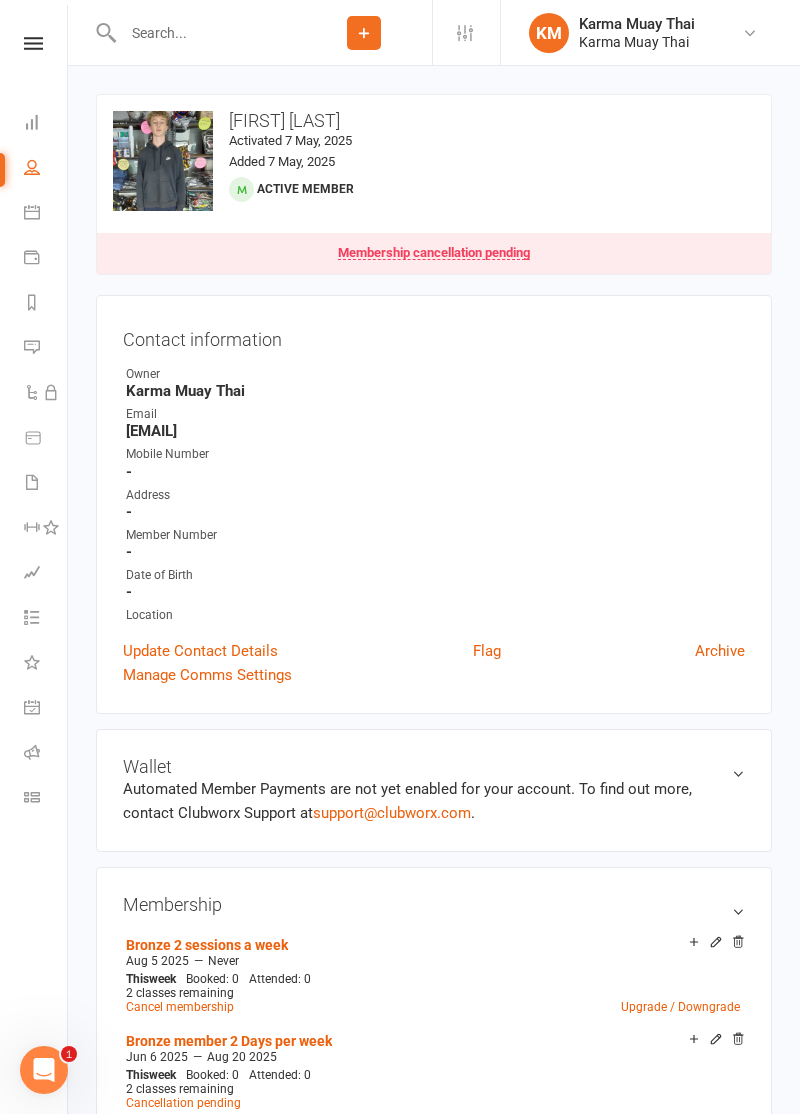 click 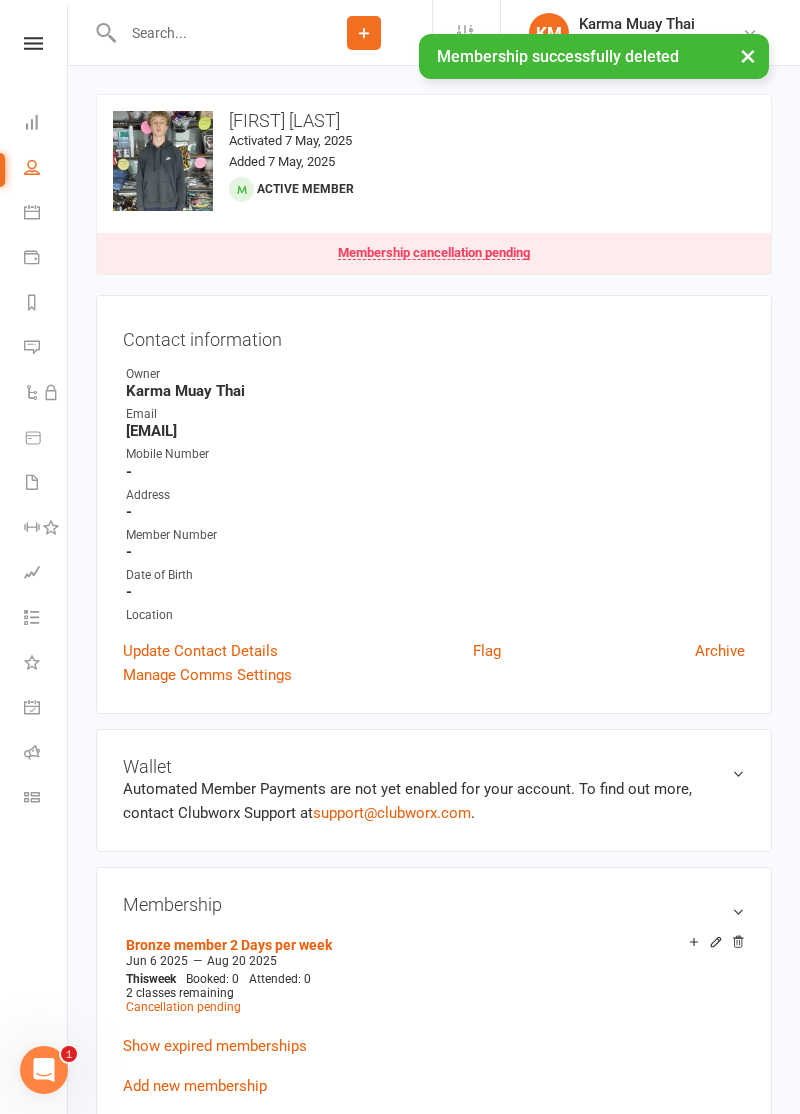 click on "Add new membership" at bounding box center (195, 1086) 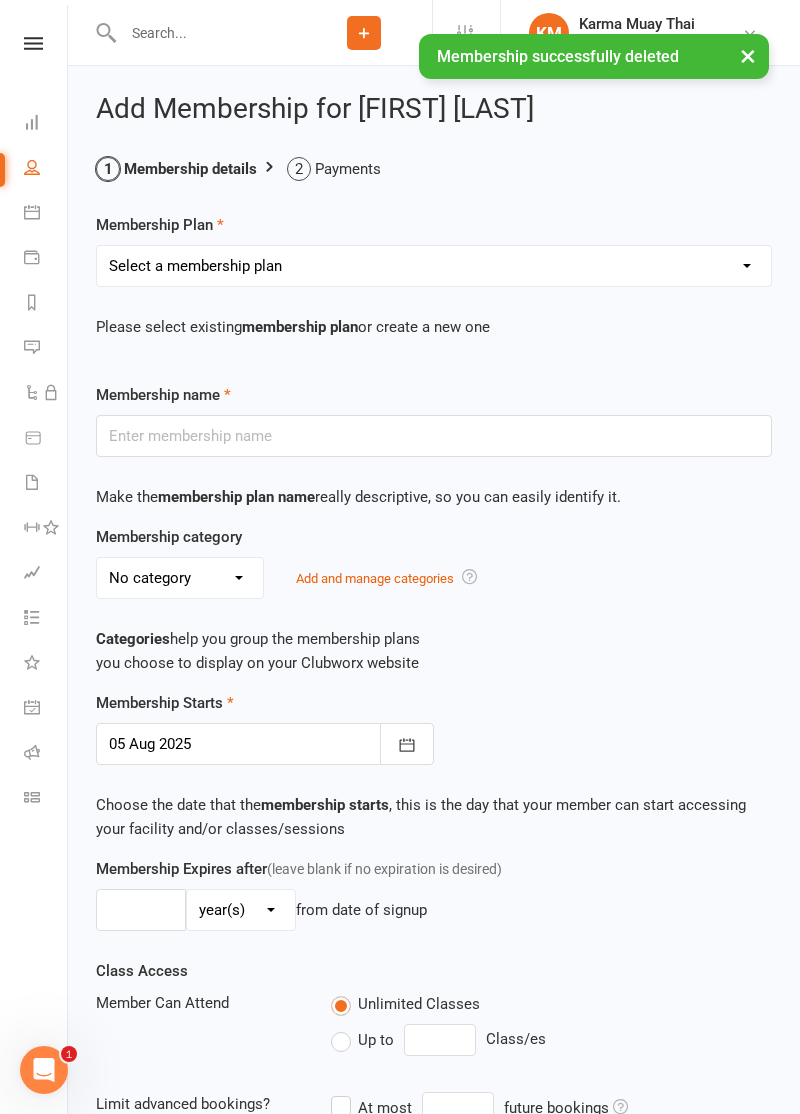 click on "Select a membership plan Create new Membership Plan Gold member Unlimited Access Silver member 3 Days per week Bronze member 2 Days per week Casual 2 week triaI Basic 1 Session Per Week Bronze 2 sessions a week Silver 4 sessions a week Gold 6 sessions a week Platinum unlimited access" at bounding box center [434, 266] 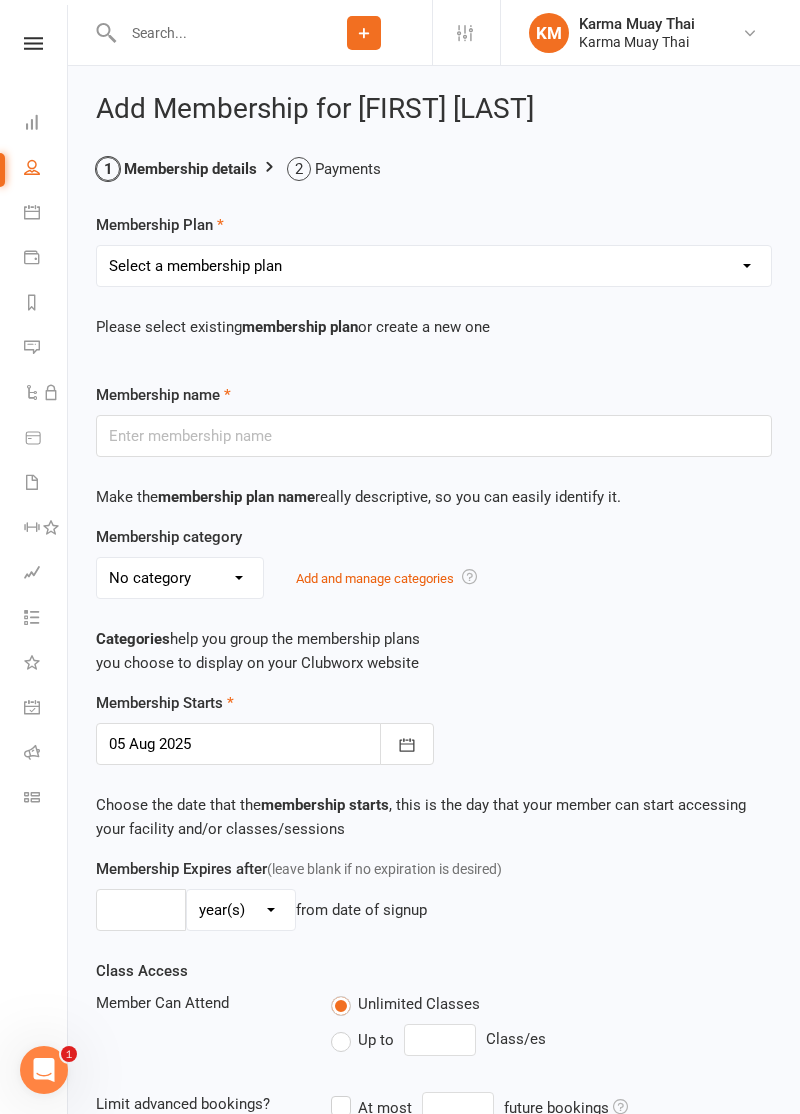 select on "3" 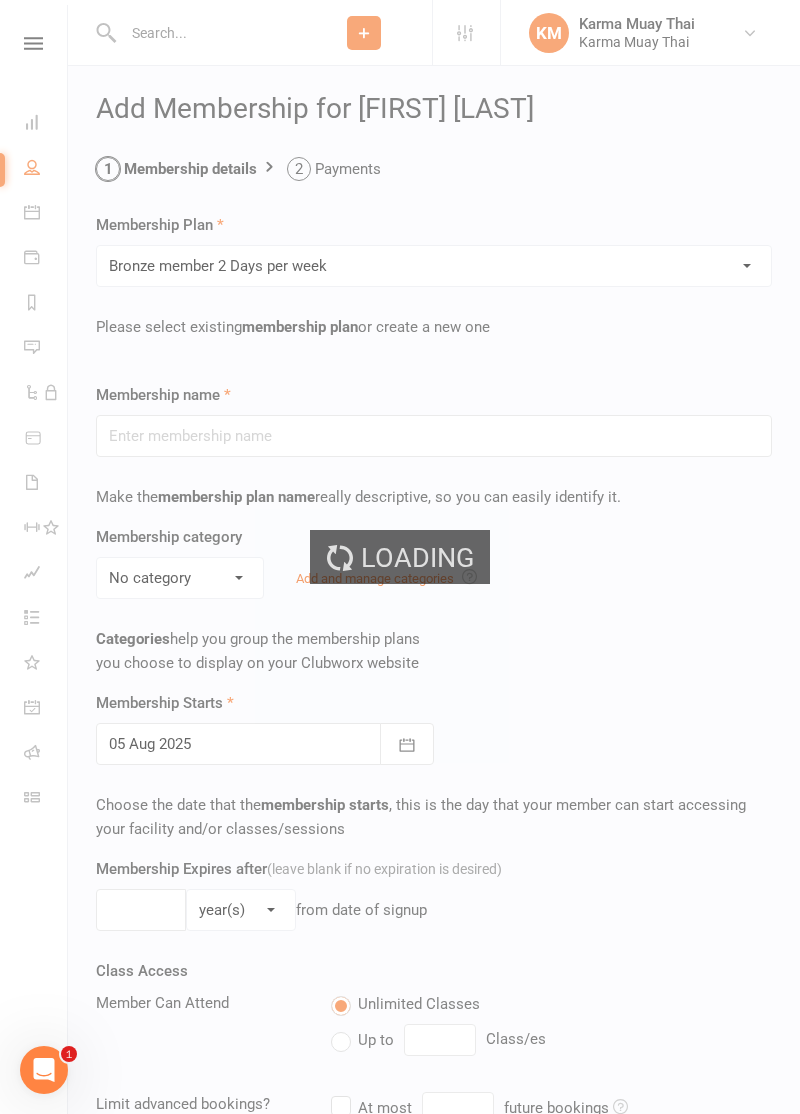 type on "Bronze member 2 Days per week" 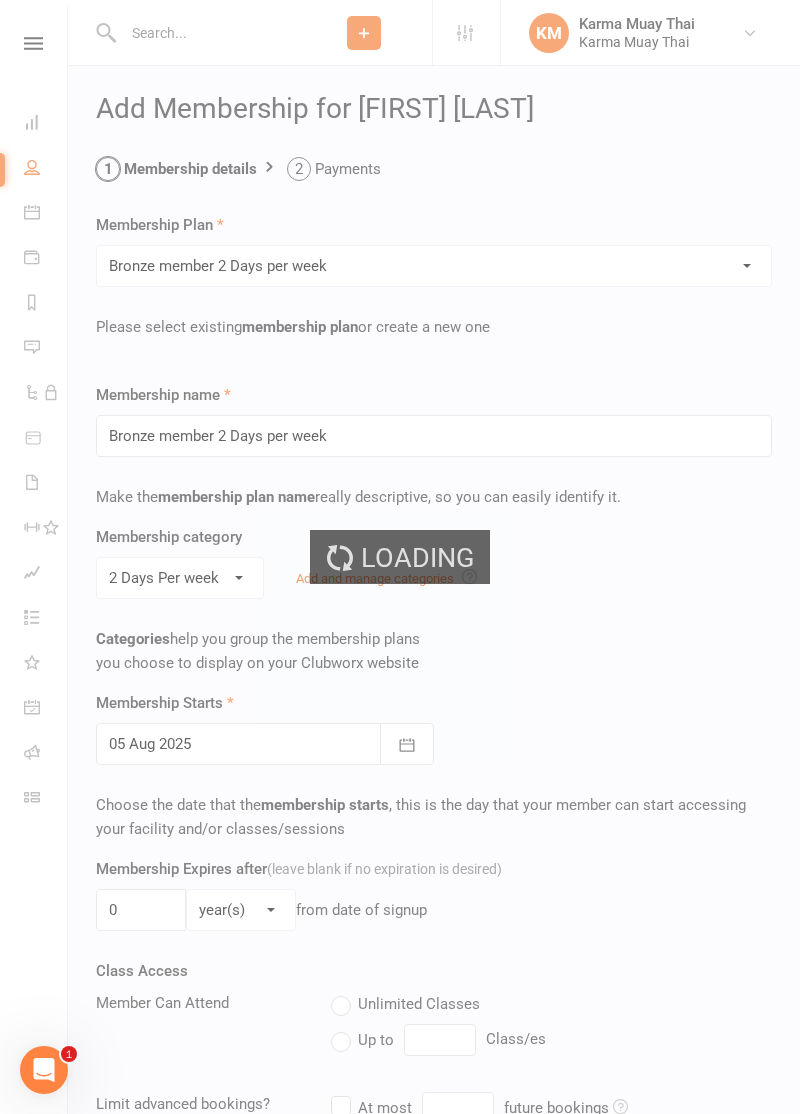 type on "2" 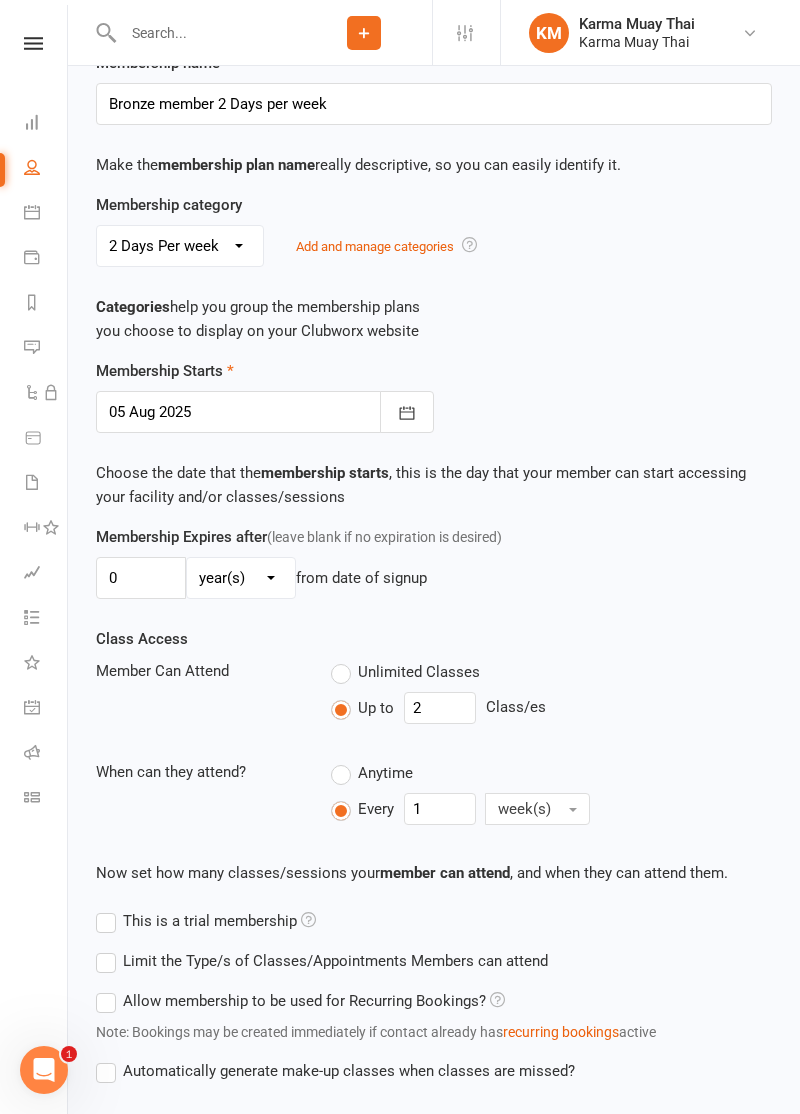 scroll, scrollTop: 422, scrollLeft: 0, axis: vertical 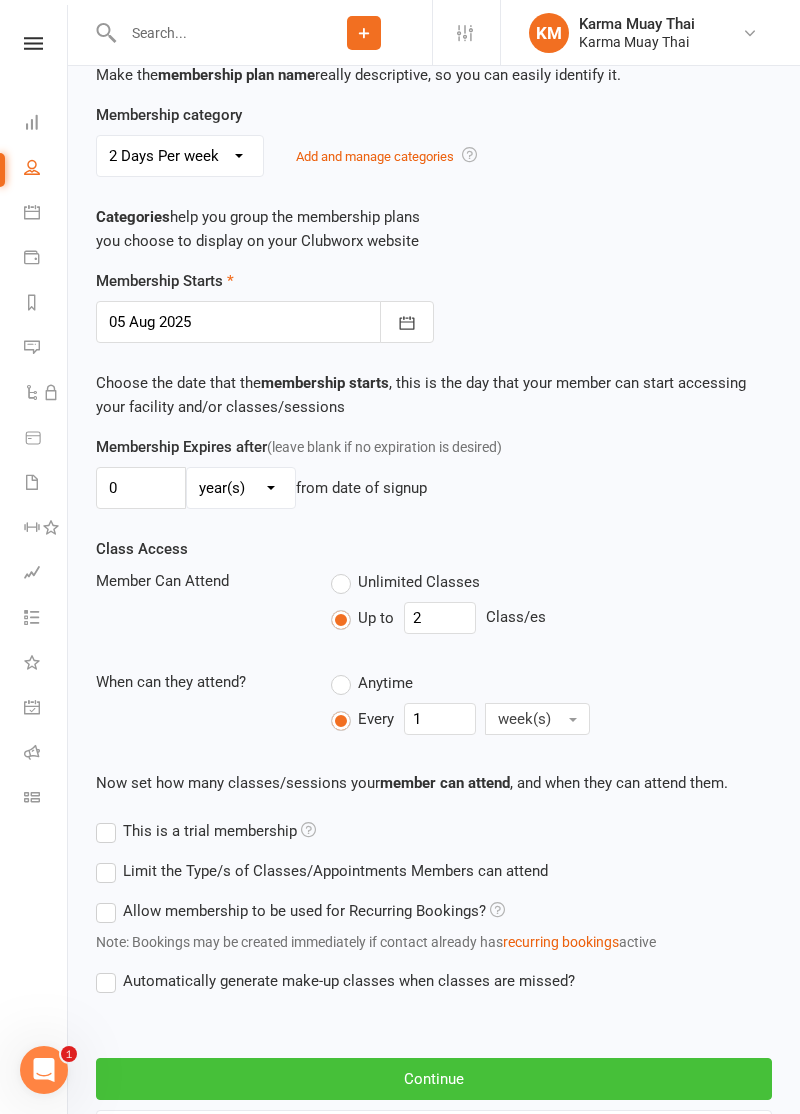 click on "Continue" at bounding box center [434, 1079] 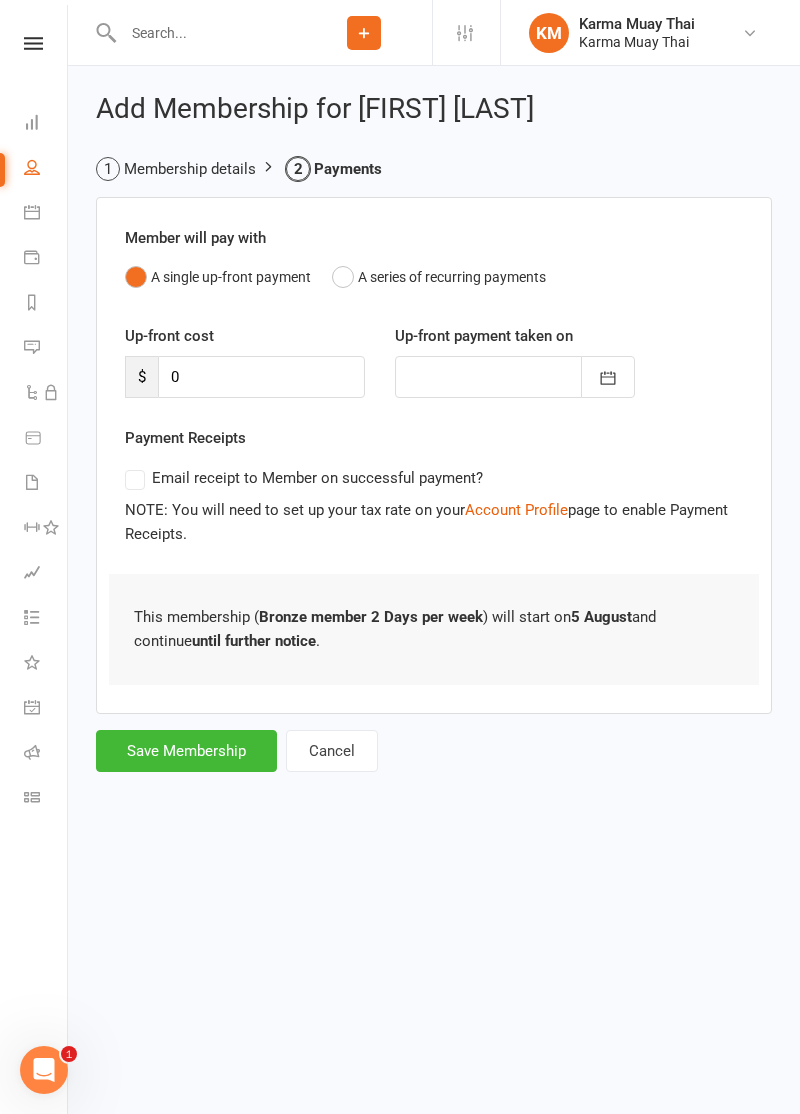 scroll, scrollTop: 0, scrollLeft: 0, axis: both 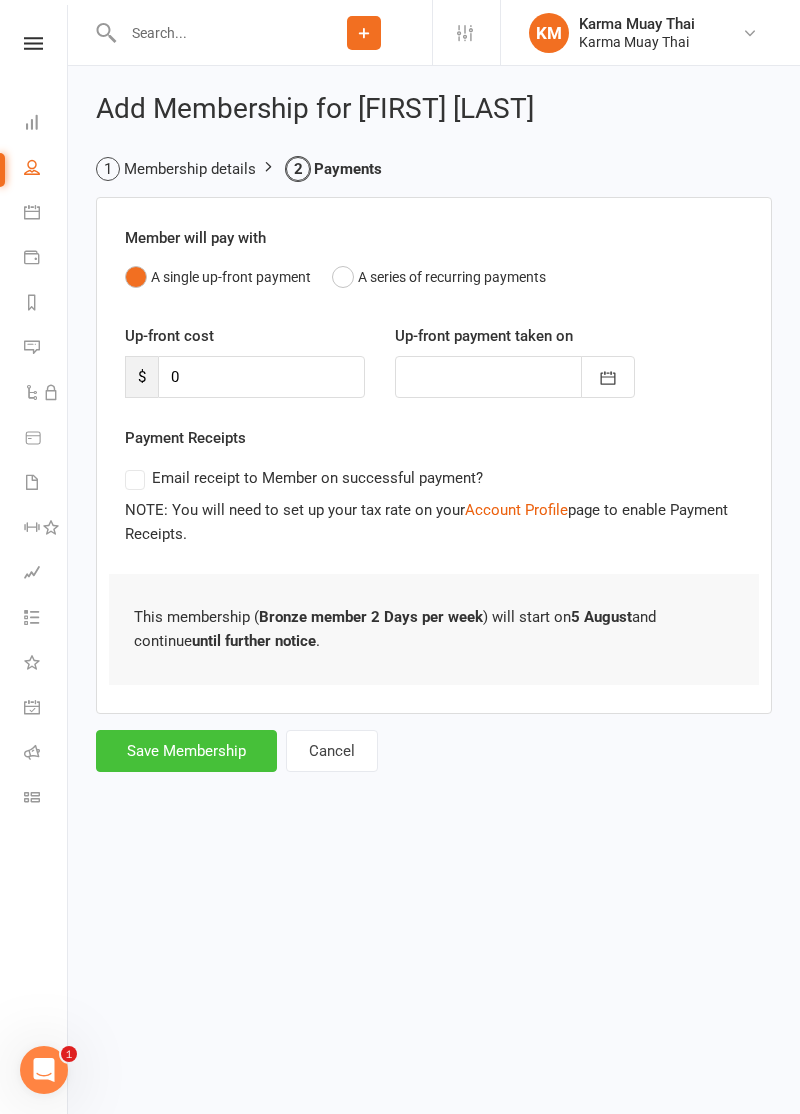 click on "Save Membership" at bounding box center [186, 751] 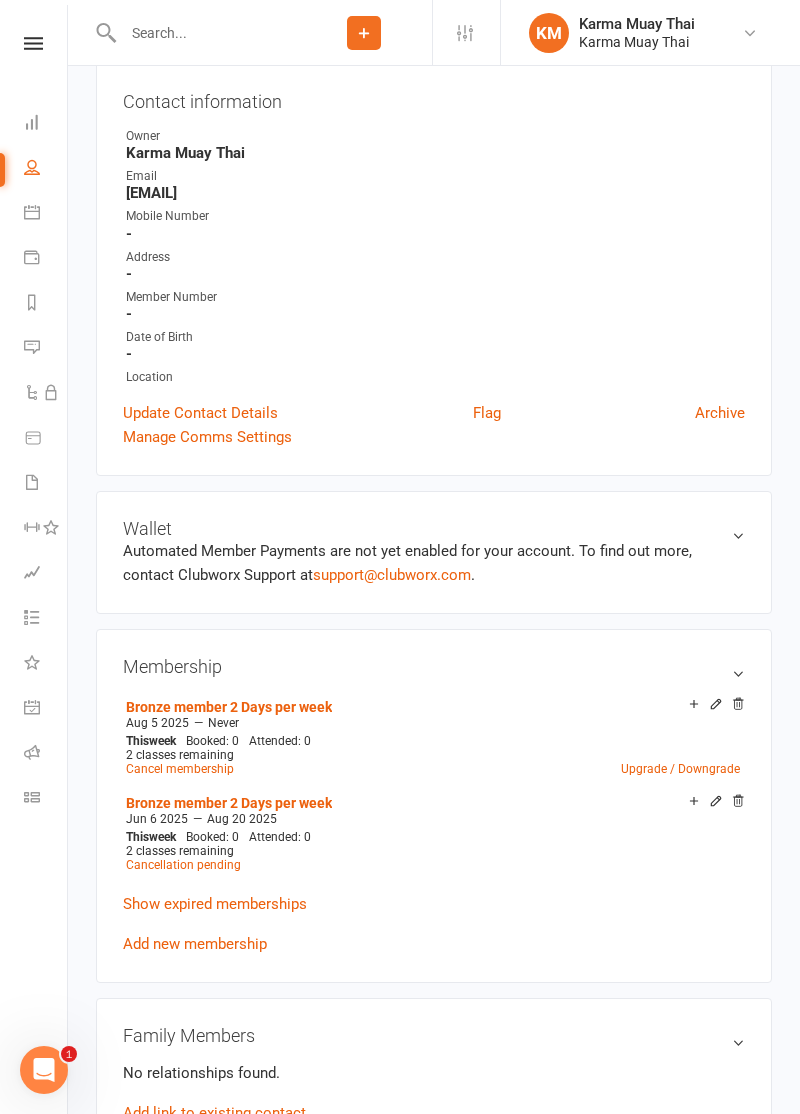 scroll, scrollTop: 0, scrollLeft: 0, axis: both 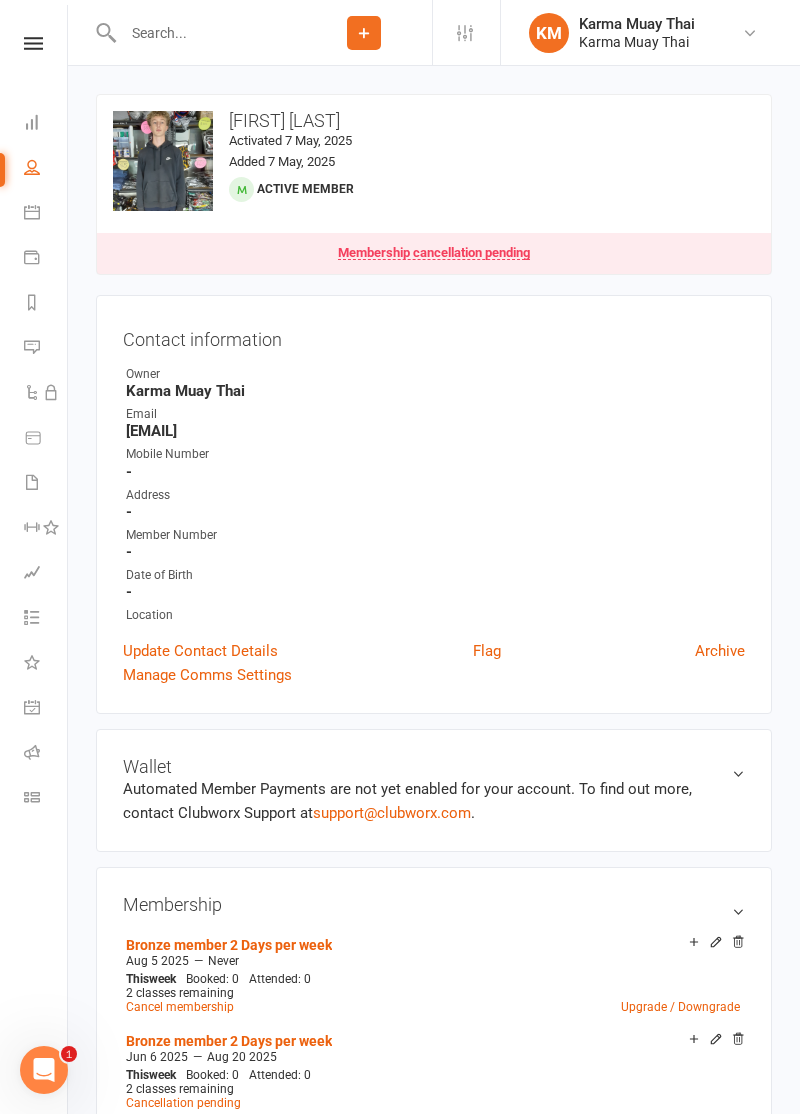 click at bounding box center [32, 167] 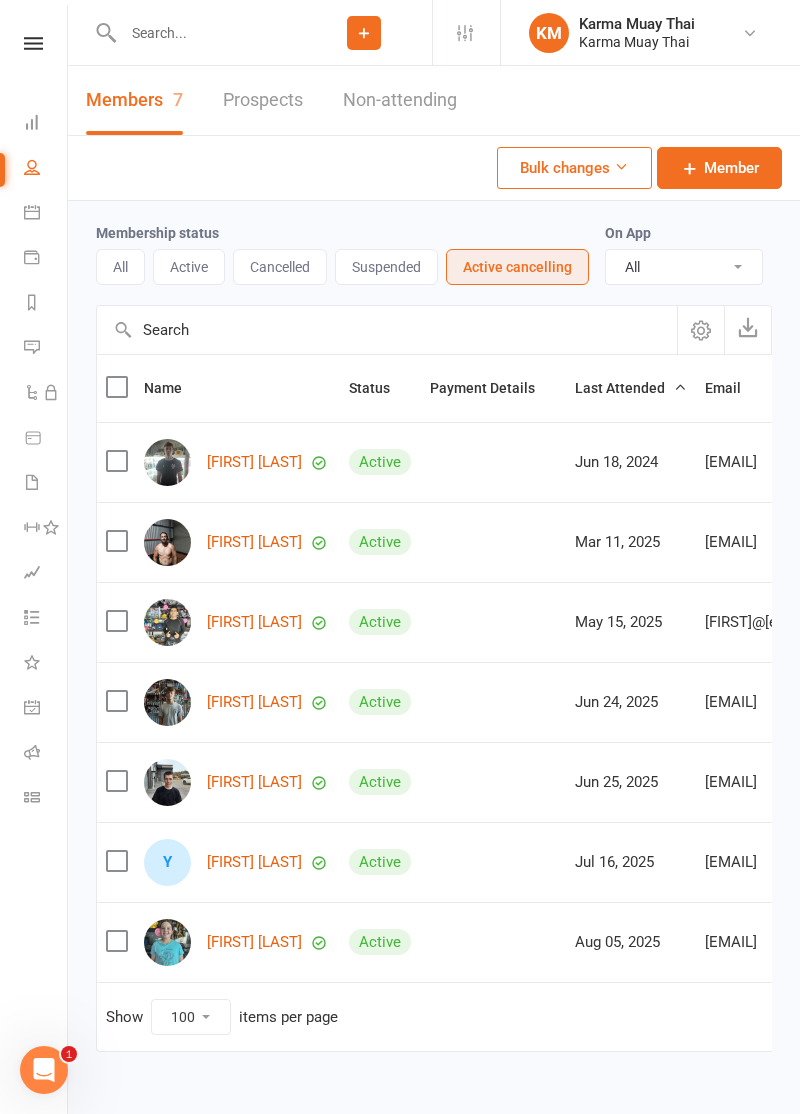 click on "Cancelled" at bounding box center (280, 267) 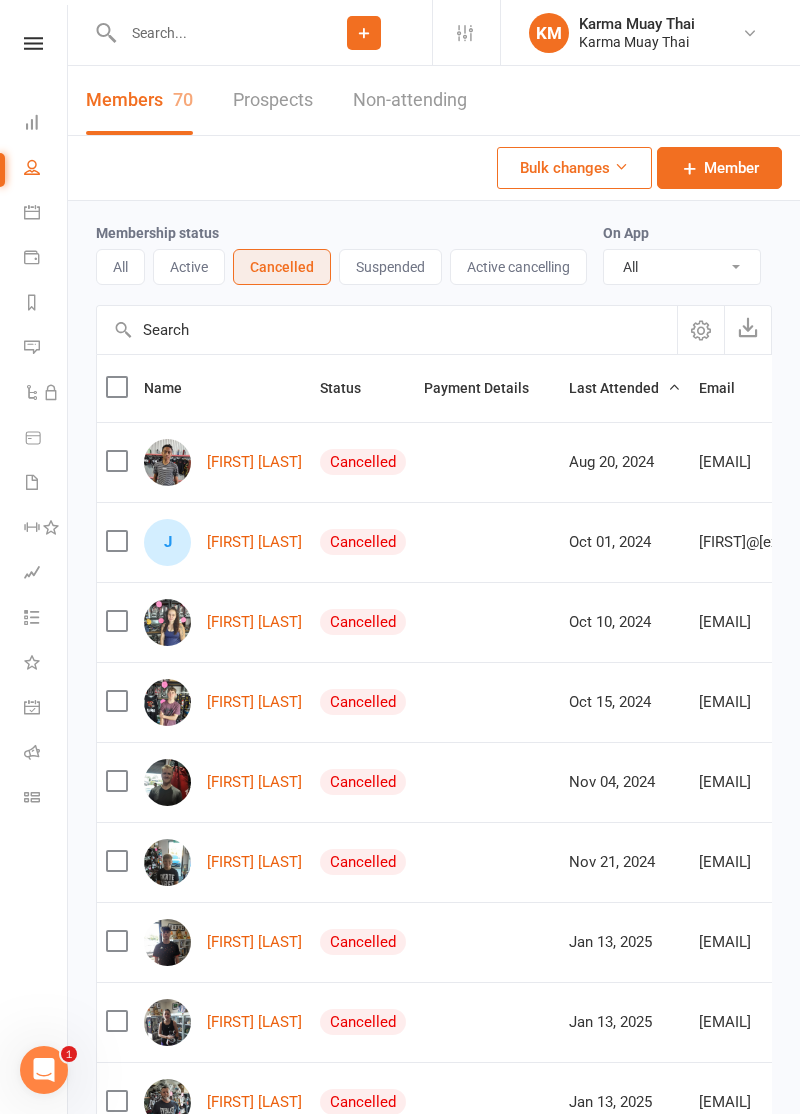 click at bounding box center [116, 387] 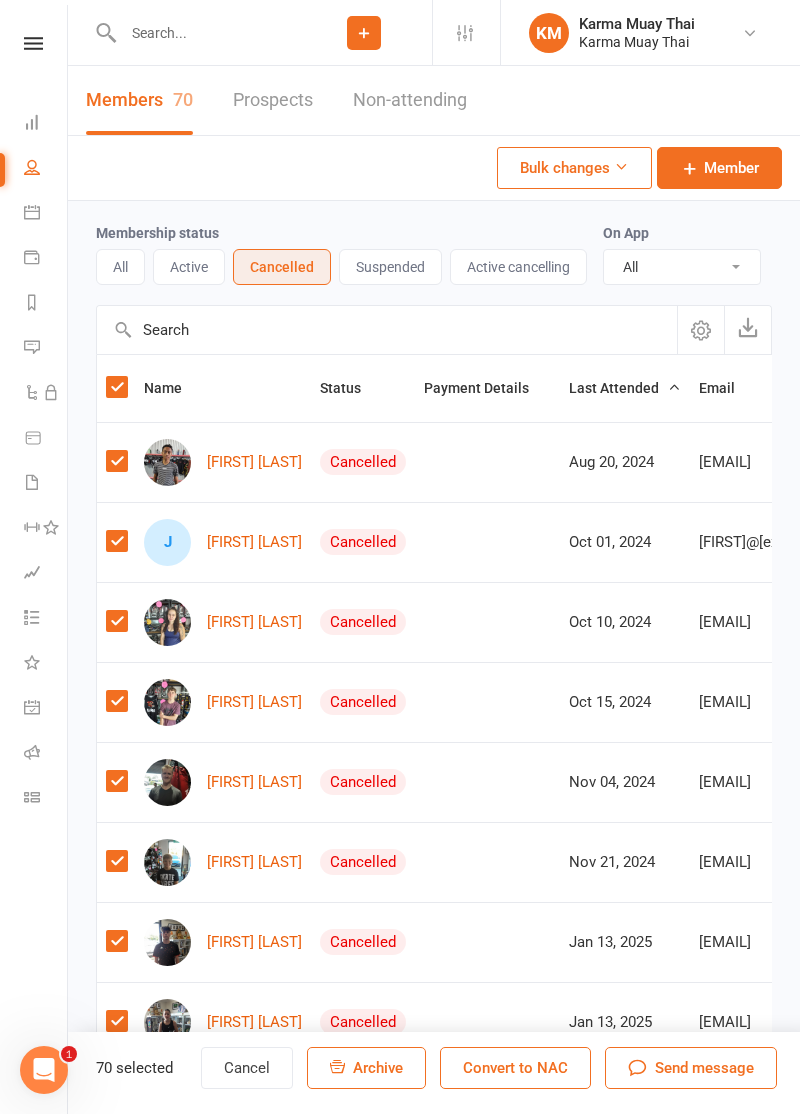 scroll, scrollTop: 0, scrollLeft: 0, axis: both 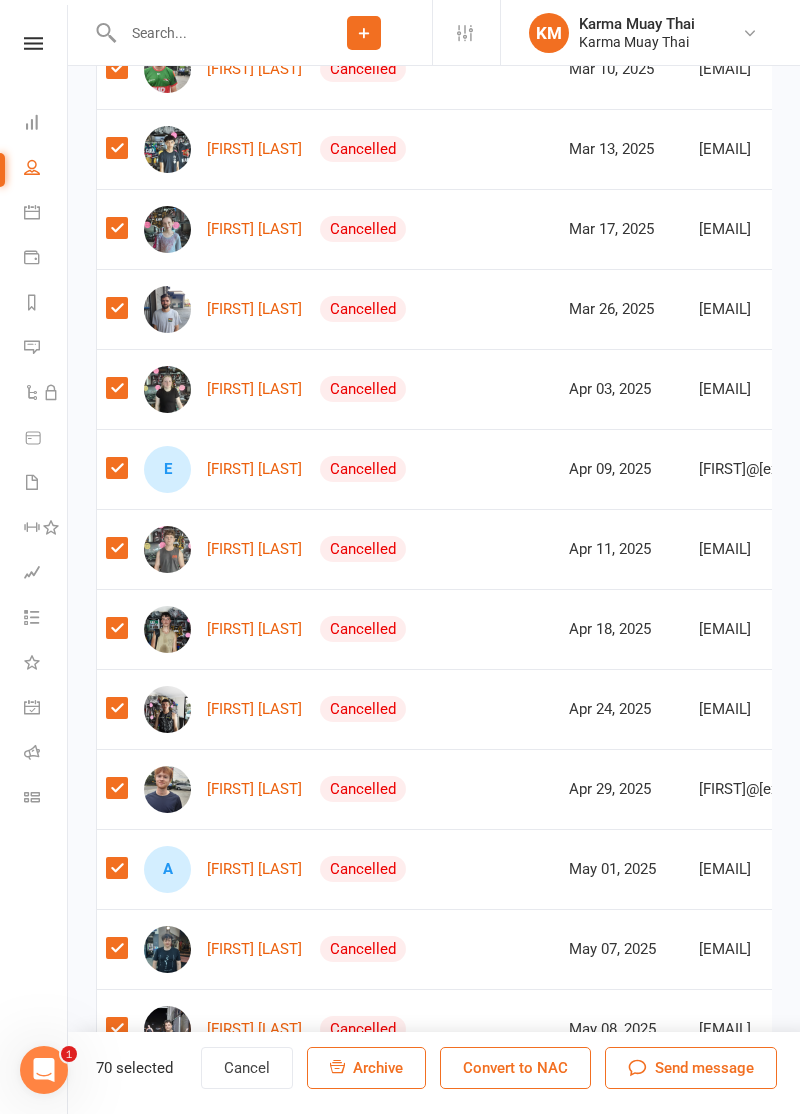 click on "Membership status All Active Cancelled Suspended Active cancelling On App All Yes No Behind on payments? All No Yes Trial status All Active and expired trials All active trials Active trial (no other membership) Active trial (other membership present) Expired trials only No trial Name   Status Payment Details Last Attended Email On App Created [FIRST] [LAST] Cancelled [DATE] [EMAIL] No [DATE] [FIRST] [LAST] Cancelled [DATE] [EMAIL] No [DATE] [FIRST] [LAST] Cancelled [DATE] [EMAIL] No [DATE] [FIRST] [LAST] Cancelled [DATE] [EMAIL] No [DATE] [FIRST] [LAST] Cancelled [DATE] [EMAIL] No [DATE] [FIRST] [LAST] Cancelled [DATE] [EMAIL] No [DATE] [FIRST] [LAST] Cancelled [DATE] [EMAIL] No [DATE] [FIRST] [LAST] Cancelled [DATE] [EMAIL] No [DATE] [FIRST] [LAST] Cancelled [DATE] No Cancelled" at bounding box center (434, 927) 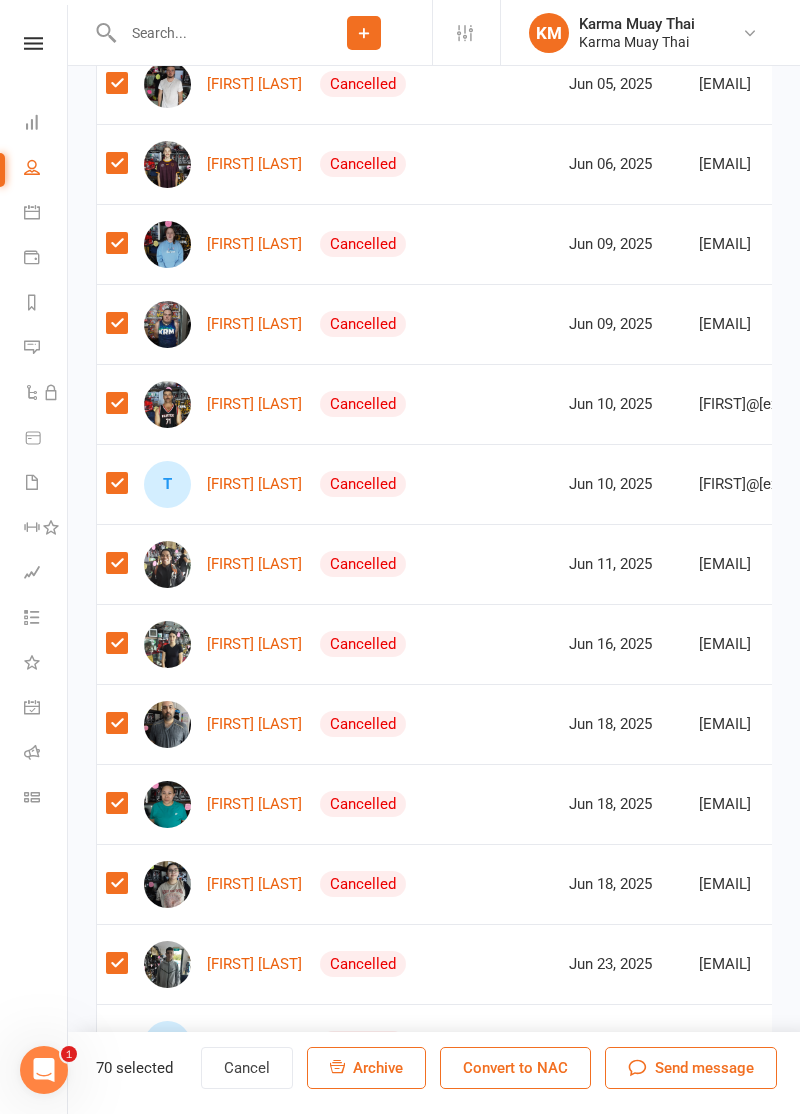 scroll, scrollTop: 3899, scrollLeft: 0, axis: vertical 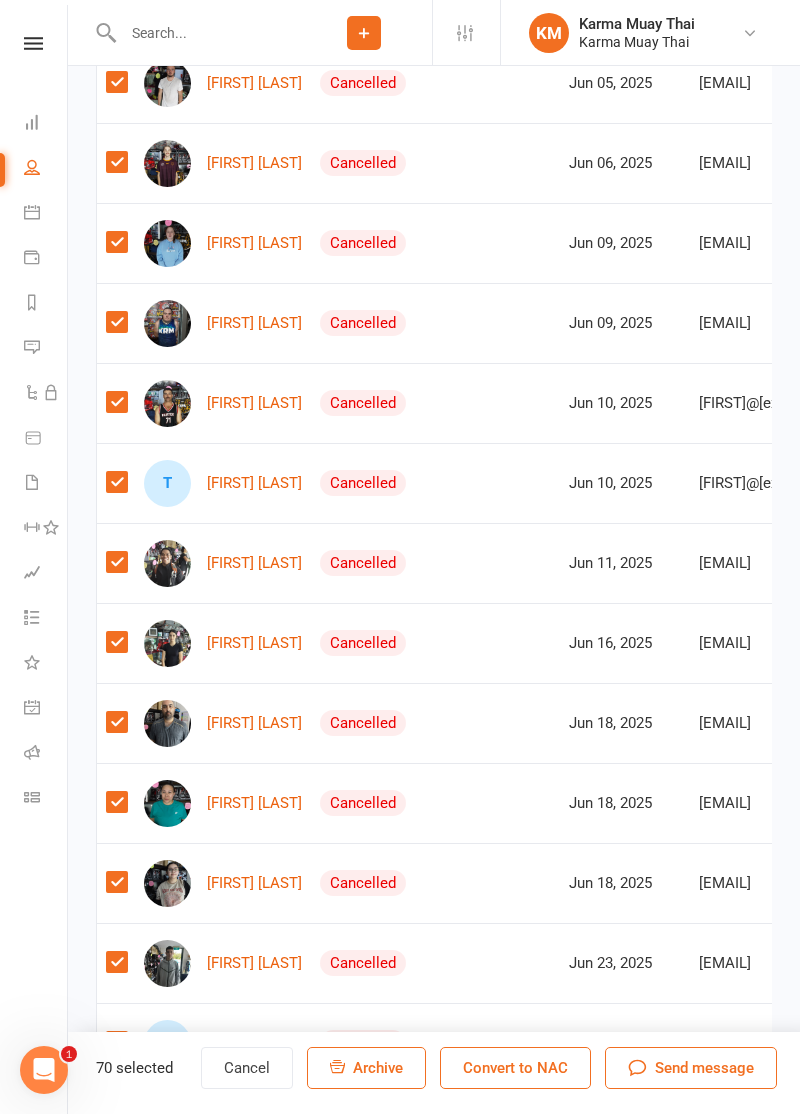 click at bounding box center (116, 322) 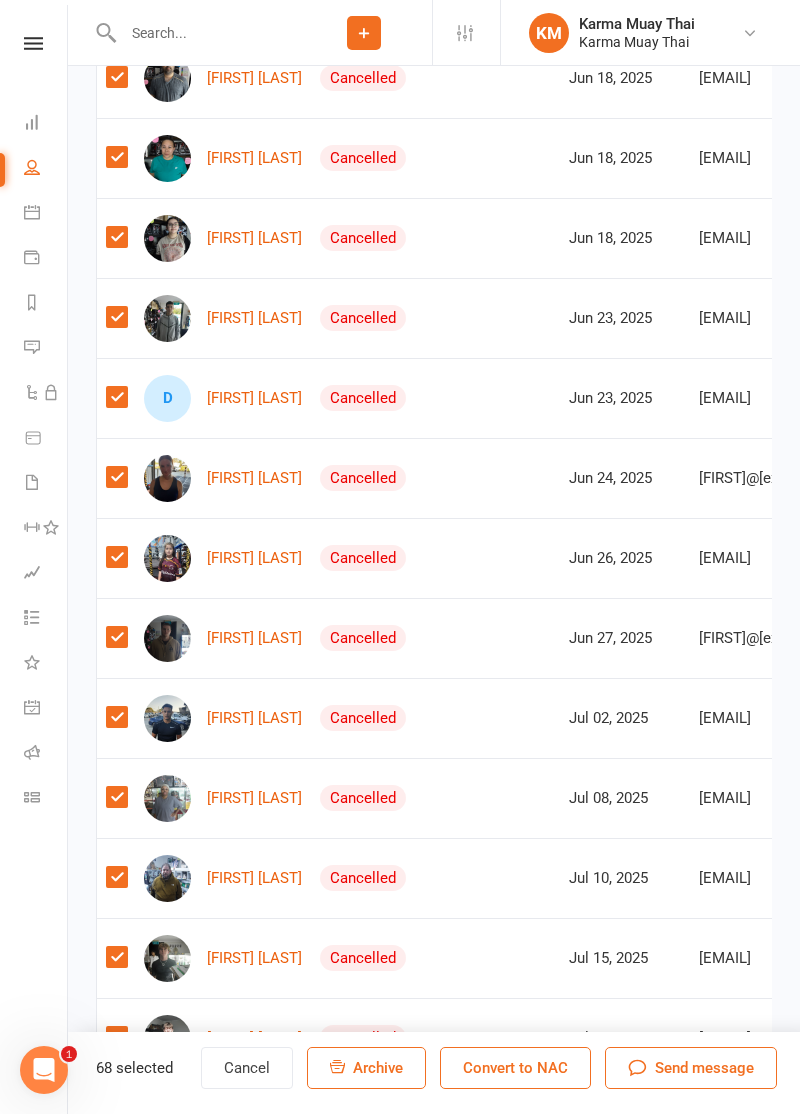 scroll, scrollTop: 4553, scrollLeft: 0, axis: vertical 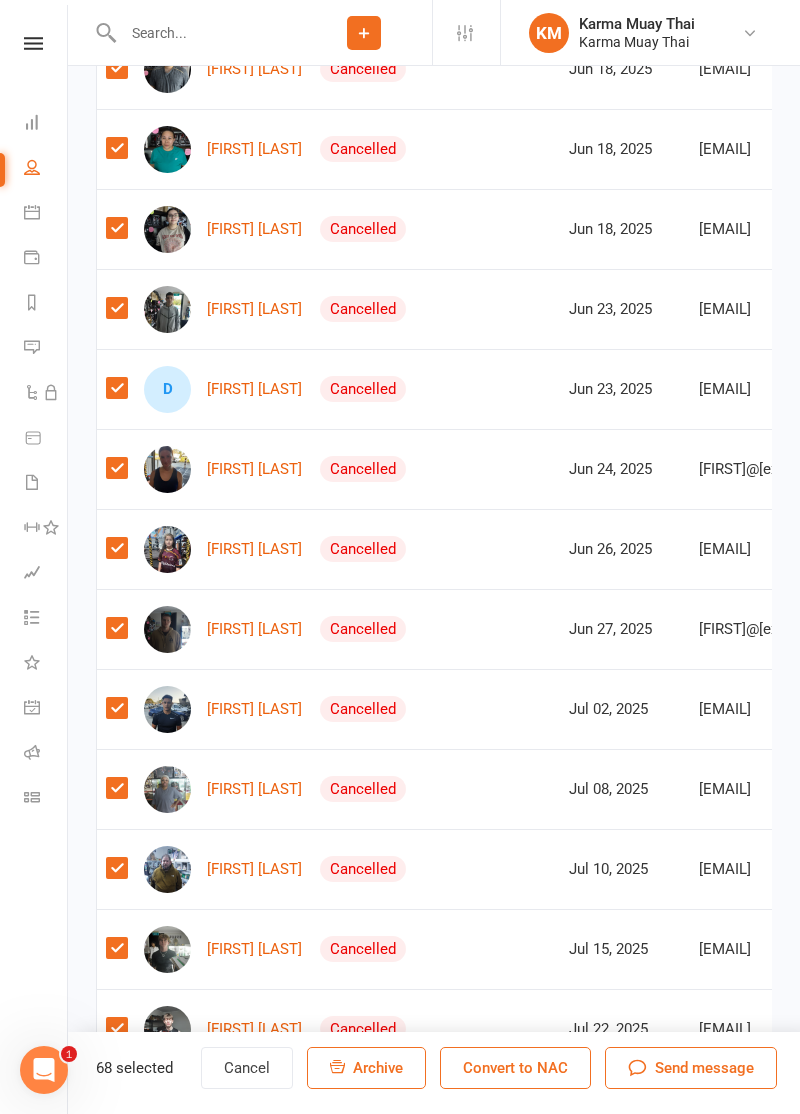 click at bounding box center [116, 548] 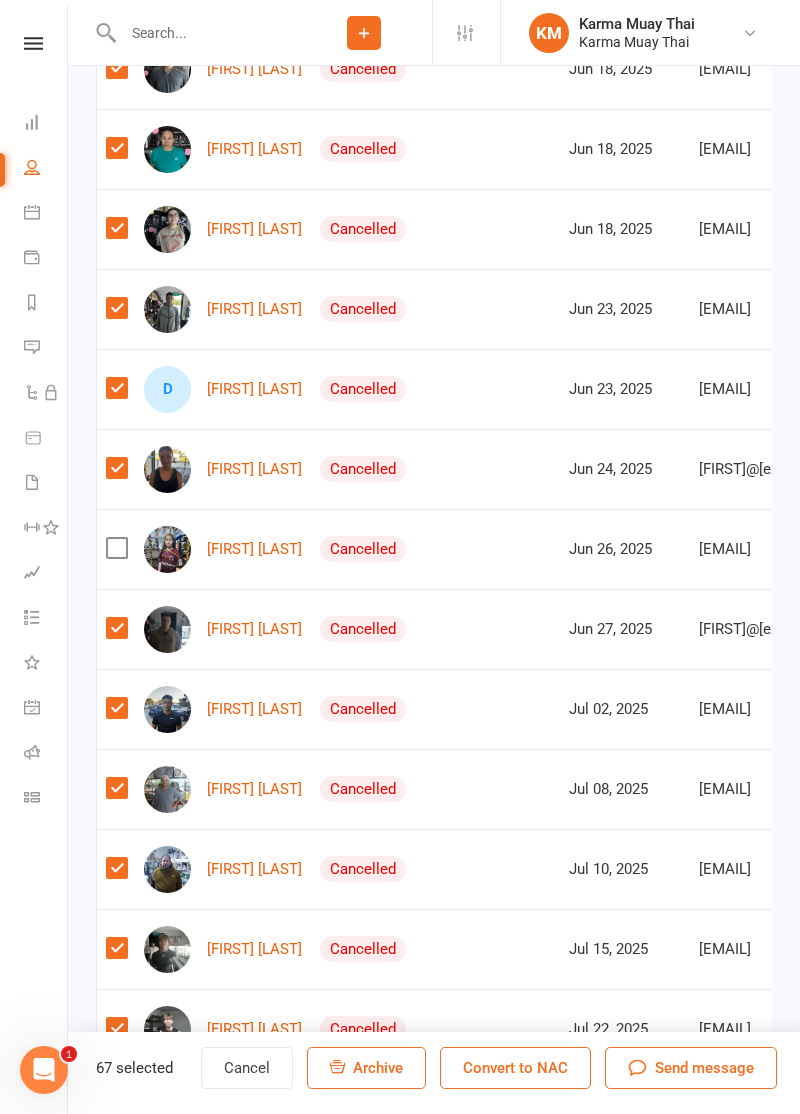 click at bounding box center (116, 788) 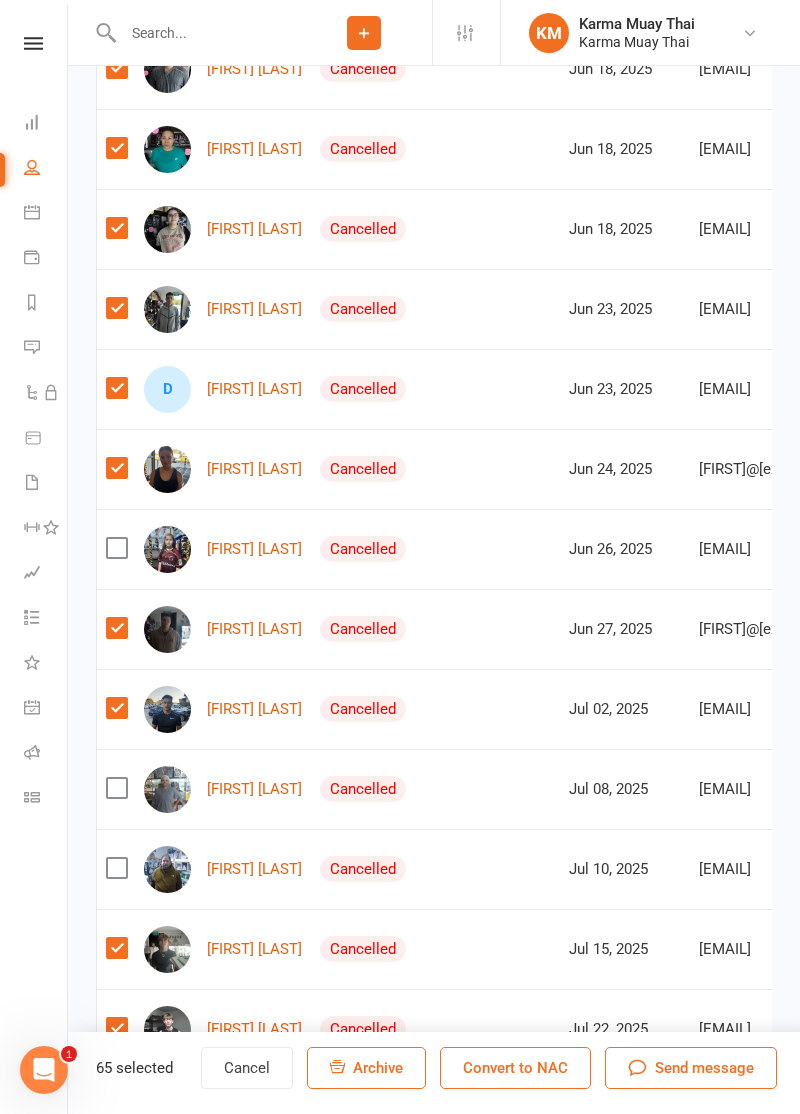 click at bounding box center (116, 708) 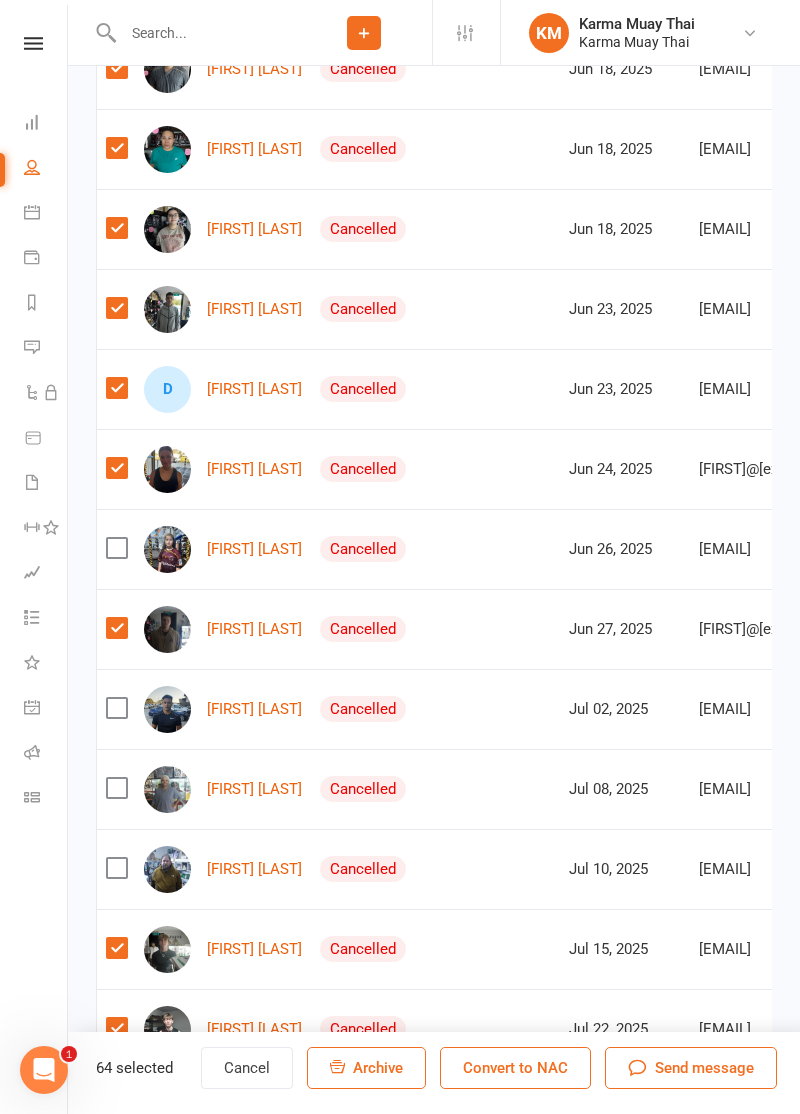 click at bounding box center [116, 628] 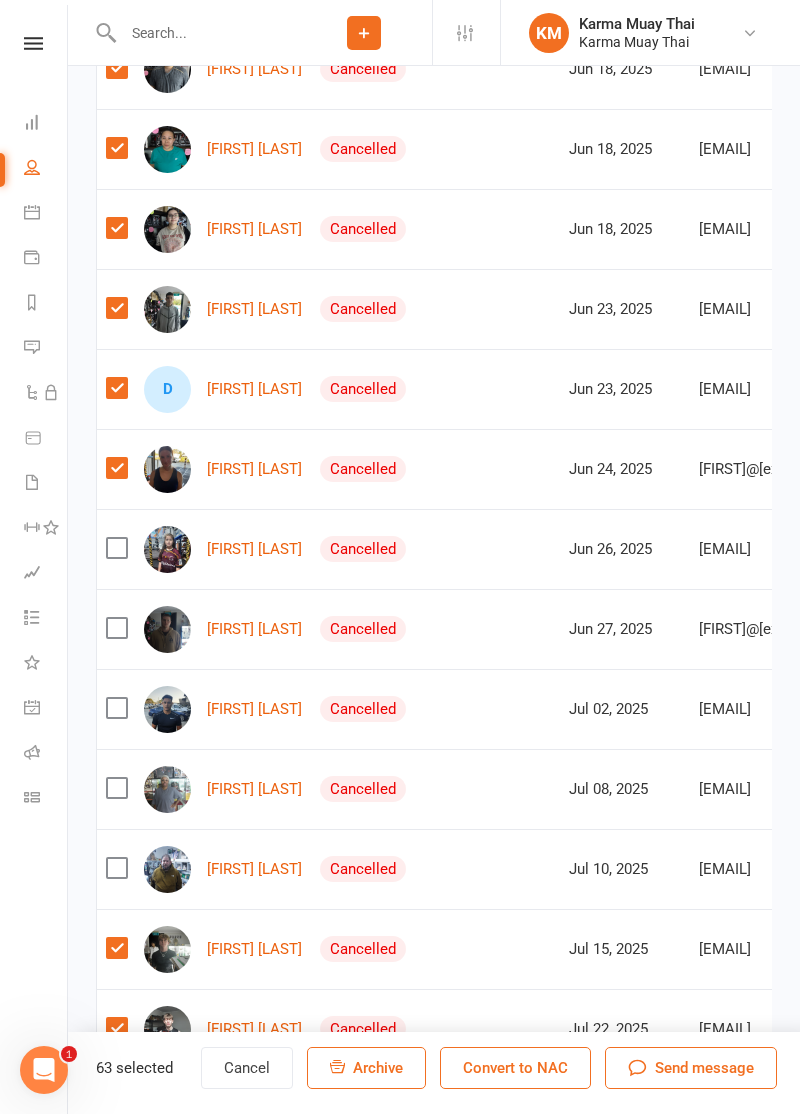 click at bounding box center (116, 948) 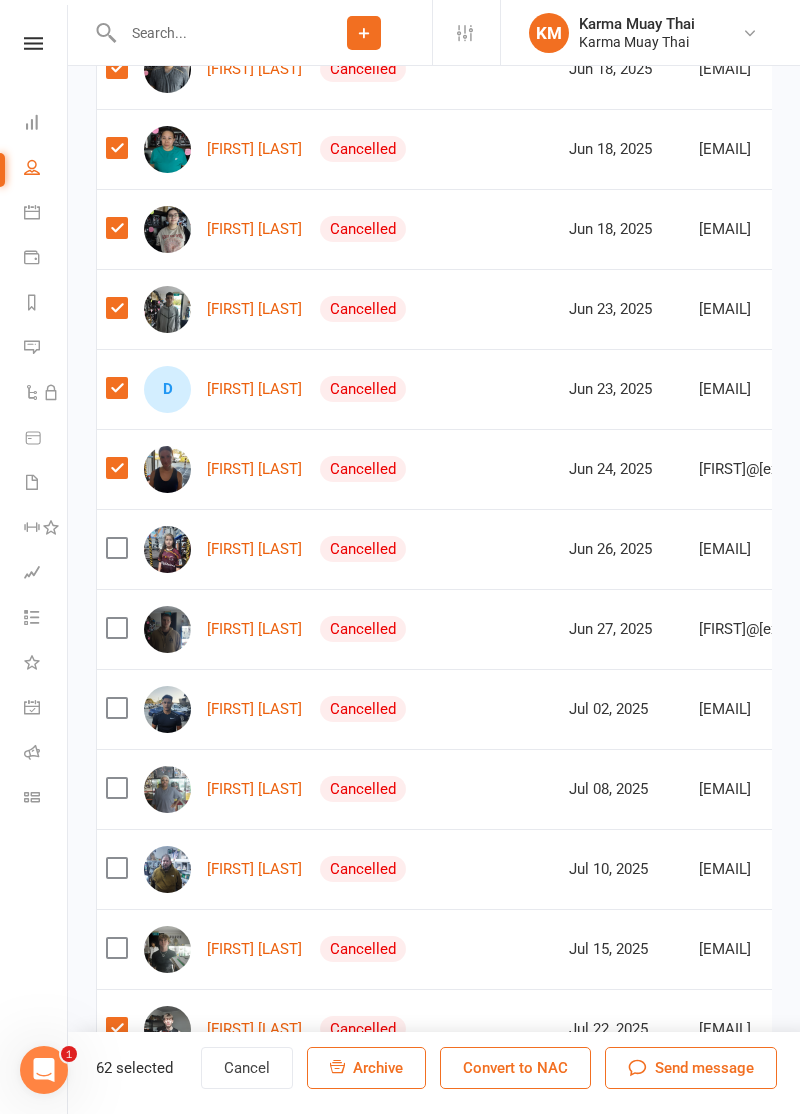 click at bounding box center [116, 1108] 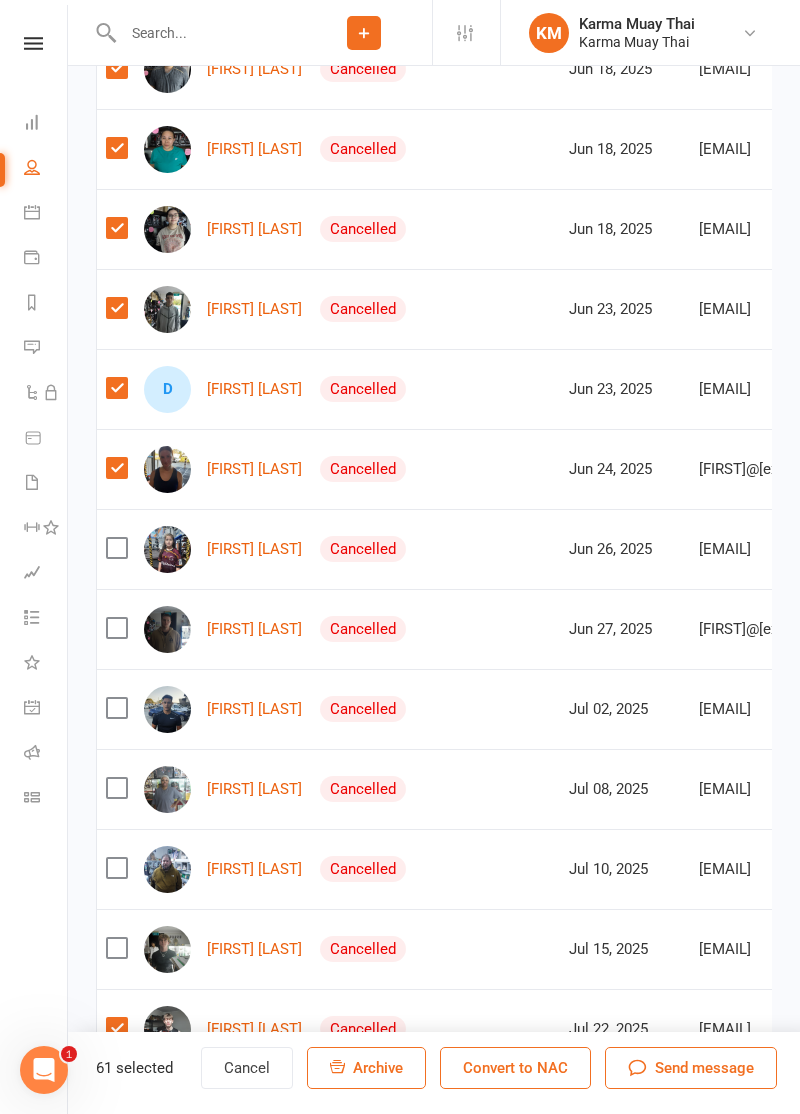 click at bounding box center (116, 1108) 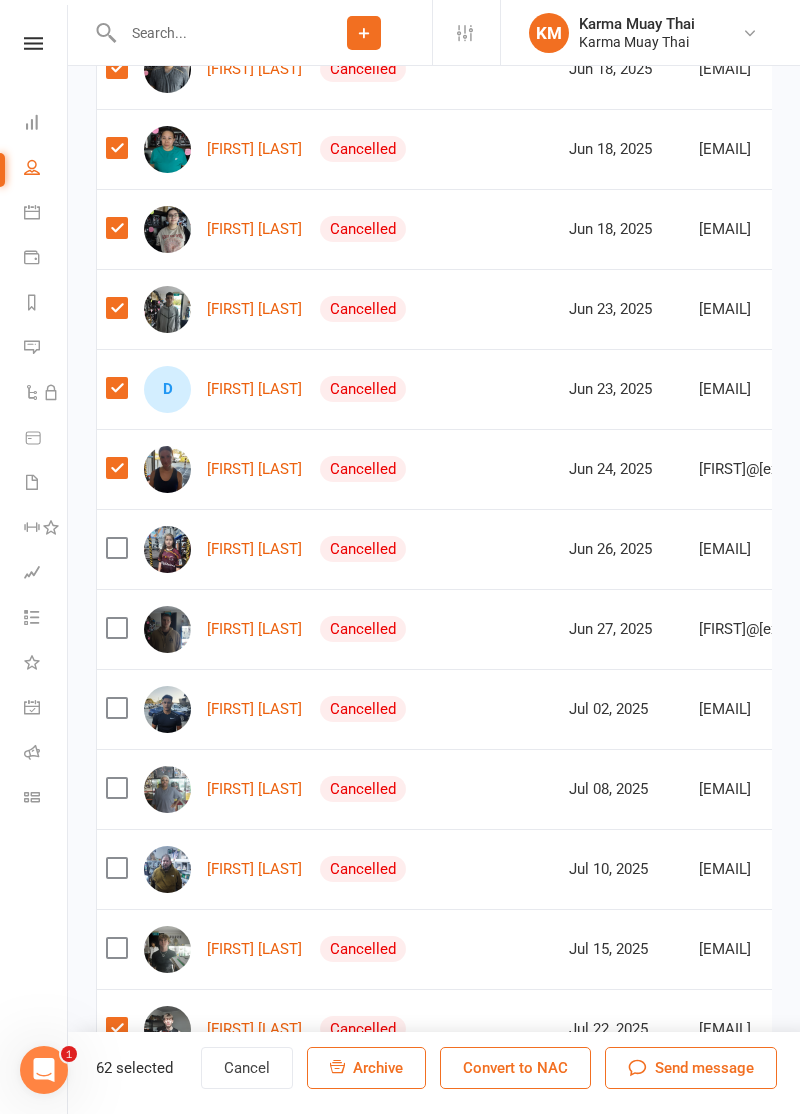 click at bounding box center (116, 1028) 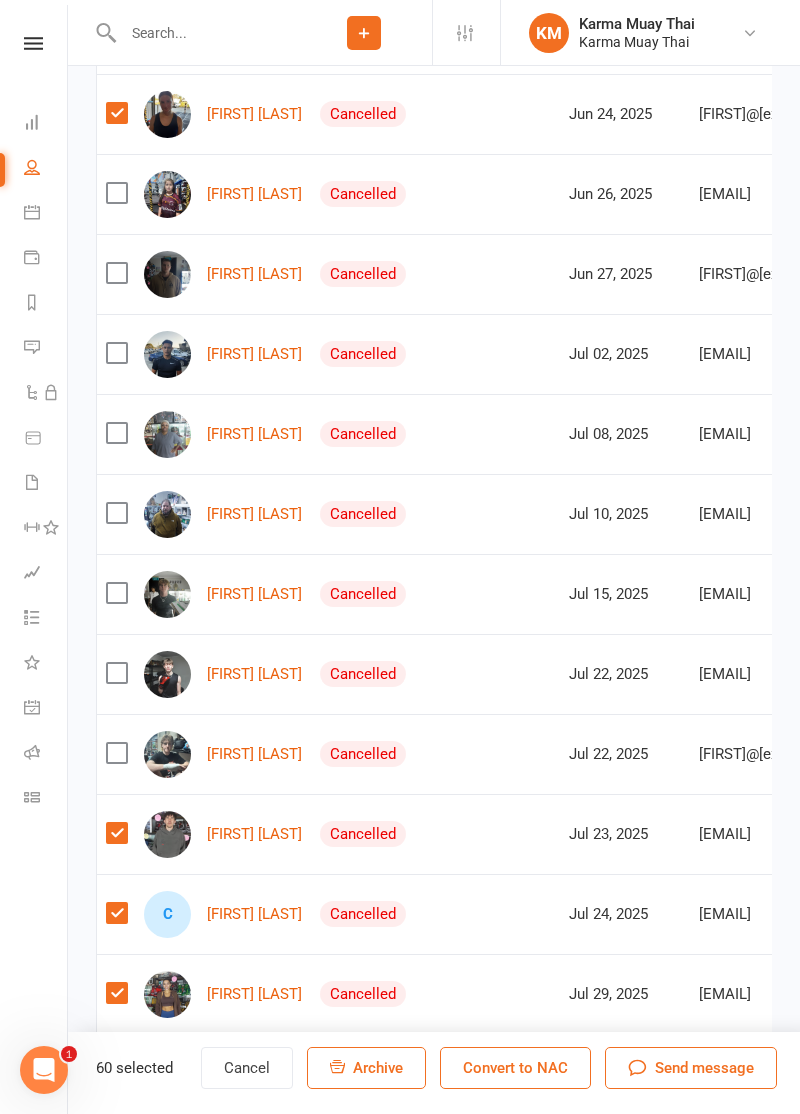 scroll, scrollTop: 4964, scrollLeft: 0, axis: vertical 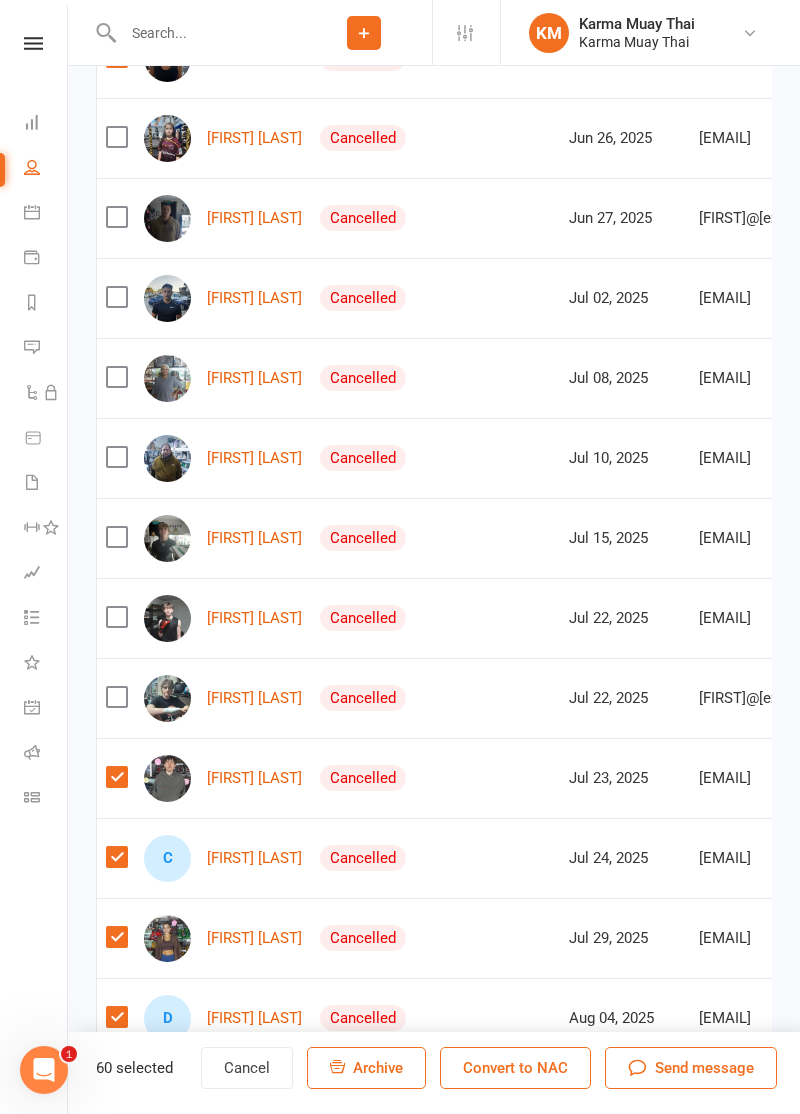 click at bounding box center [116, 777] 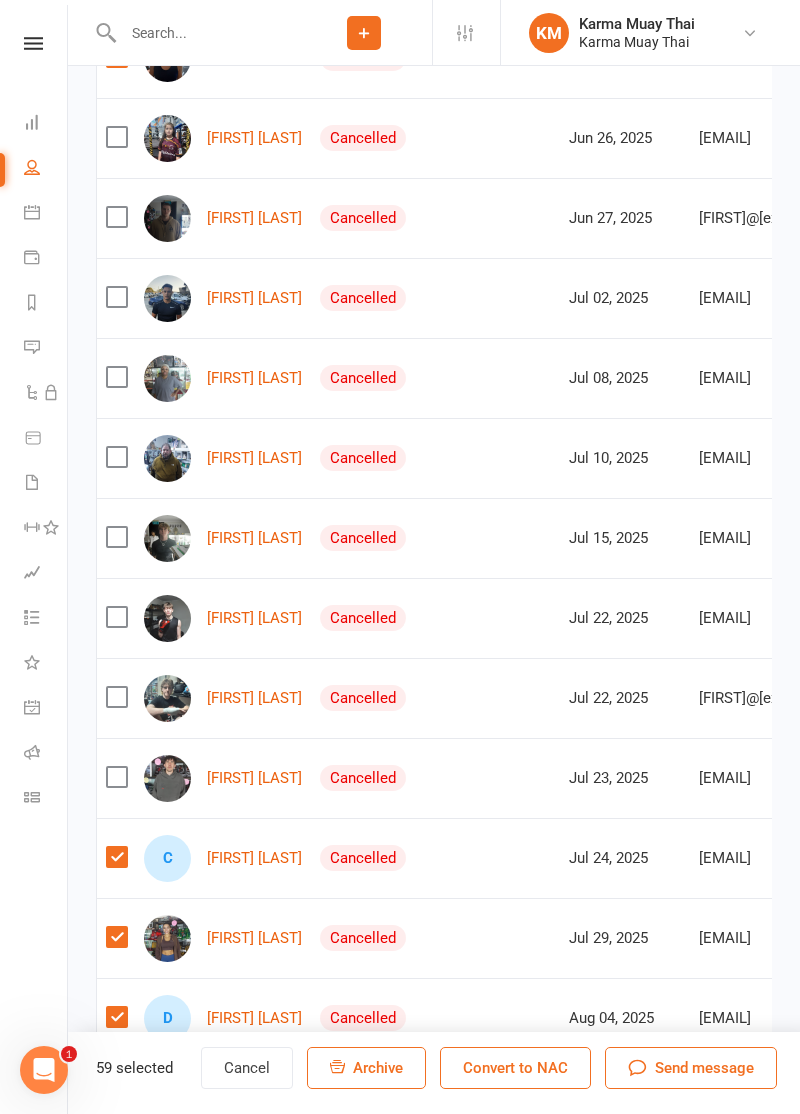 click at bounding box center (116, 857) 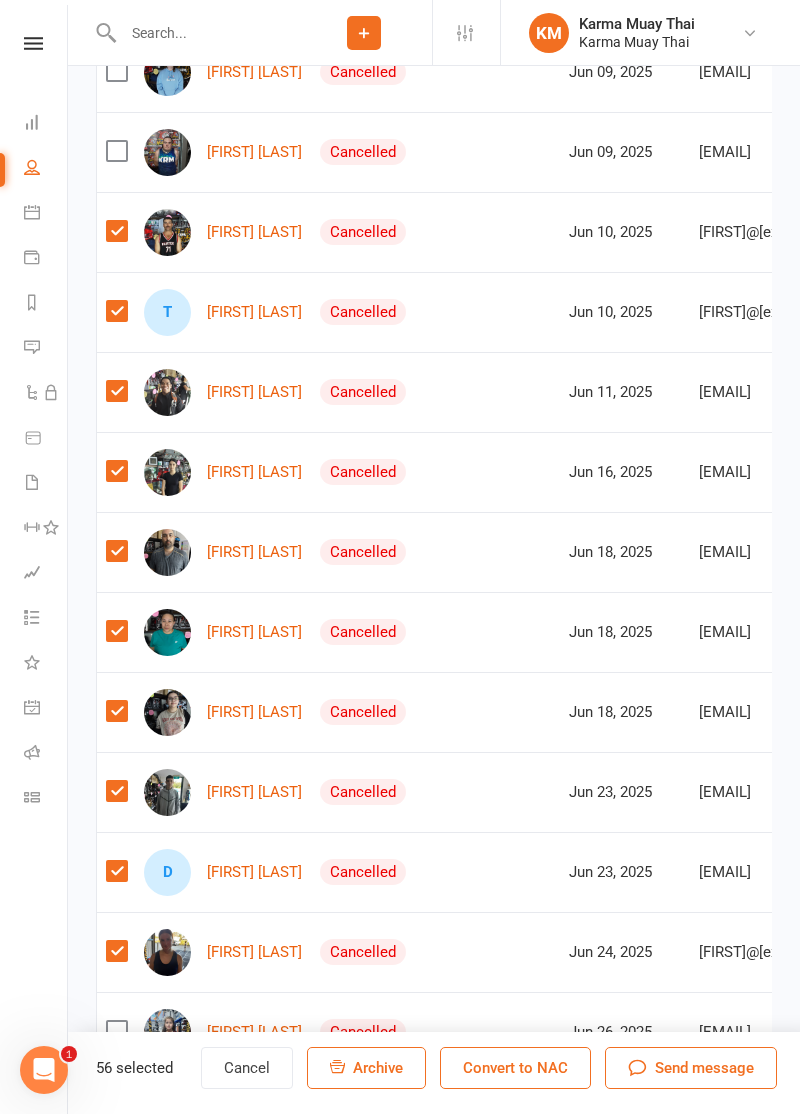 scroll, scrollTop: 4071, scrollLeft: 0, axis: vertical 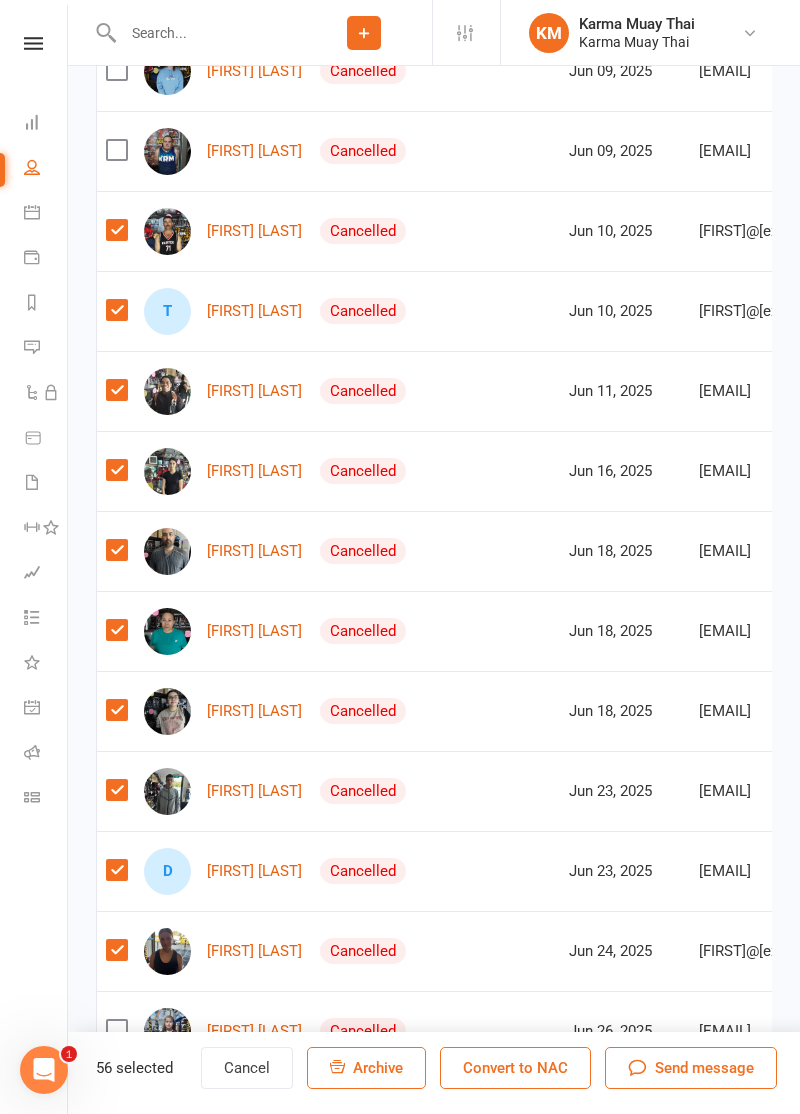 click at bounding box center (116, 710) 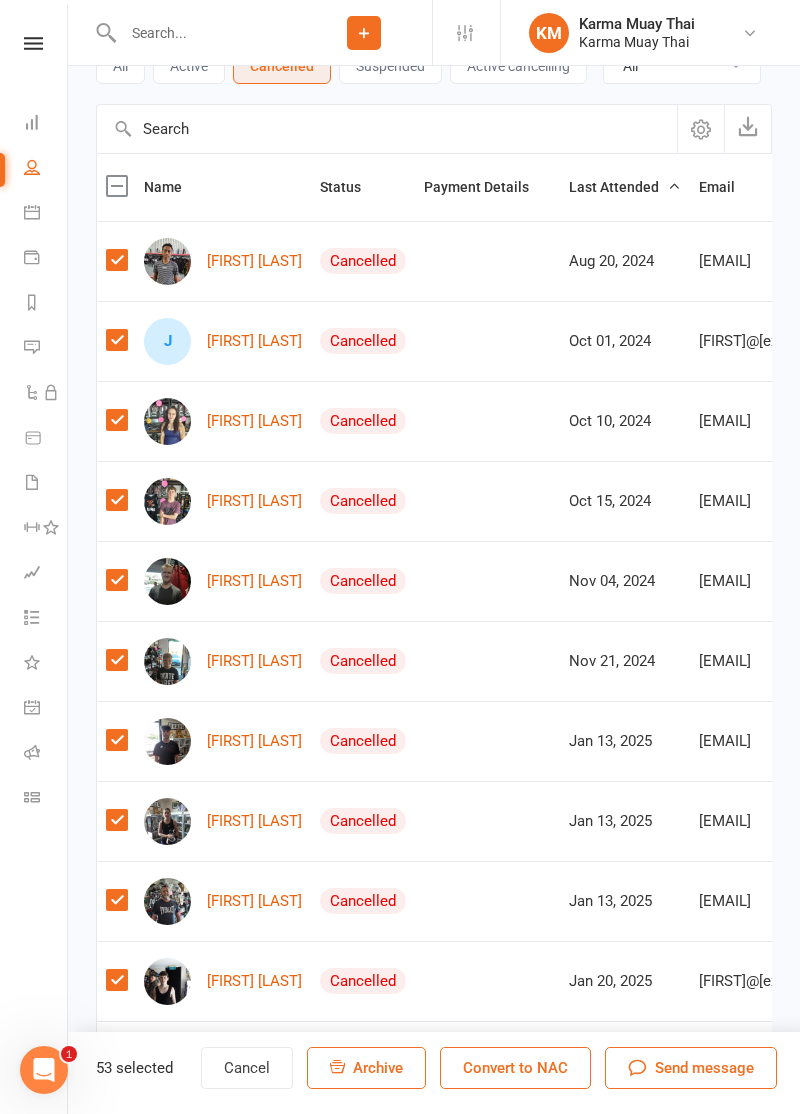 scroll, scrollTop: 198, scrollLeft: 0, axis: vertical 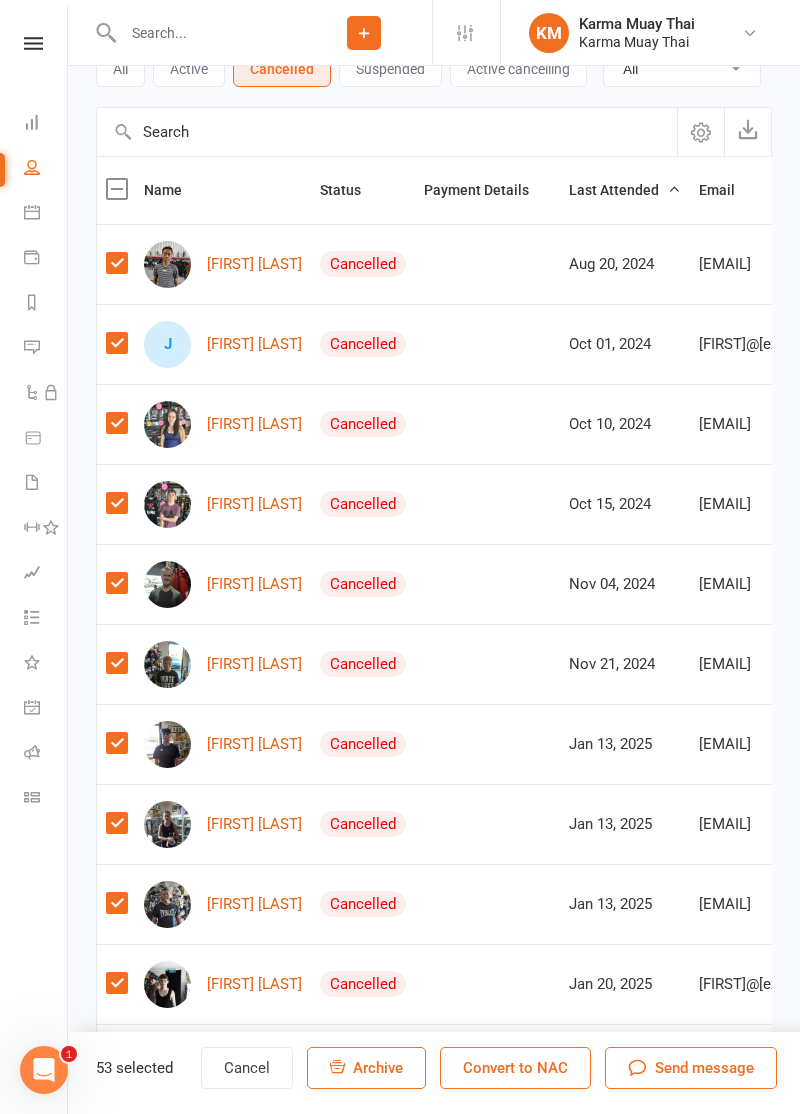 click on "Archive" at bounding box center (366, 1068) 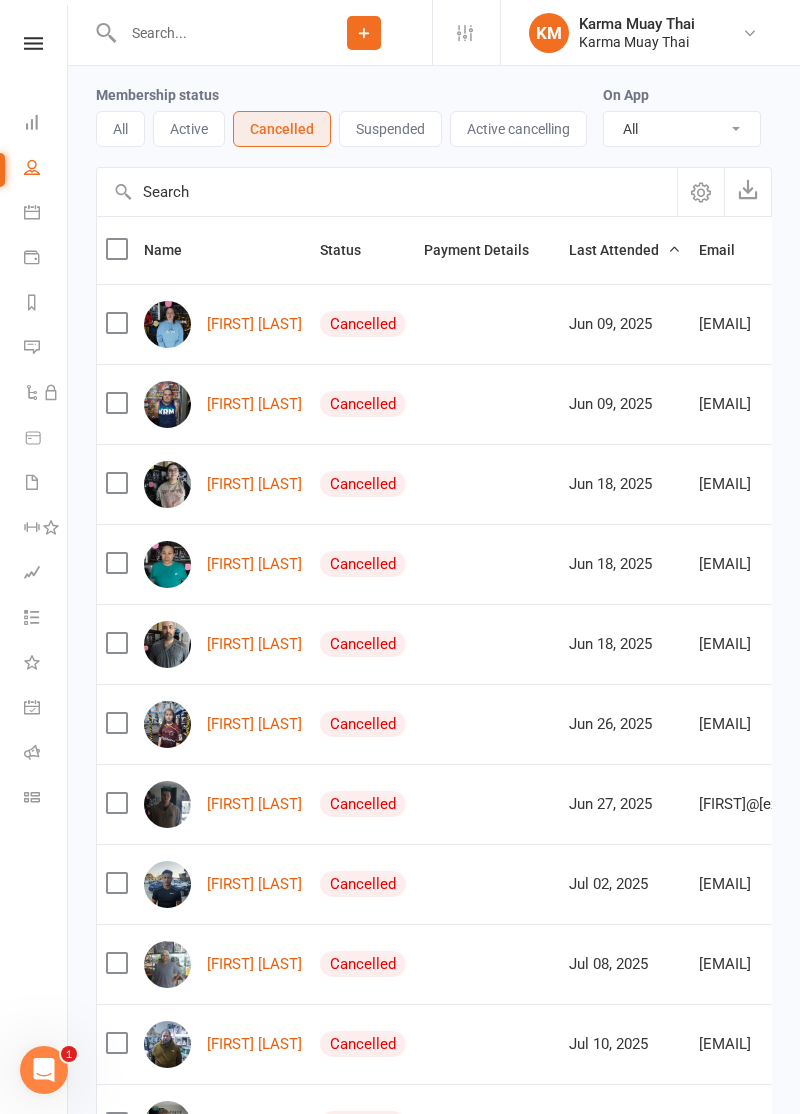scroll, scrollTop: 38, scrollLeft: 0, axis: vertical 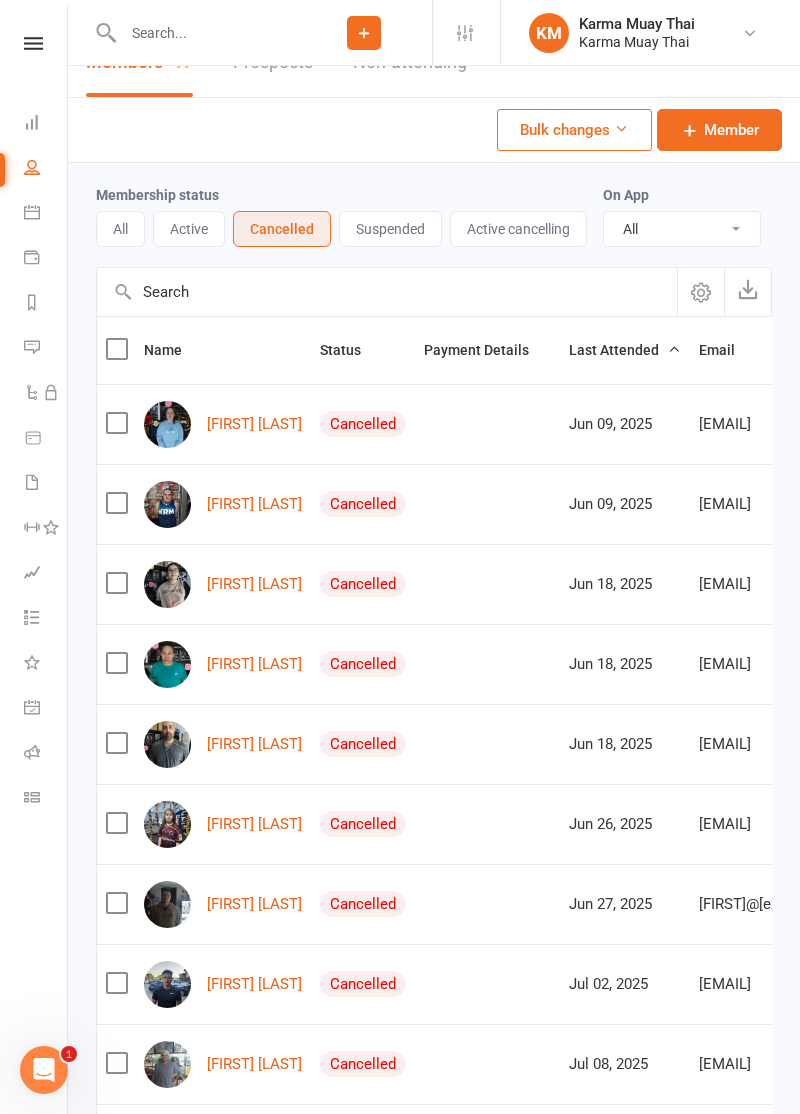 click on "Active cancelling" at bounding box center [518, 229] 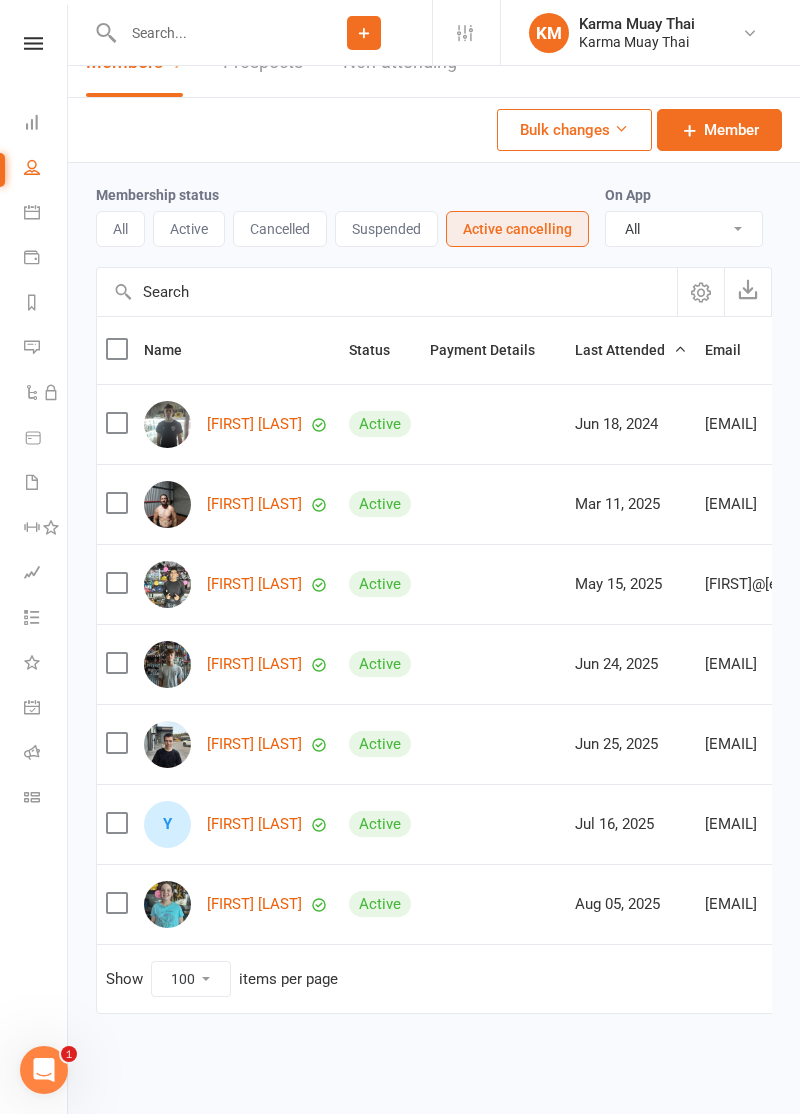 click on "All" at bounding box center (120, 229) 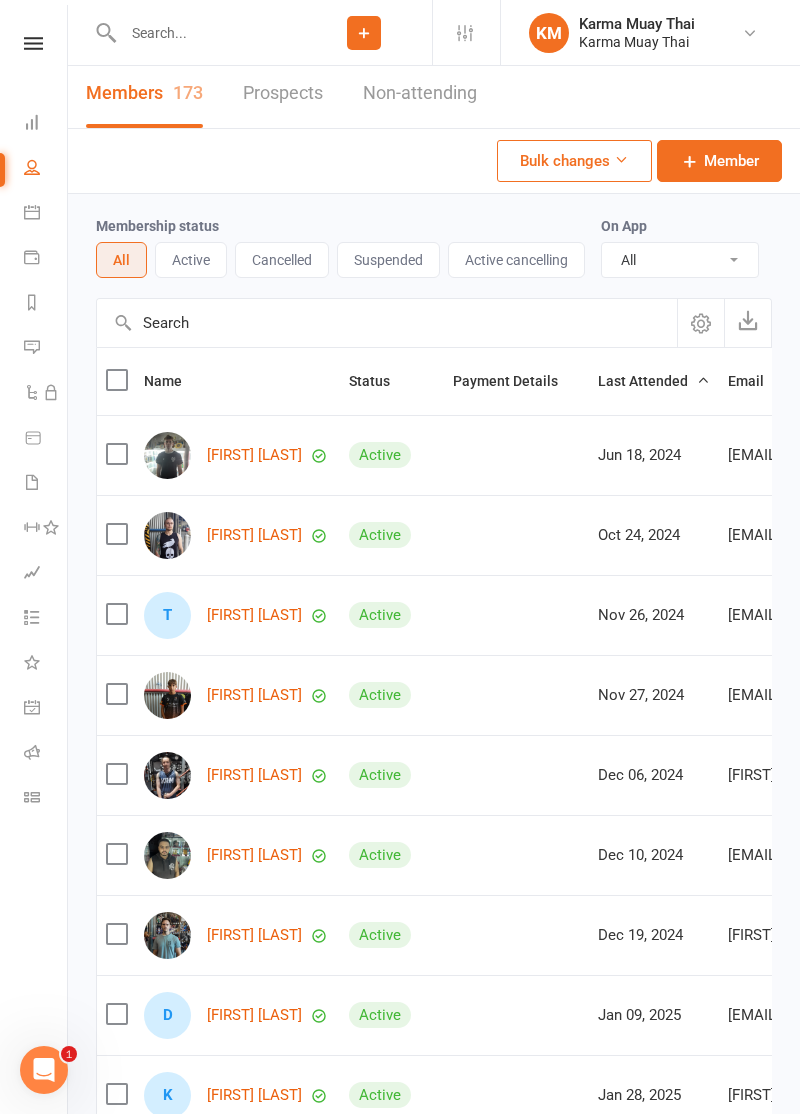 scroll, scrollTop: 0, scrollLeft: 0, axis: both 